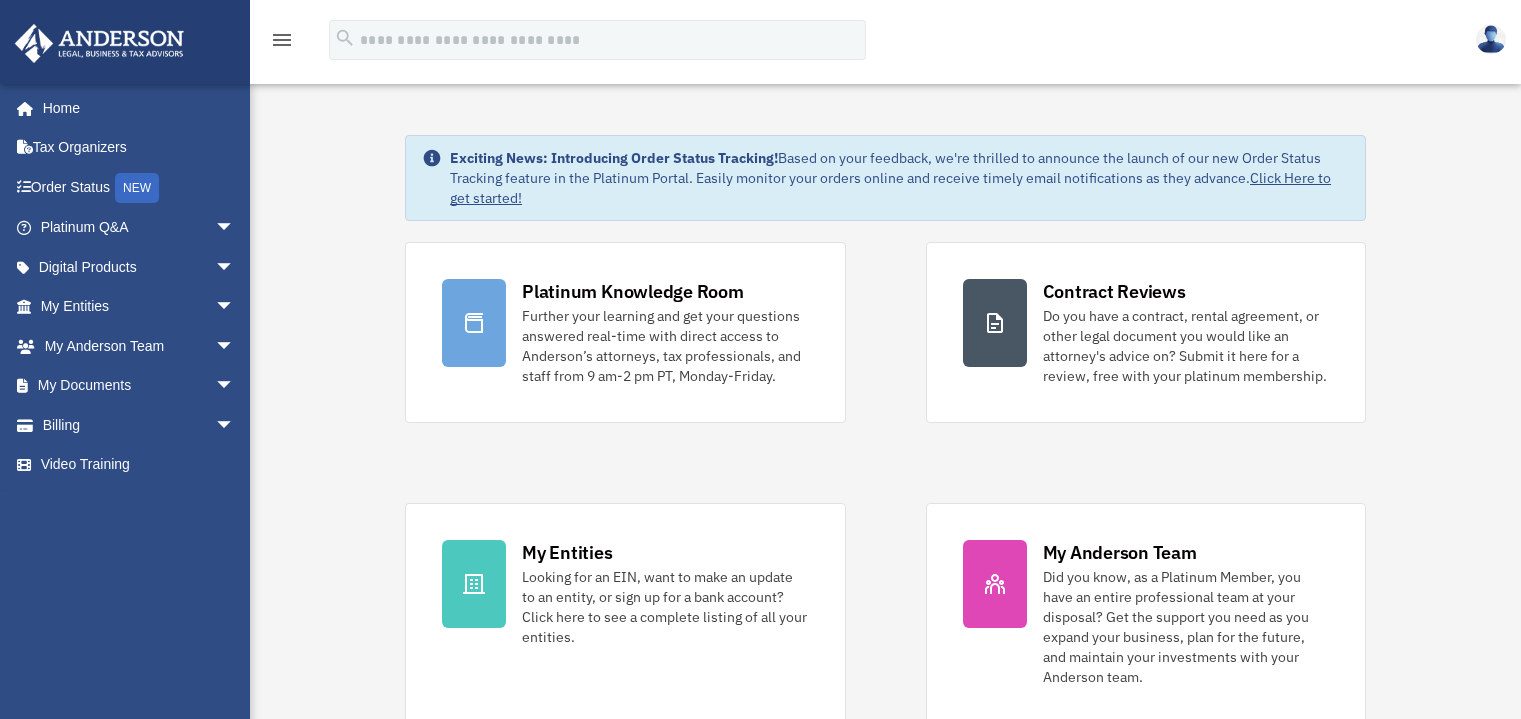 scroll, scrollTop: 0, scrollLeft: 0, axis: both 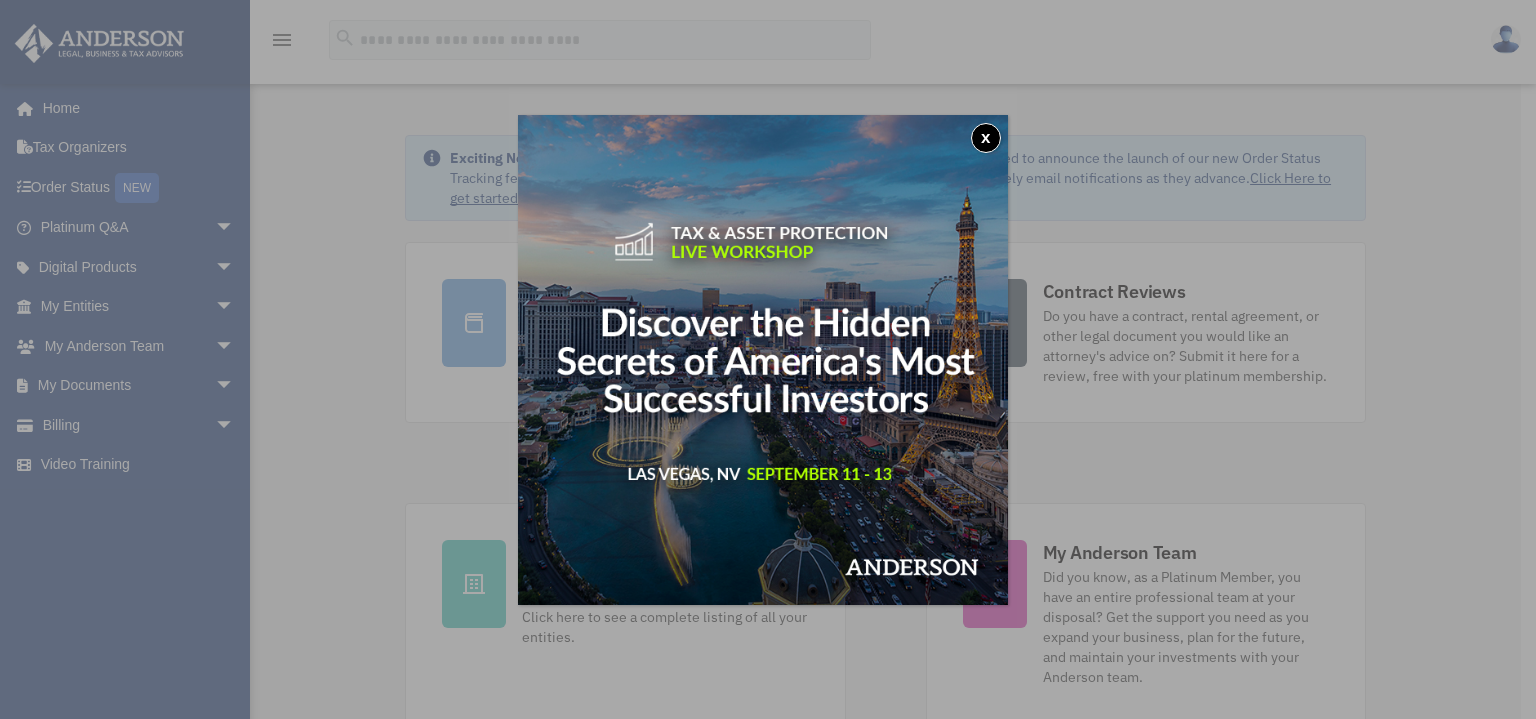 click on "x" at bounding box center (986, 138) 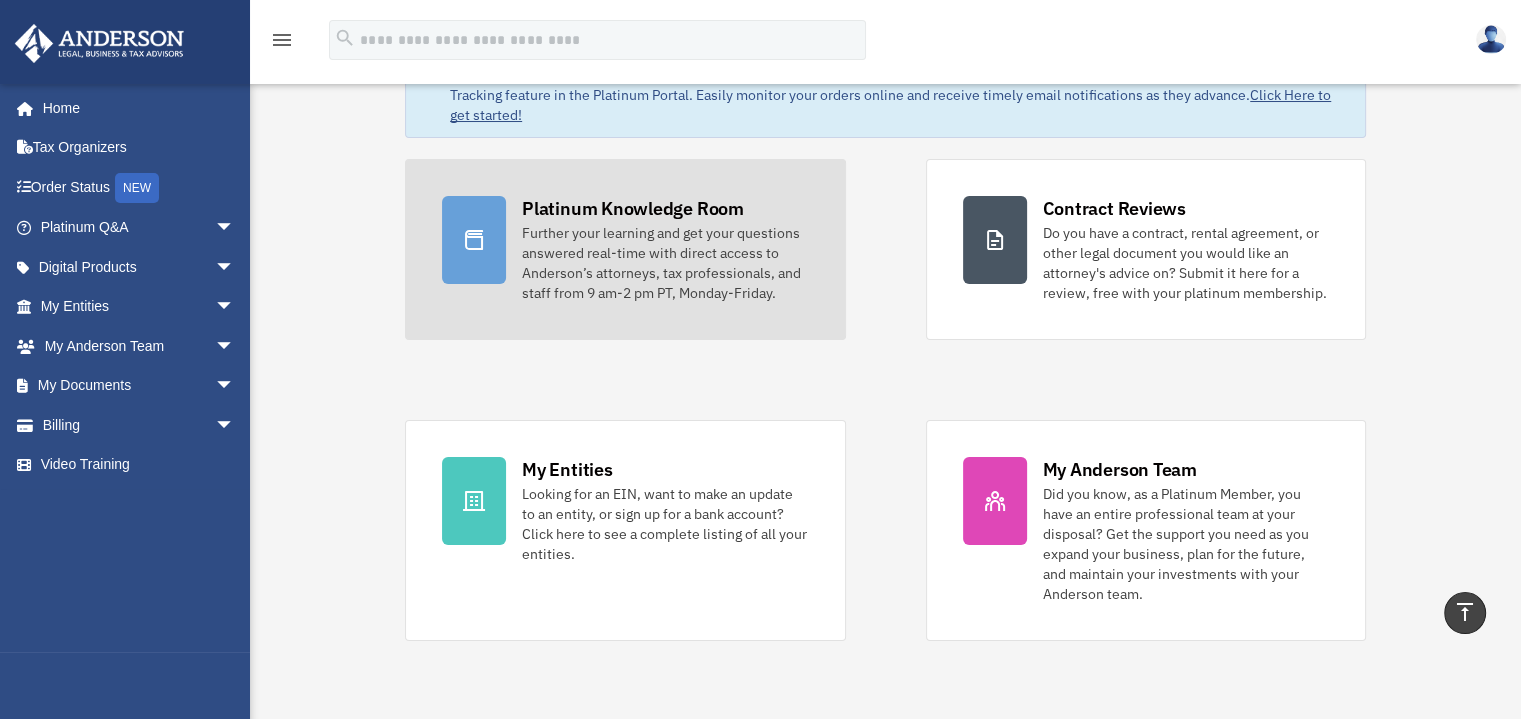 scroll, scrollTop: 0, scrollLeft: 0, axis: both 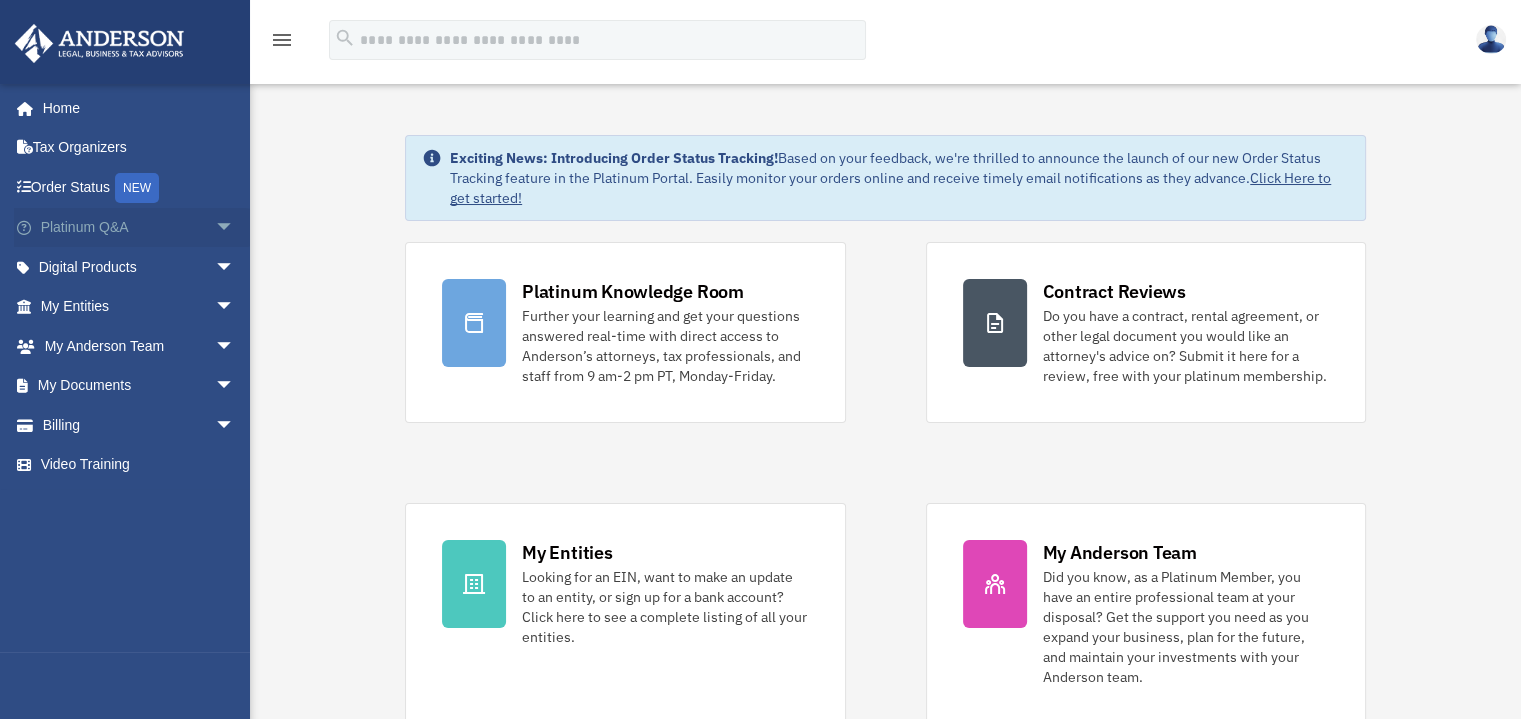 click on "arrow_drop_down" at bounding box center (235, 228) 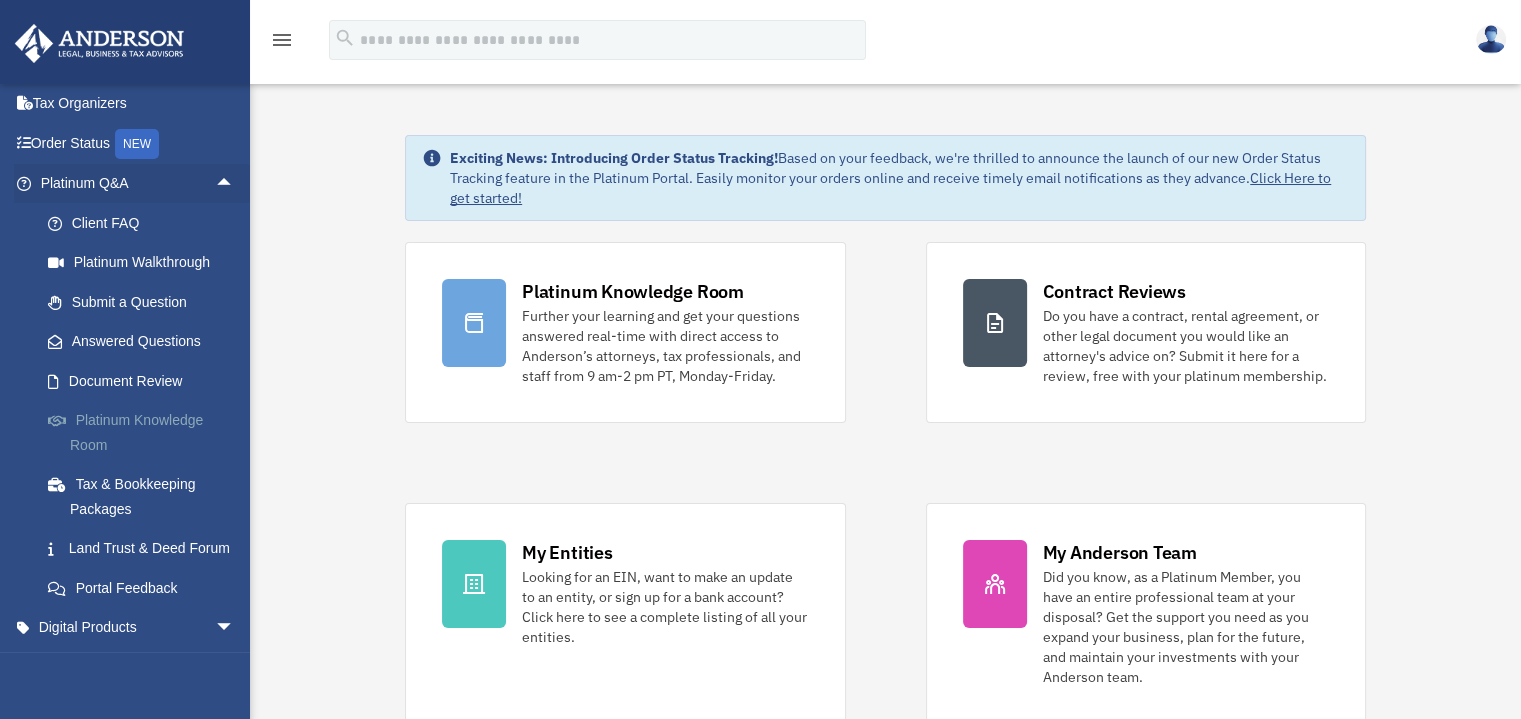 scroll, scrollTop: 0, scrollLeft: 0, axis: both 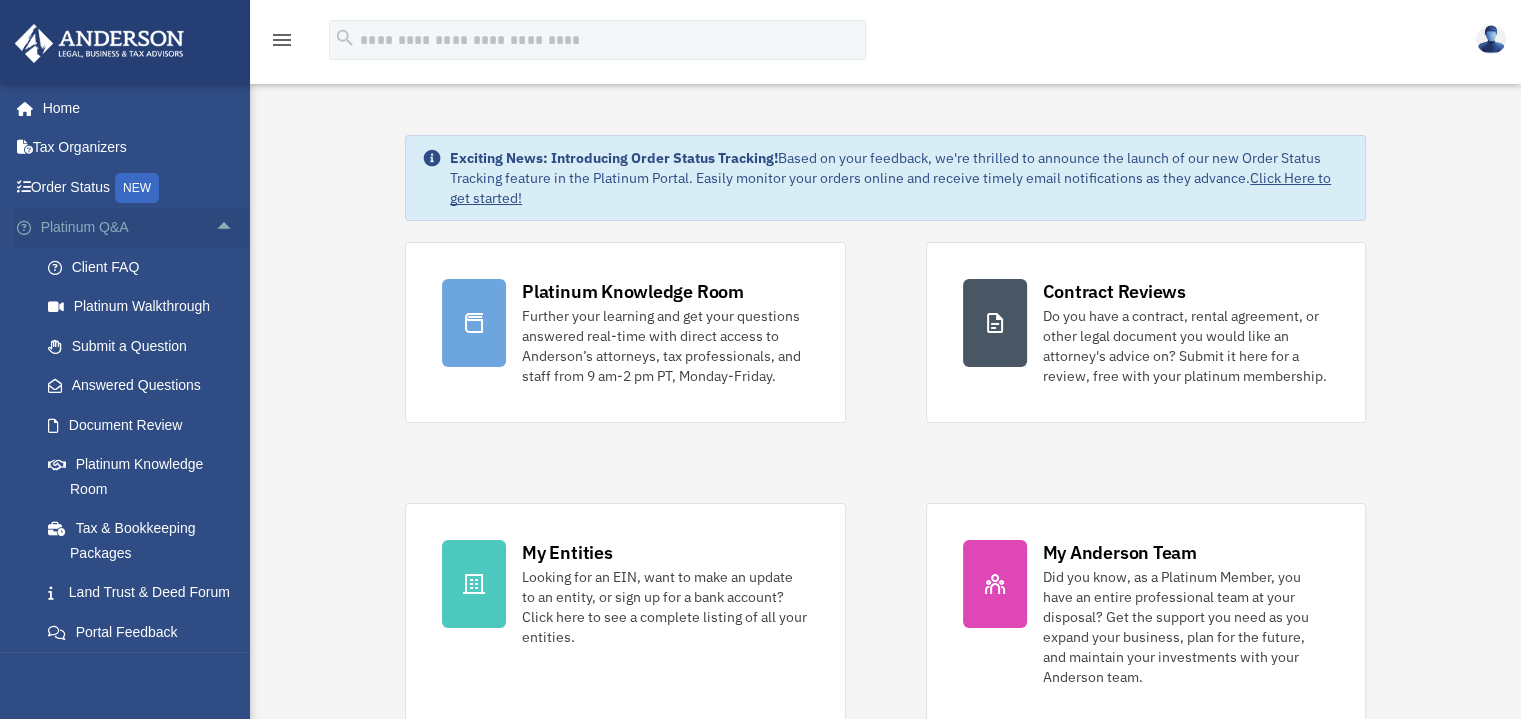 click on "arrow_drop_up" at bounding box center (235, 228) 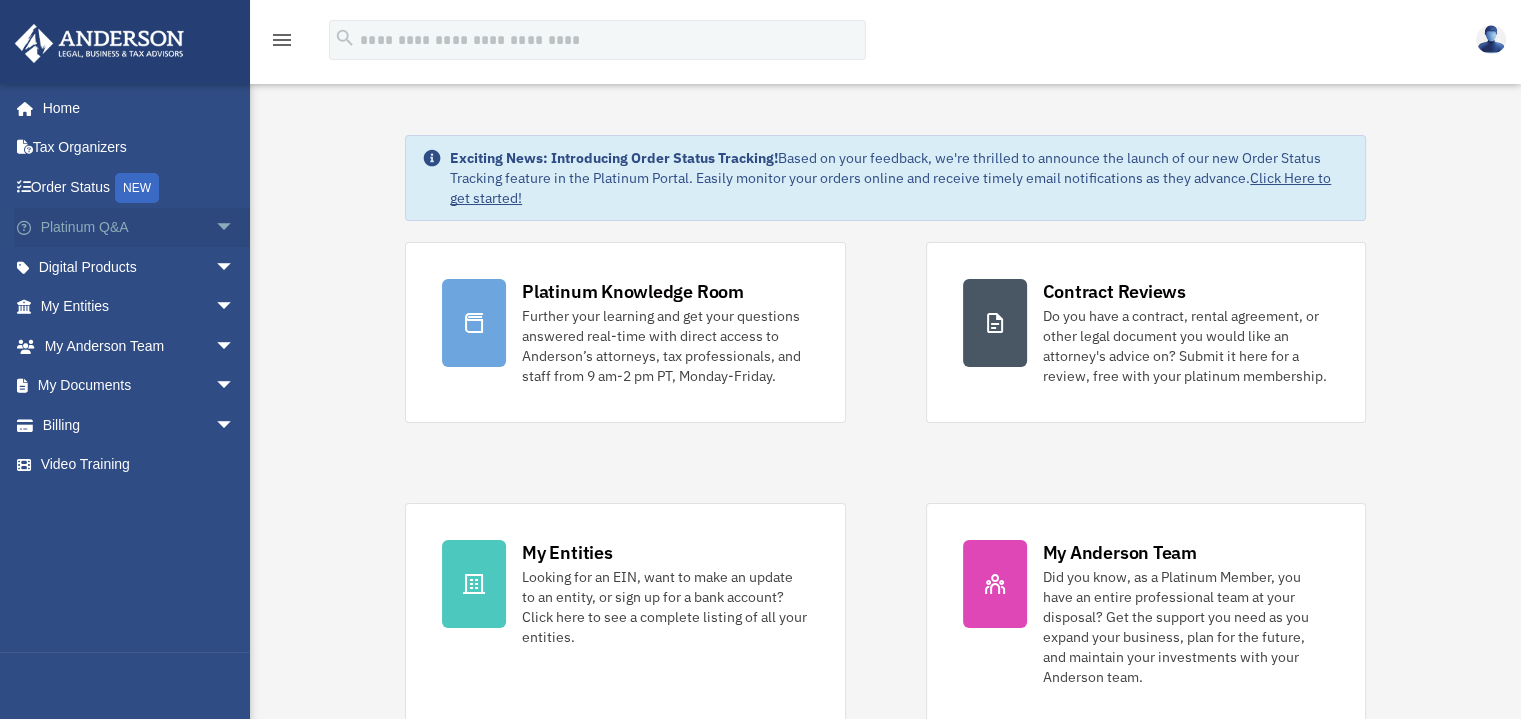 click on "arrow_drop_down" at bounding box center (235, 228) 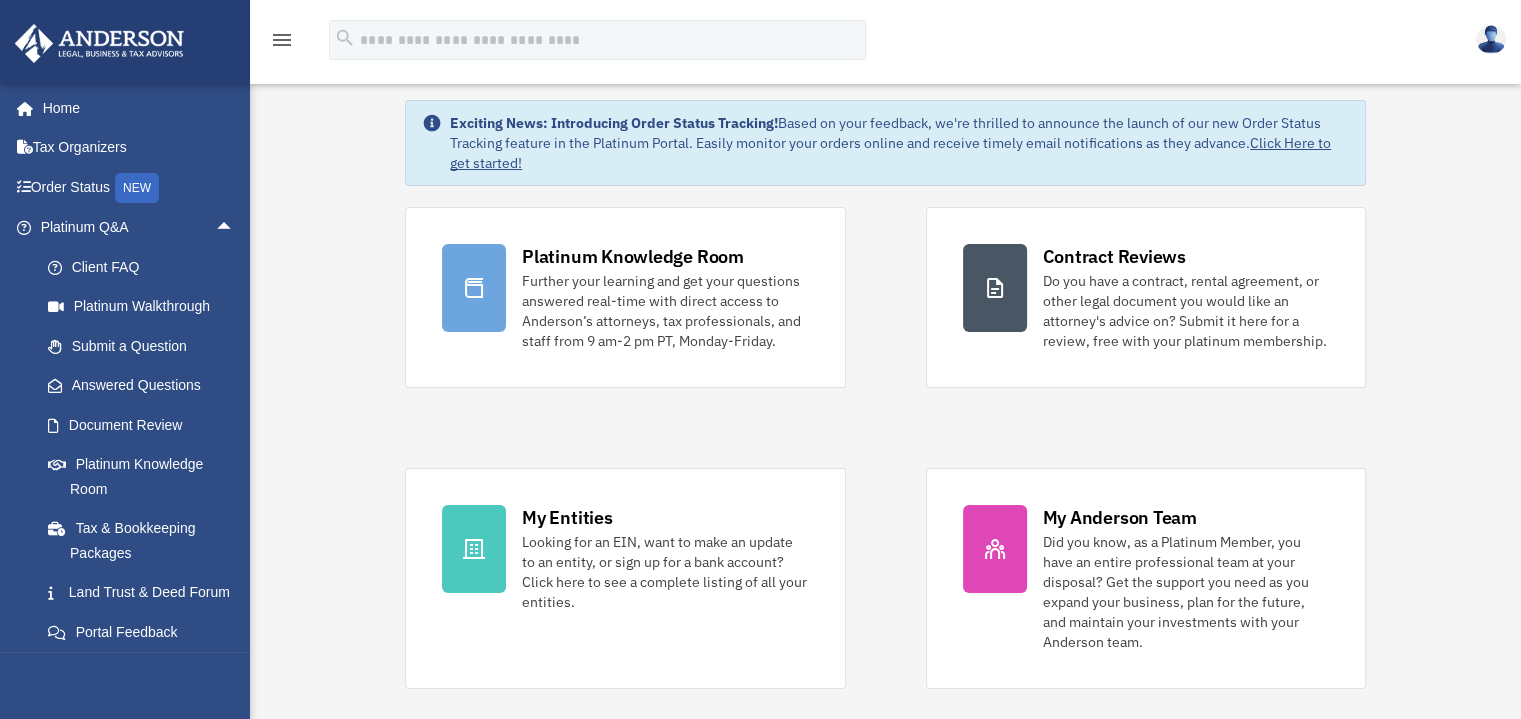 scroll, scrollTop: 36, scrollLeft: 0, axis: vertical 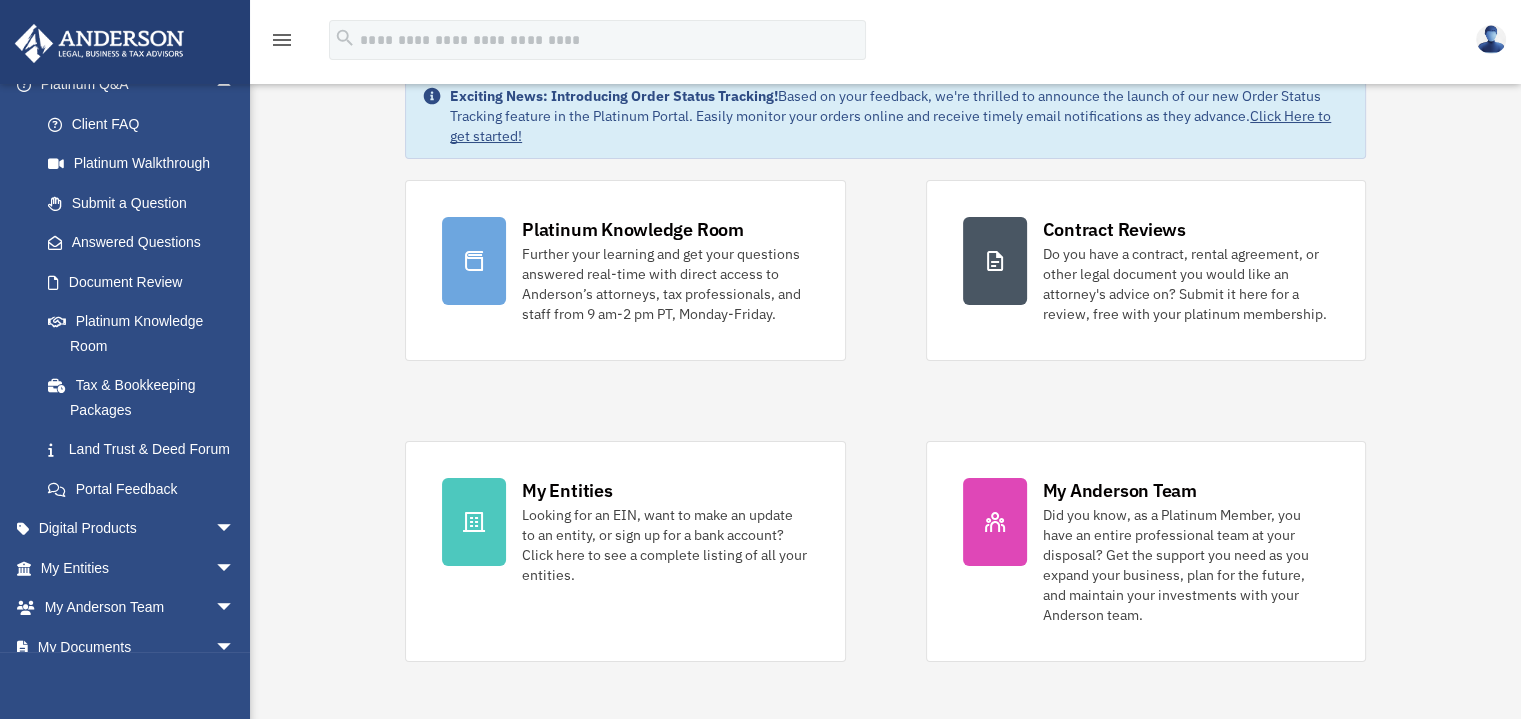 click on "Exciting News: Introducing Order Status Tracking!  Based on your feedback, we're thrilled to announce the launch of our new Order Status Tracking feature in the Platinum Portal. Easily monitor your orders online and receive timely email notifications as they advance.   Click Here to get started!
Platinum Knowledge Room
Further your learning and get your questions answered real-time with direct access to Anderson’s attorneys, tax professionals, and staff from 9 am-2 pm PT, Monday-Friday." at bounding box center (885, 533) 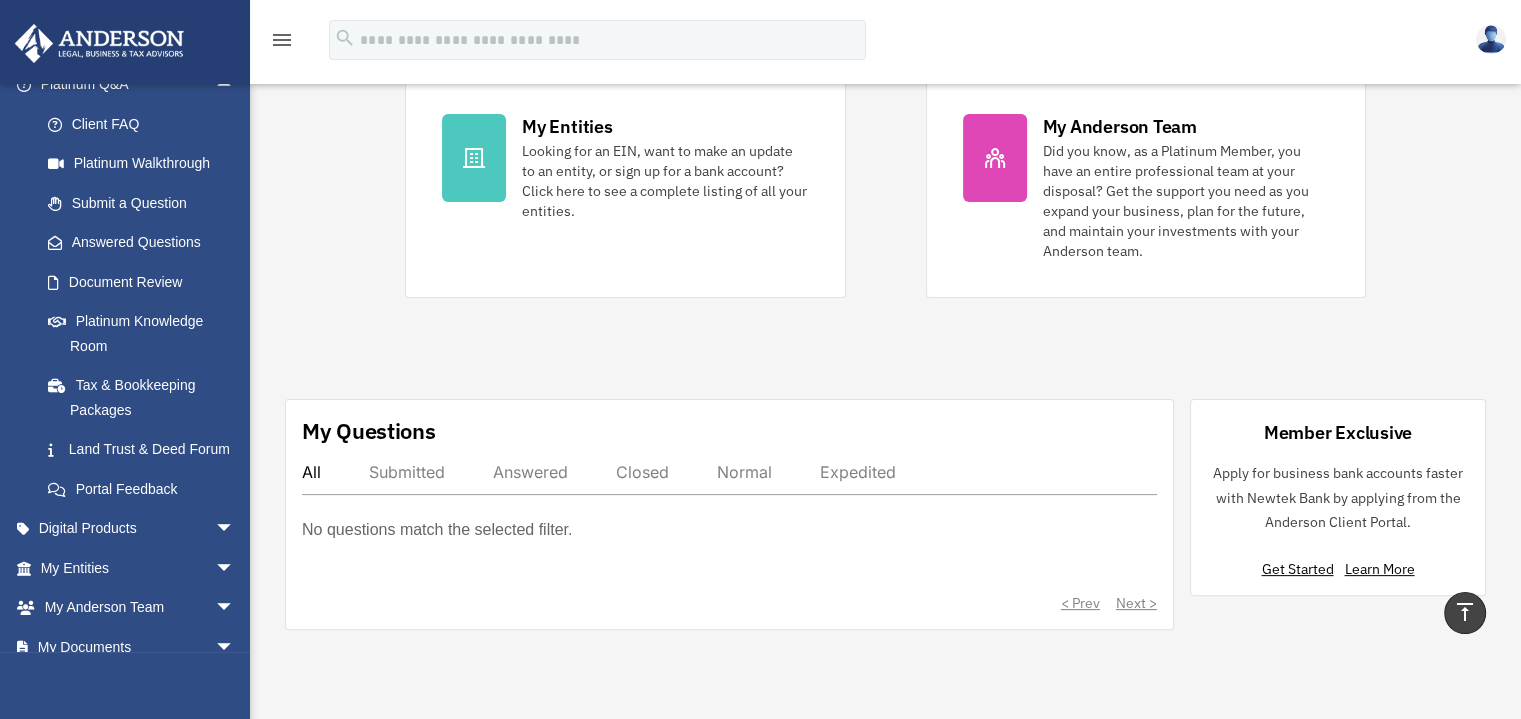 scroll, scrollTop: 424, scrollLeft: 0, axis: vertical 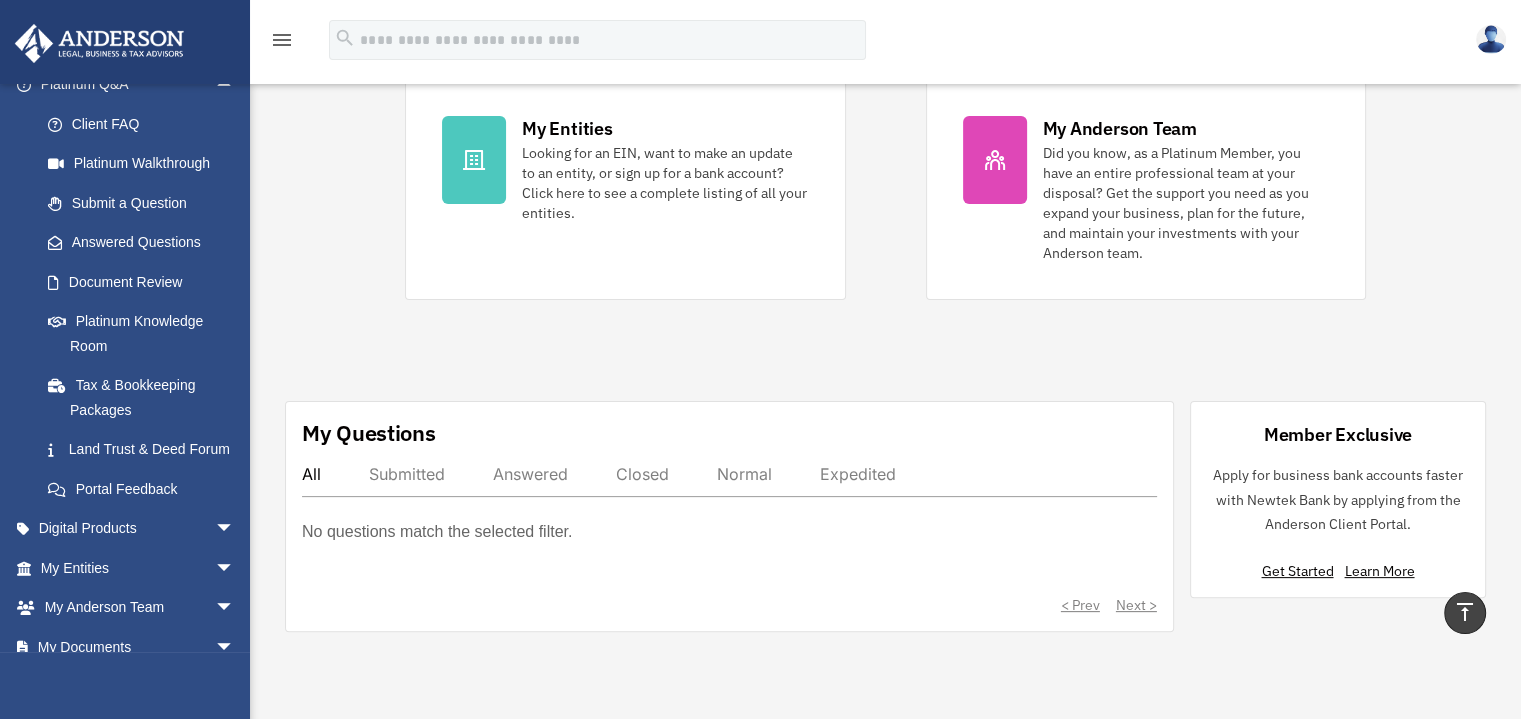 click on "Exciting News: Introducing Order Status Tracking!  Based on your feedback, we're thrilled to announce the launch of our new Order Status Tracking feature in the Platinum Portal. Easily monitor your orders online and receive timely email notifications as they advance.   Click Here to get started!
Platinum Knowledge Room
Further your learning and get your questions answered real-time with direct access to Anderson’s attorneys, tax professionals, and staff from 9 am-2 pm PT, Monday-Friday." at bounding box center [885, 171] 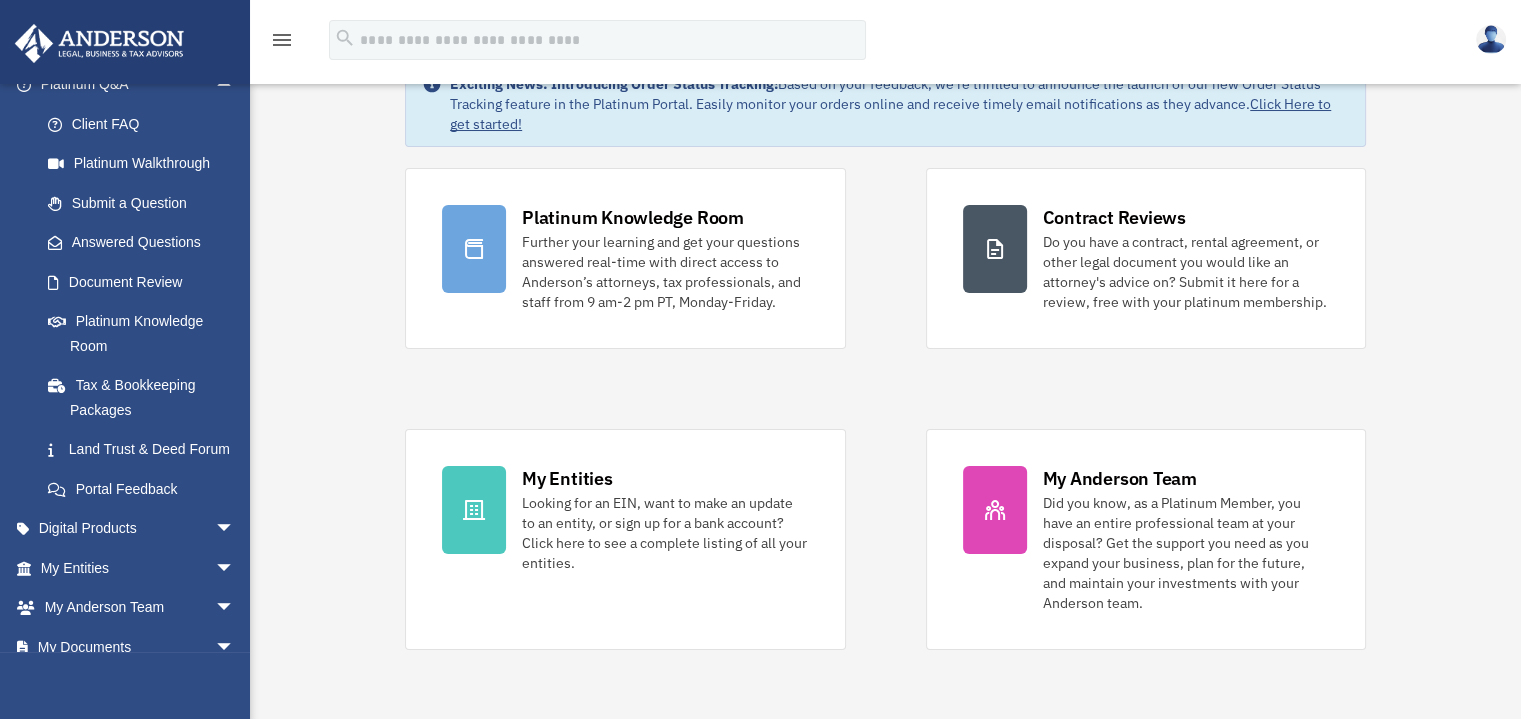 scroll, scrollTop: 0, scrollLeft: 0, axis: both 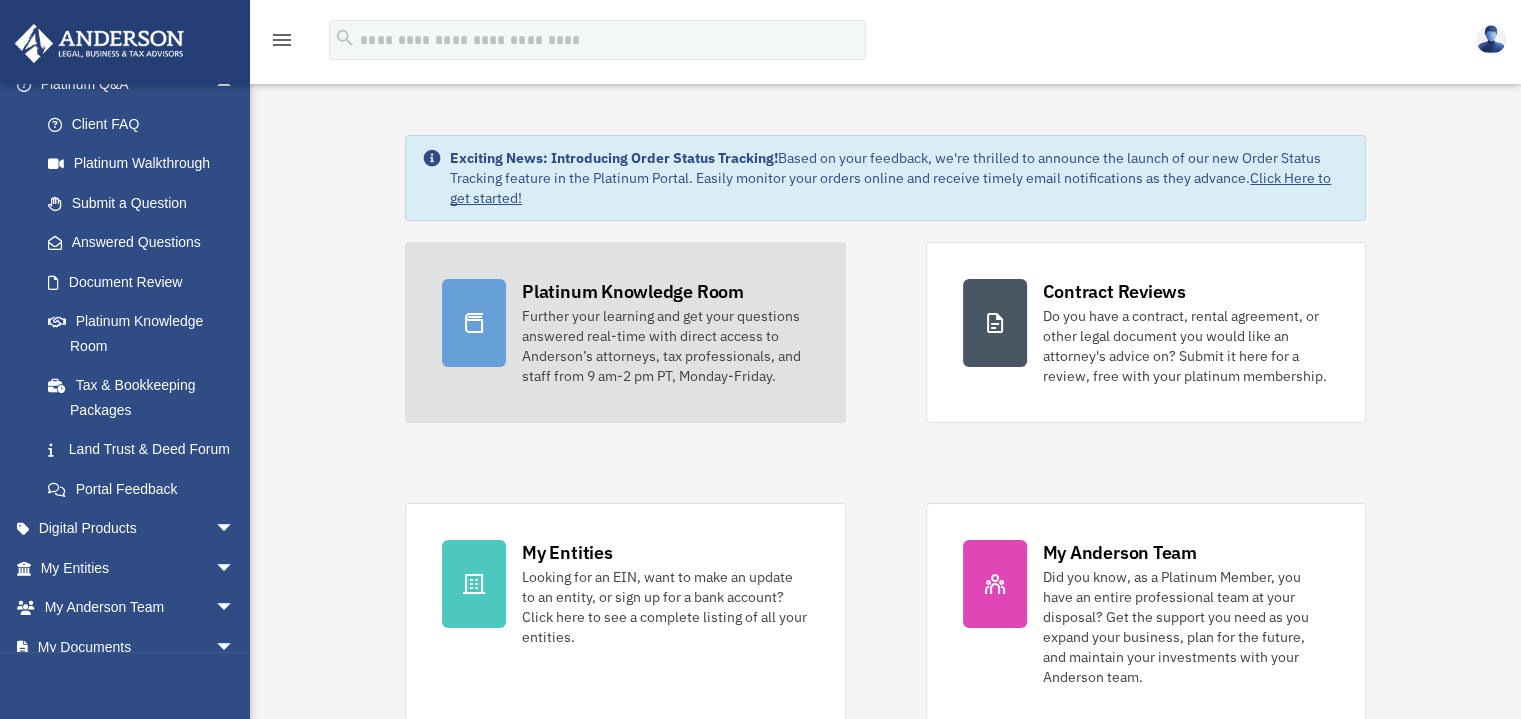 click on "Platinum Knowledge Room
Further your learning and get your questions answered real-time with direct access to Anderson’s attorneys, tax professionals, and staff from 9 am-2 pm PT, Monday-Friday." at bounding box center (625, 332) 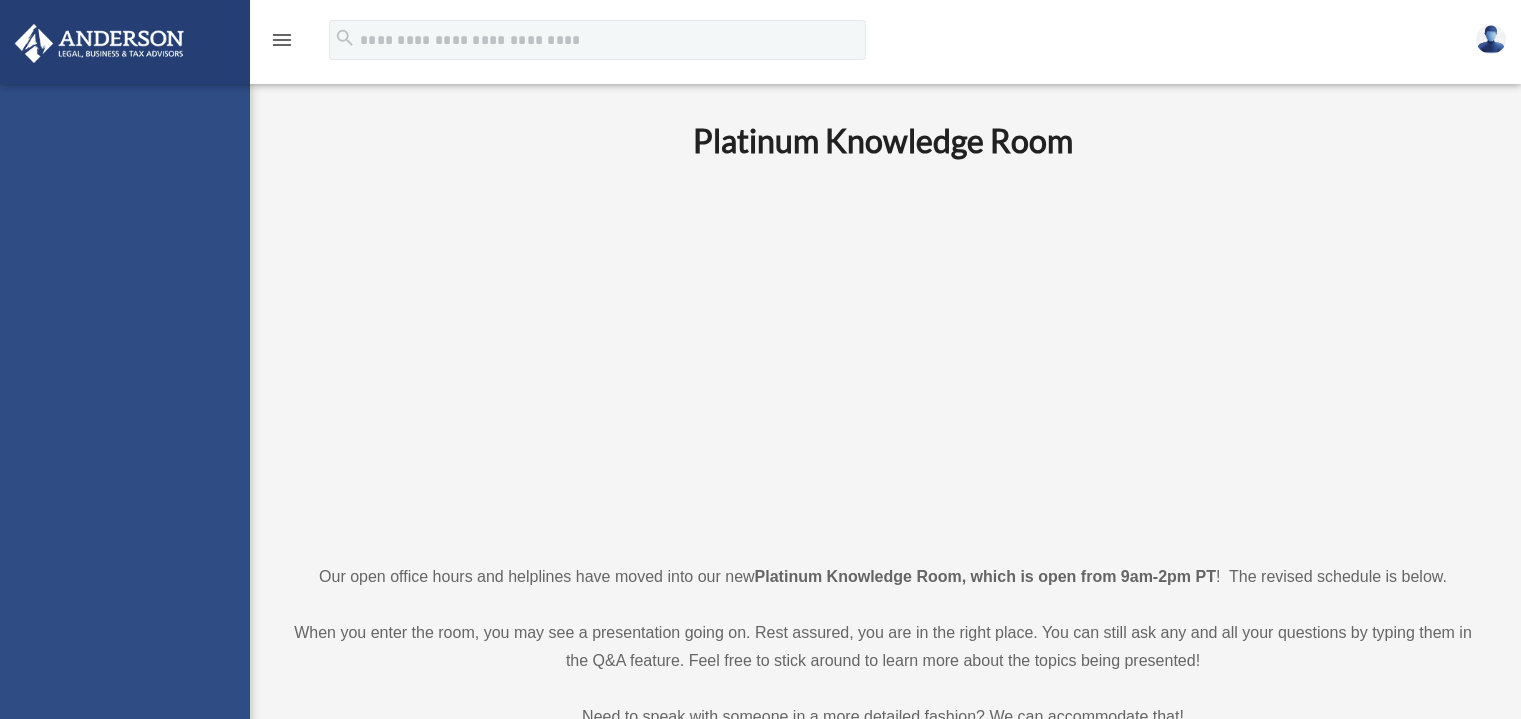 scroll, scrollTop: 0, scrollLeft: 0, axis: both 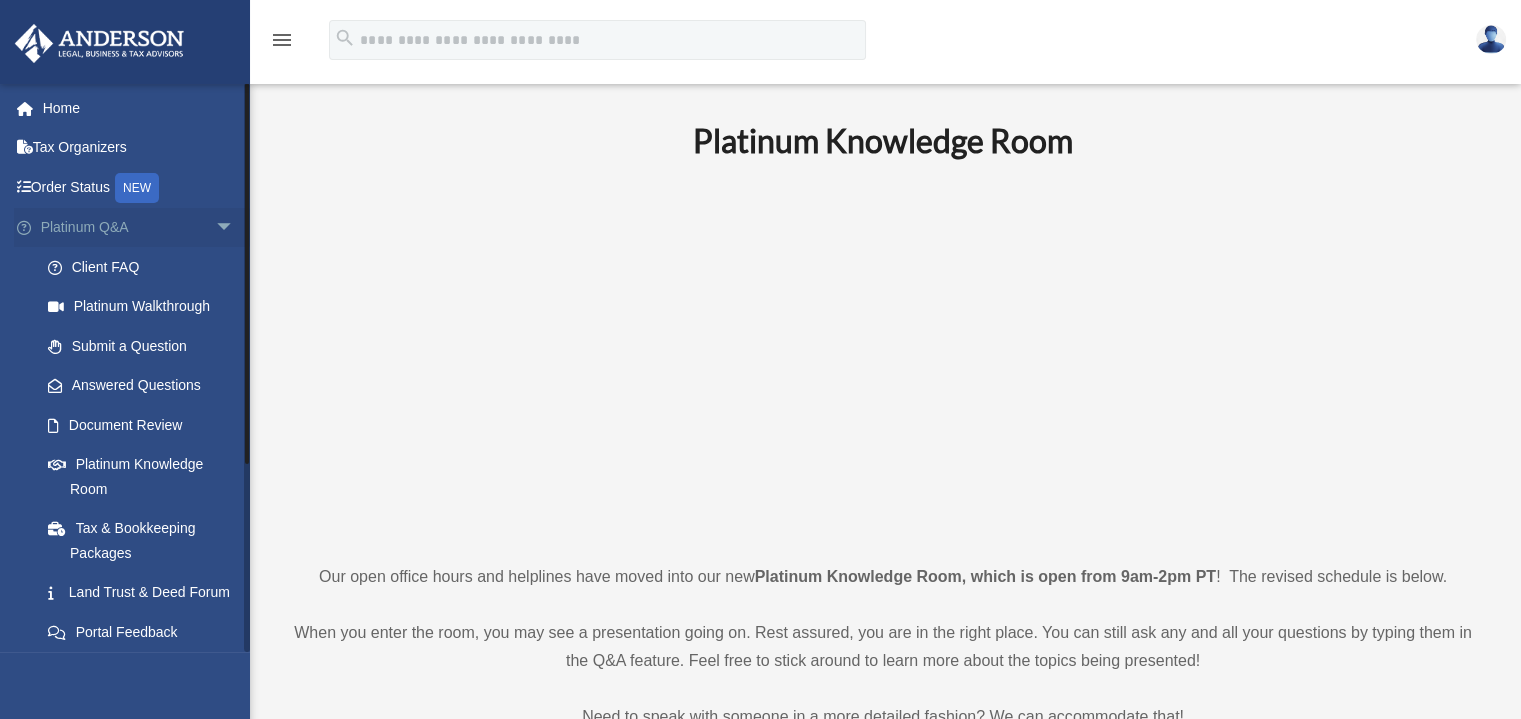 click on "arrow_drop_down" at bounding box center [235, 228] 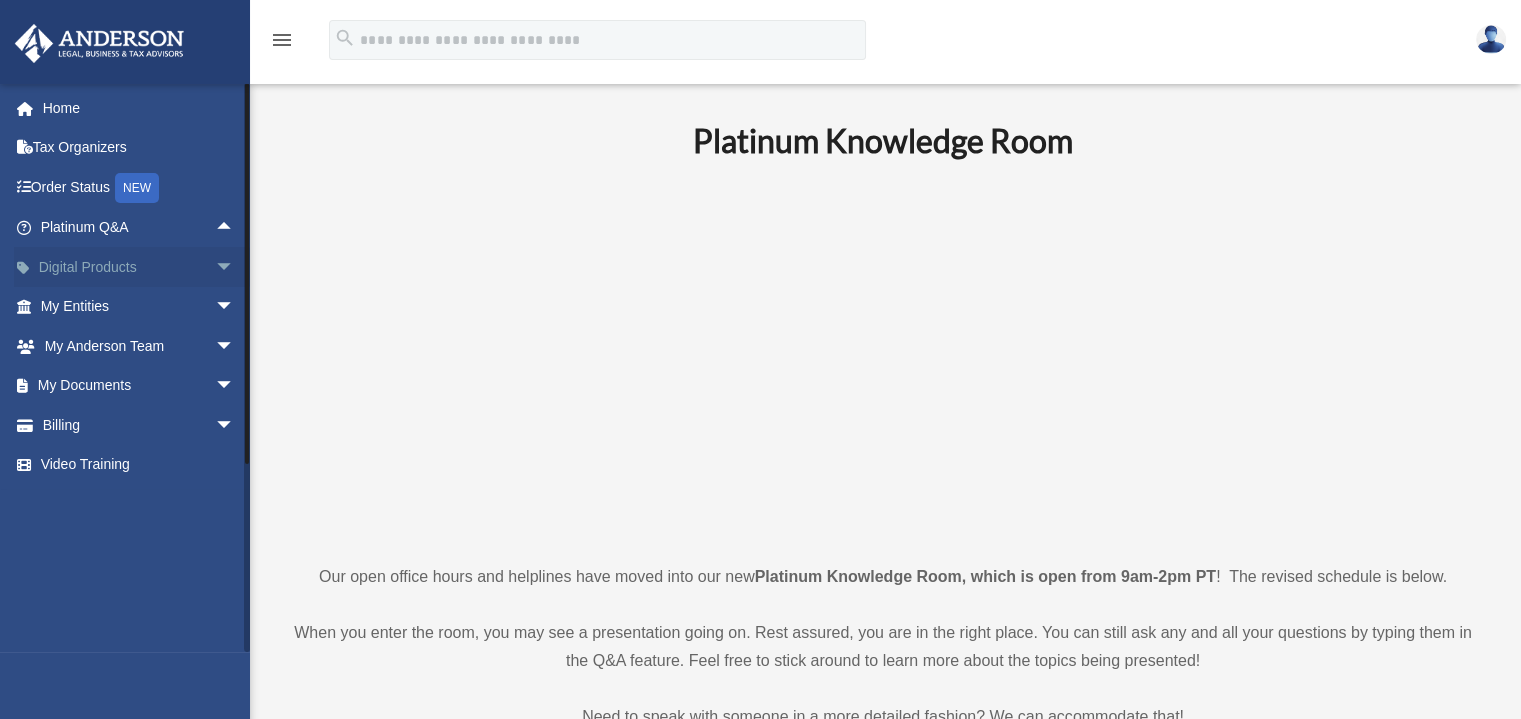 click on "arrow_drop_down" at bounding box center (235, 267) 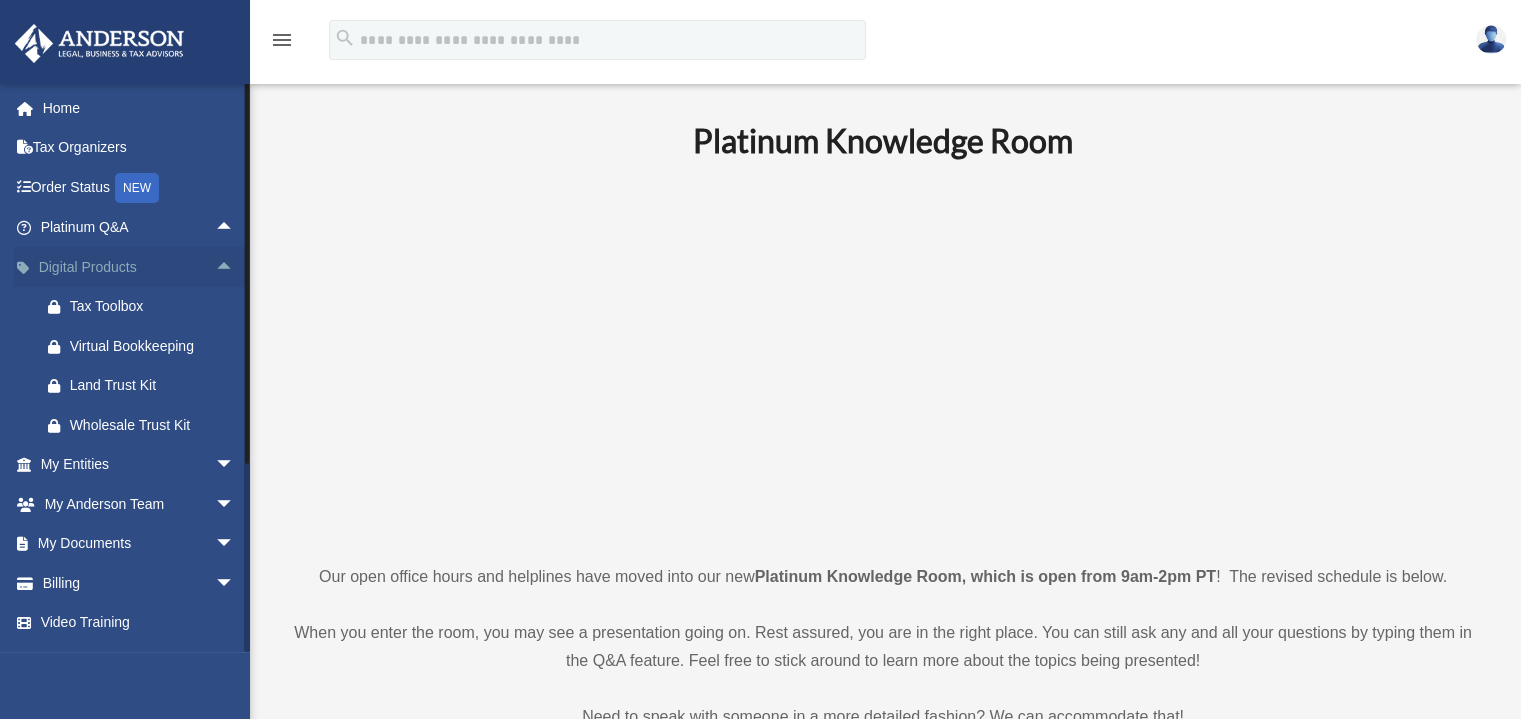 click on "arrow_drop_up" at bounding box center [235, 267] 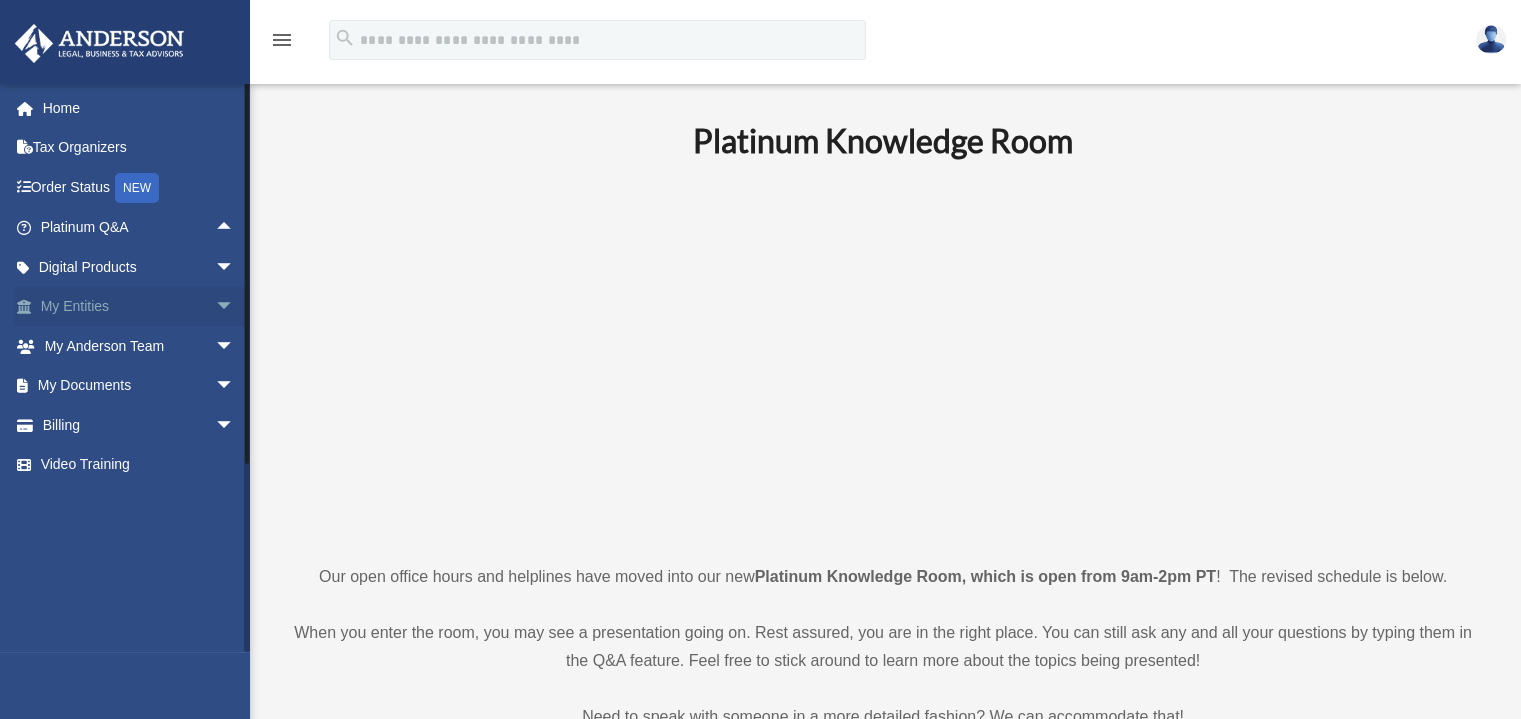 click on "arrow_drop_down" at bounding box center (235, 307) 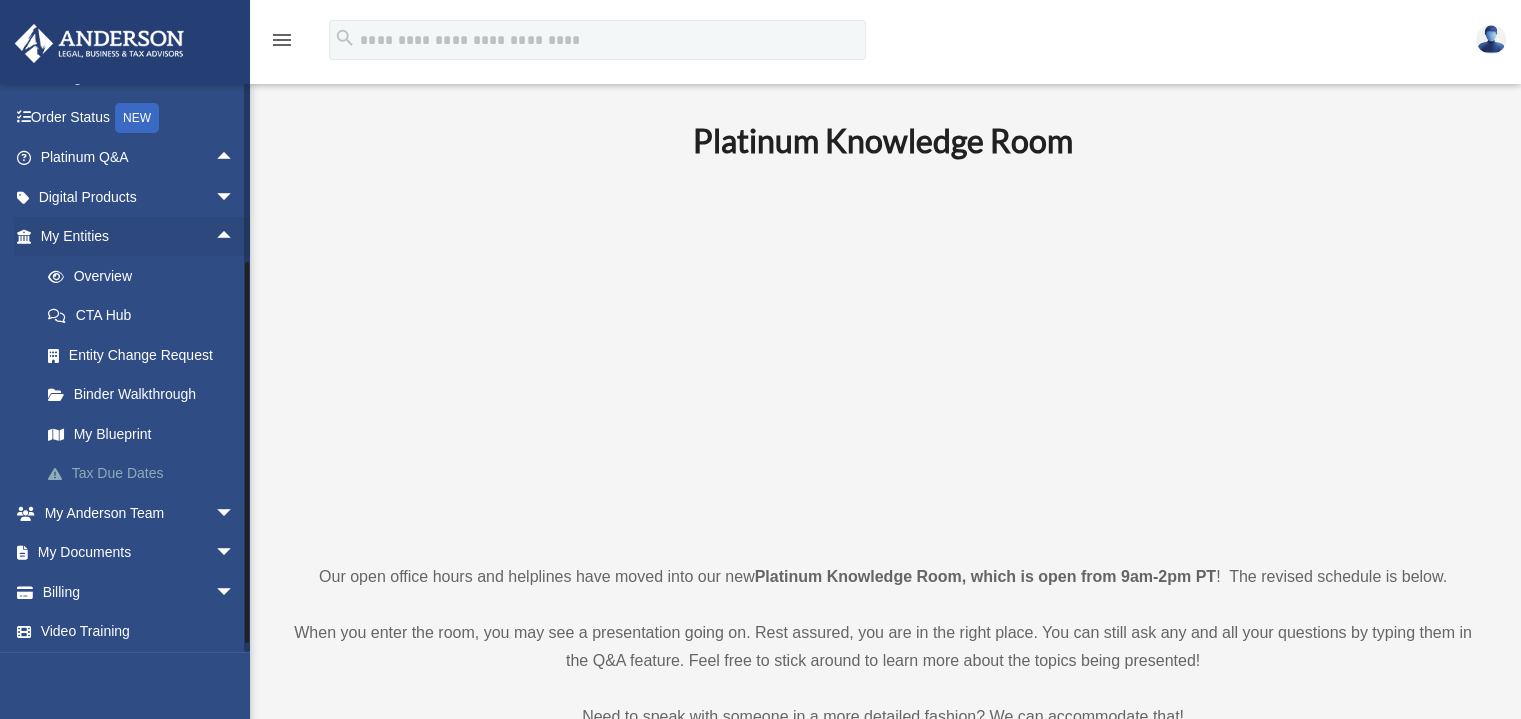 scroll, scrollTop: 73, scrollLeft: 0, axis: vertical 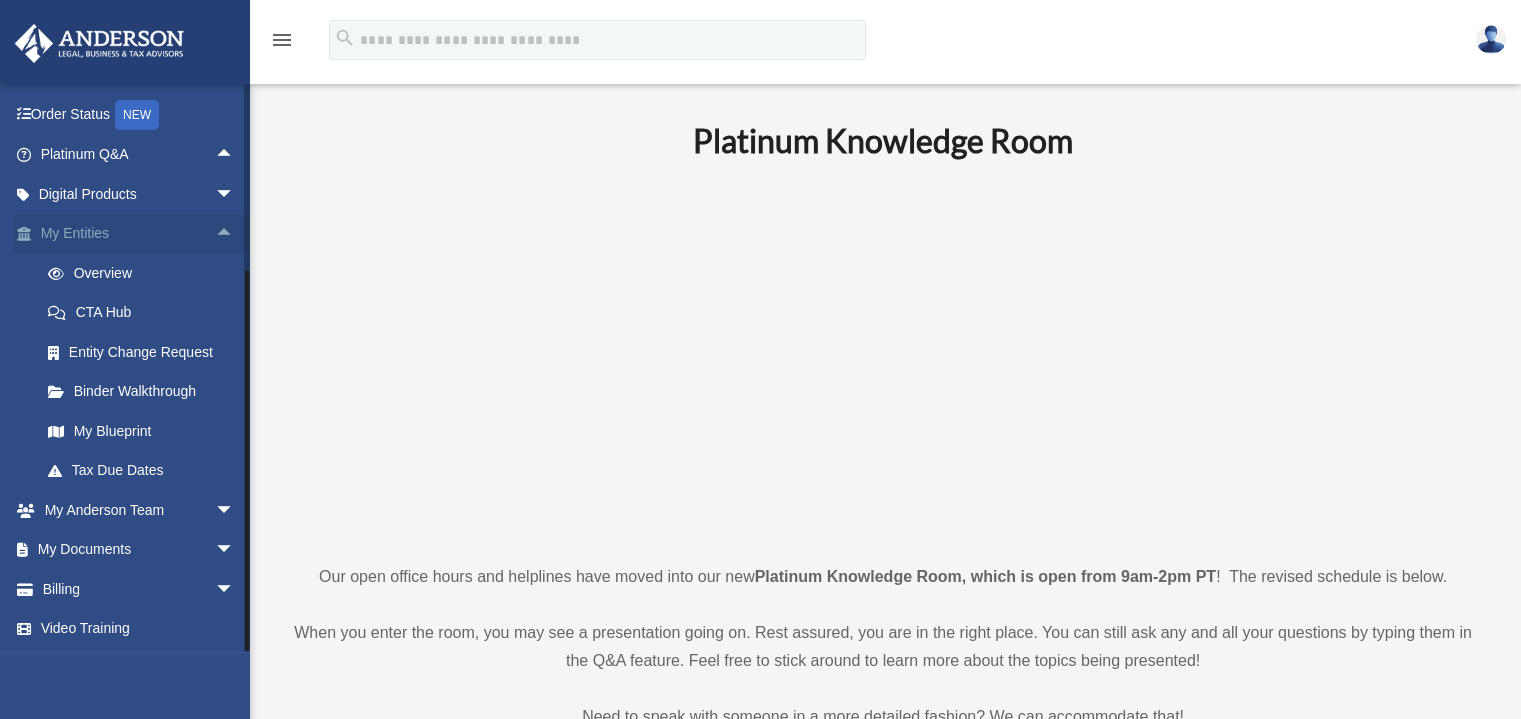 click on "arrow_drop_up" at bounding box center (235, 234) 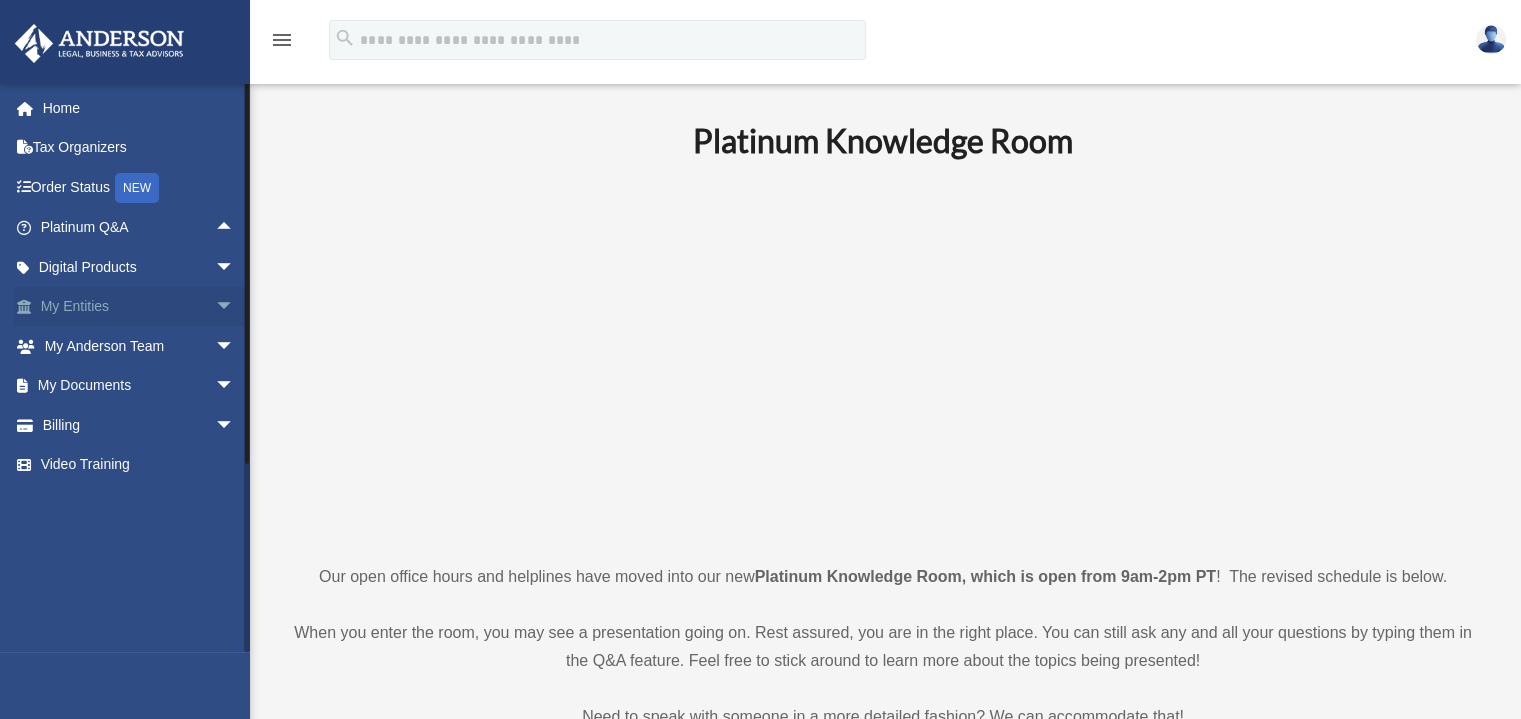 scroll, scrollTop: 0, scrollLeft: 0, axis: both 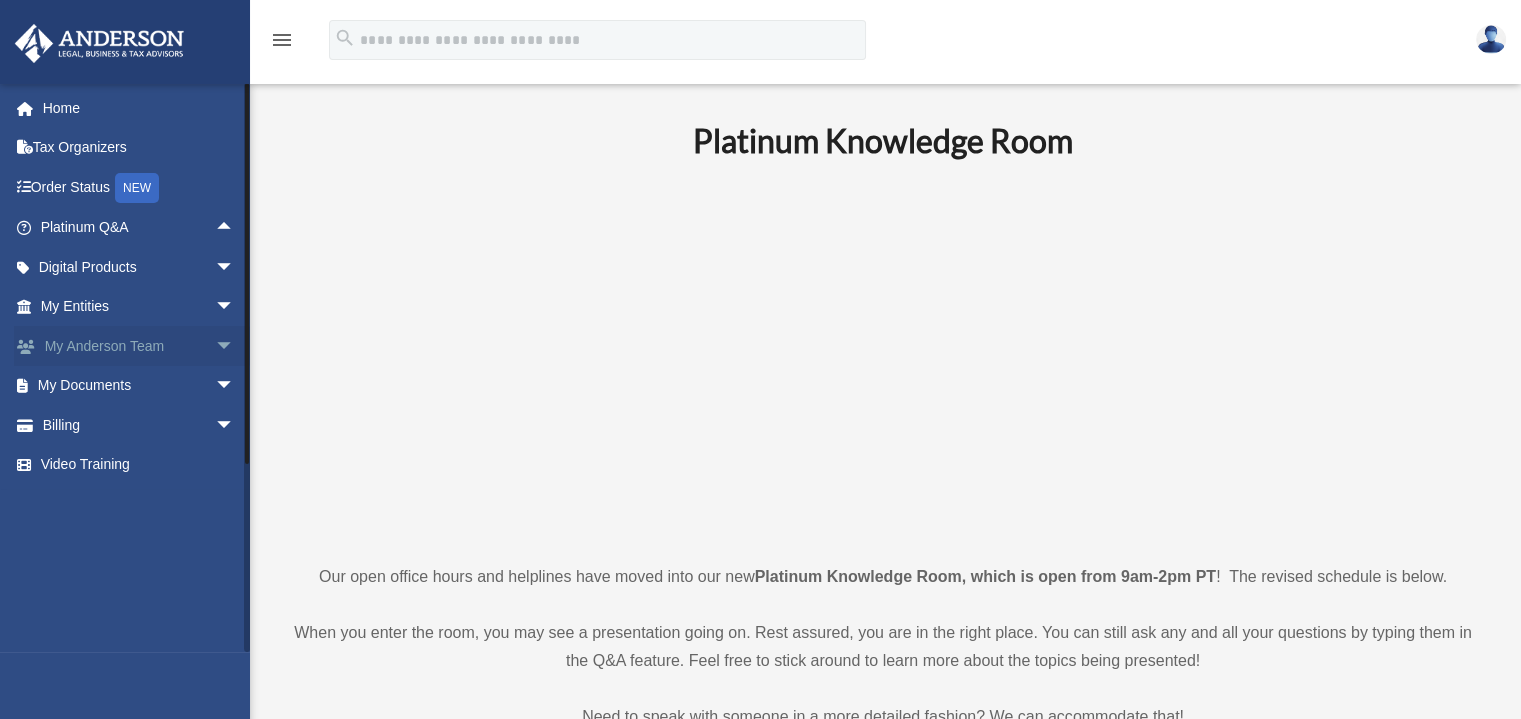 click on "arrow_drop_down" at bounding box center [235, 346] 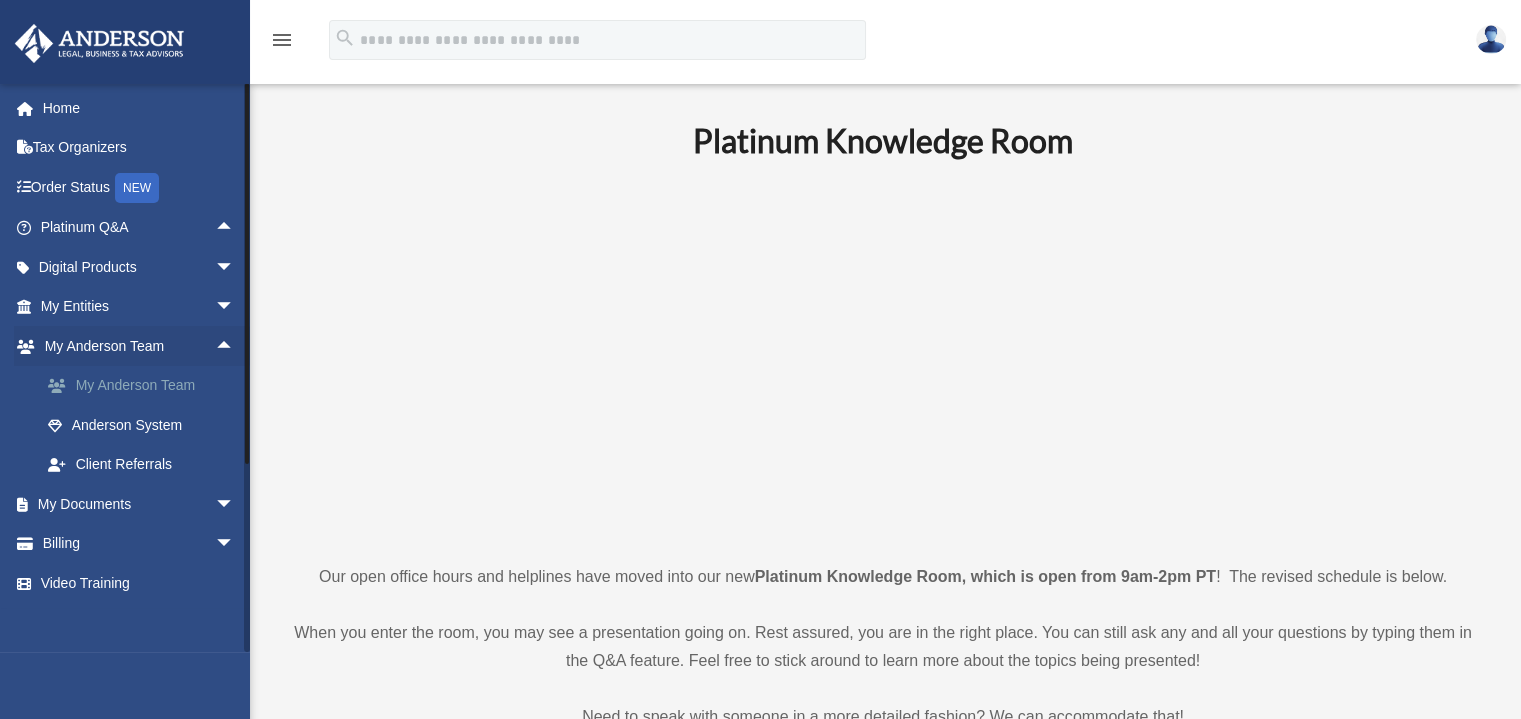 click on "My Anderson Team" at bounding box center [146, 386] 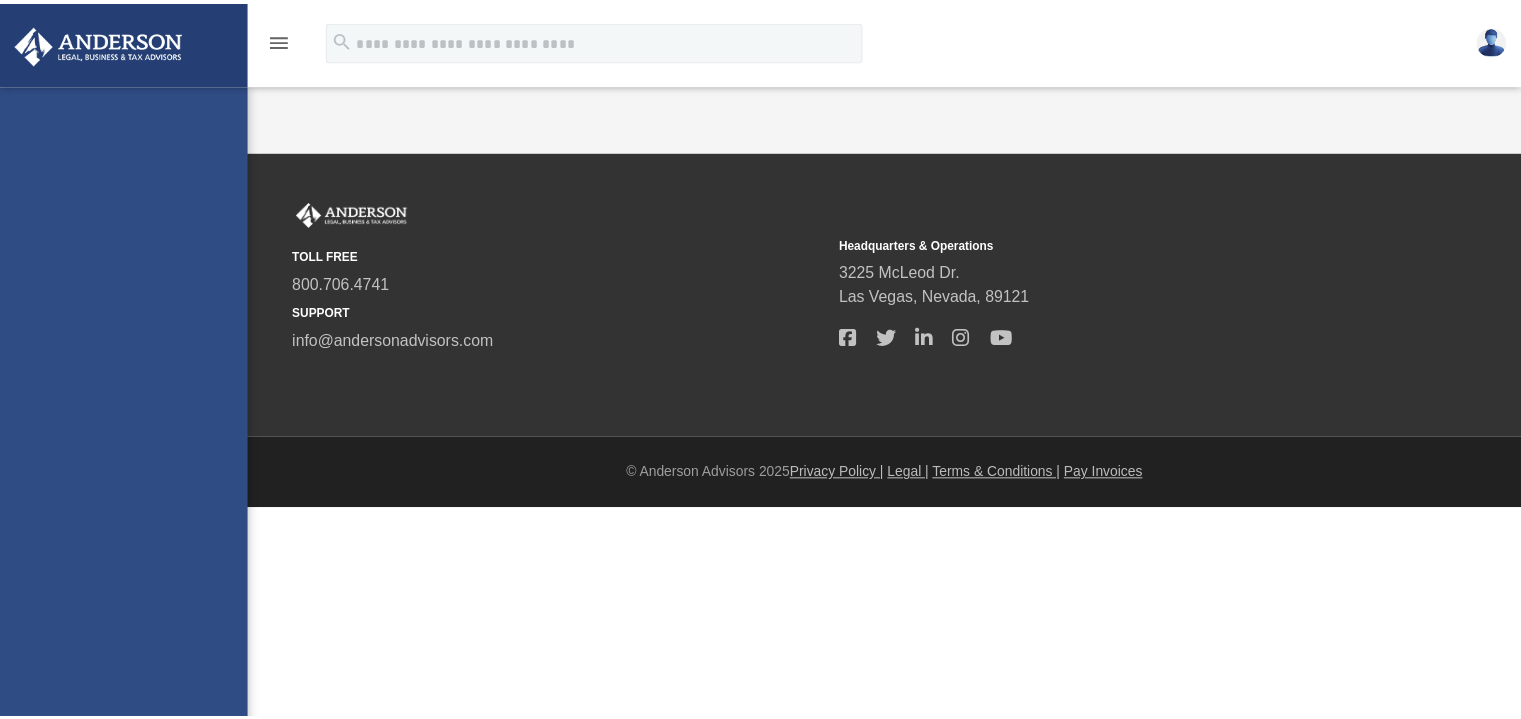 scroll, scrollTop: 0, scrollLeft: 0, axis: both 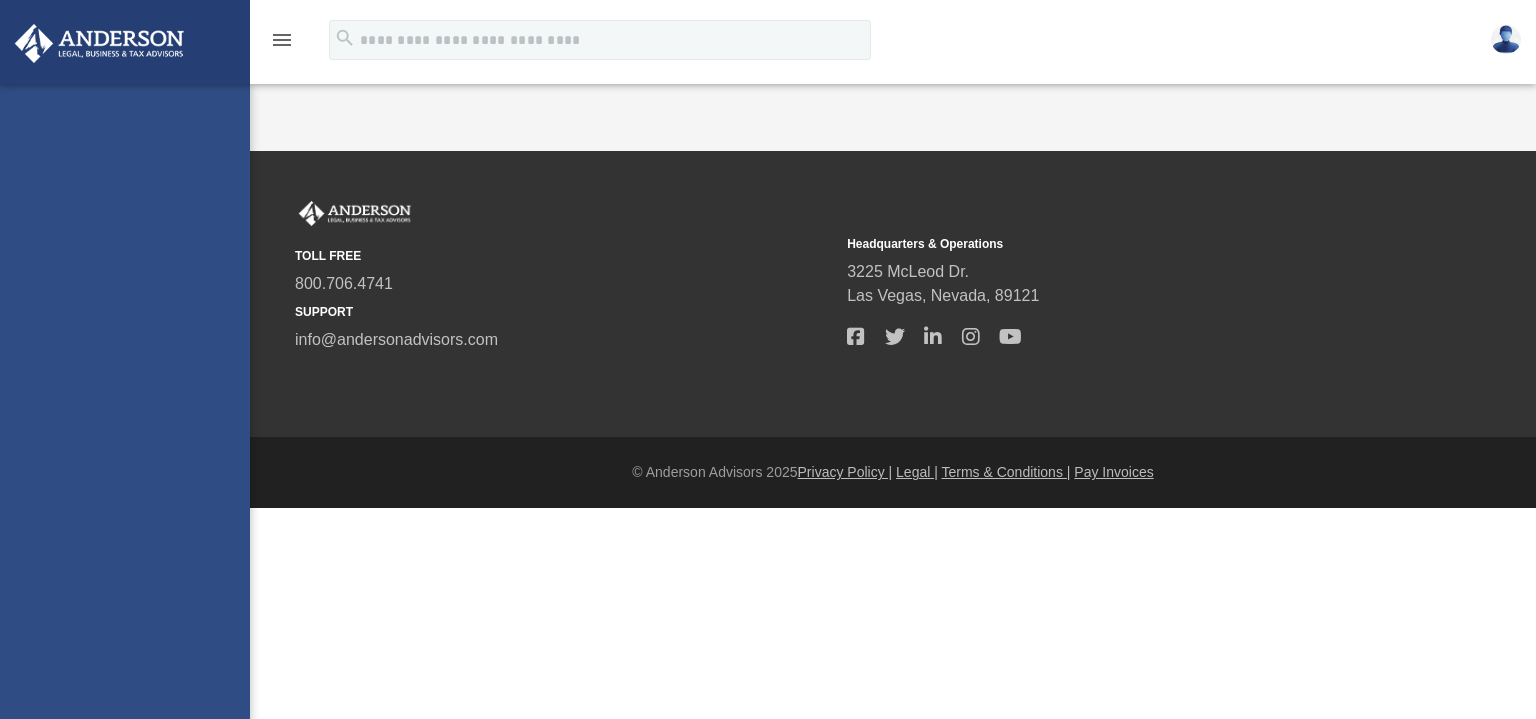 click on "[EMAIL]
Sign Out
[EMAIL]
Home
Tax Organizers
Order Status  NEW
Platinum Q&A
Client FAQ
Platinum Walkthrough
Submit a Question
Answered Questions
Document Review
Platinum Knowledge Room
Tax & Bookkeeping Packages
Land Trust & Deed Forum
Portal Feedback
Digital Products
Tax Toolbox
Business Credit Optimizer
Virtual Bookkeeping
Land Trust Kit
Wholesale Trust Kit
Non Profit Resource Kit
My Entities
Overview
CTA Hub
Entity Change Request
Binder Walkthrough
My Blueprint
Tax Due Dates
My Anderson Team
My Anderson Team
Anderson System
Client Referrals
My Documents
Box
Meeting Minutes
Forms Library
Notarize
Billing
$ Open Invoices" at bounding box center (125, 443) 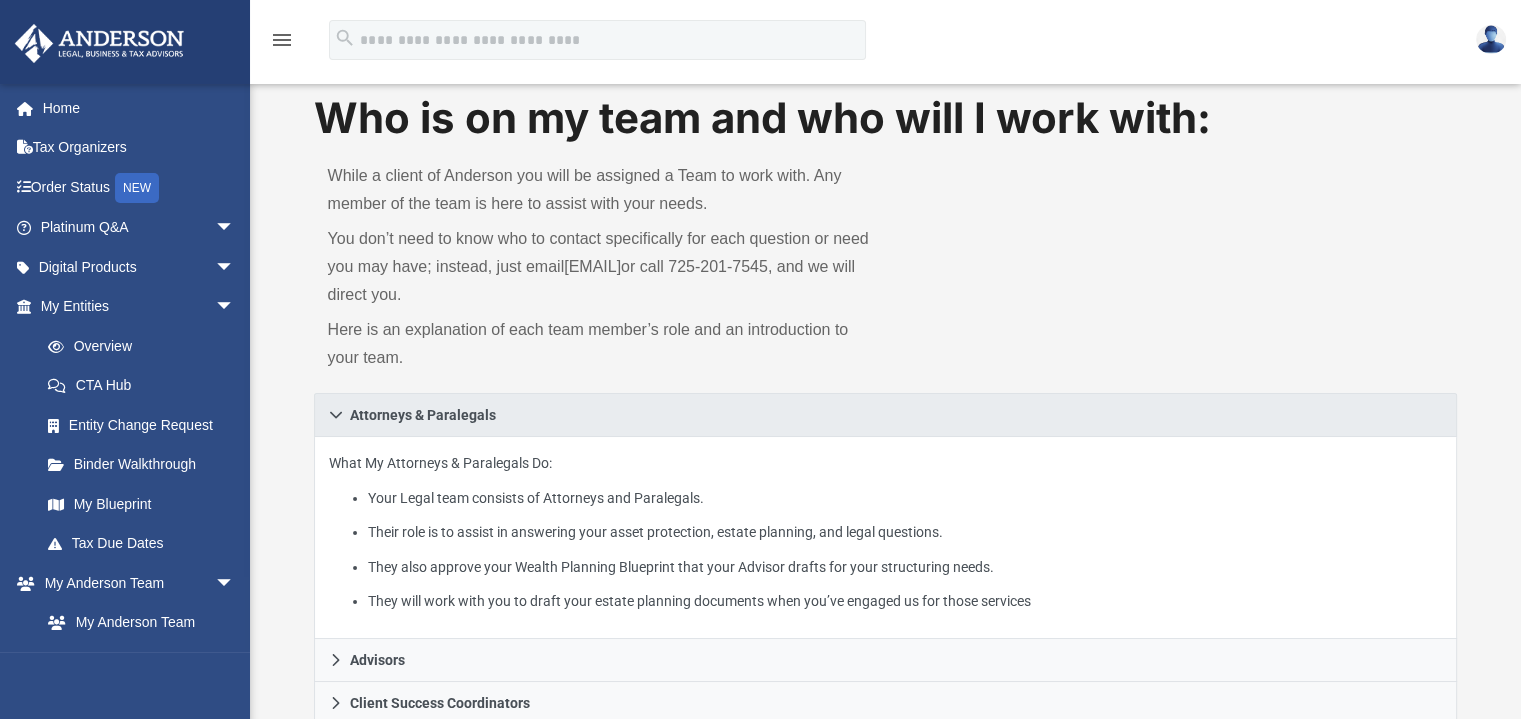 scroll, scrollTop: 0, scrollLeft: 0, axis: both 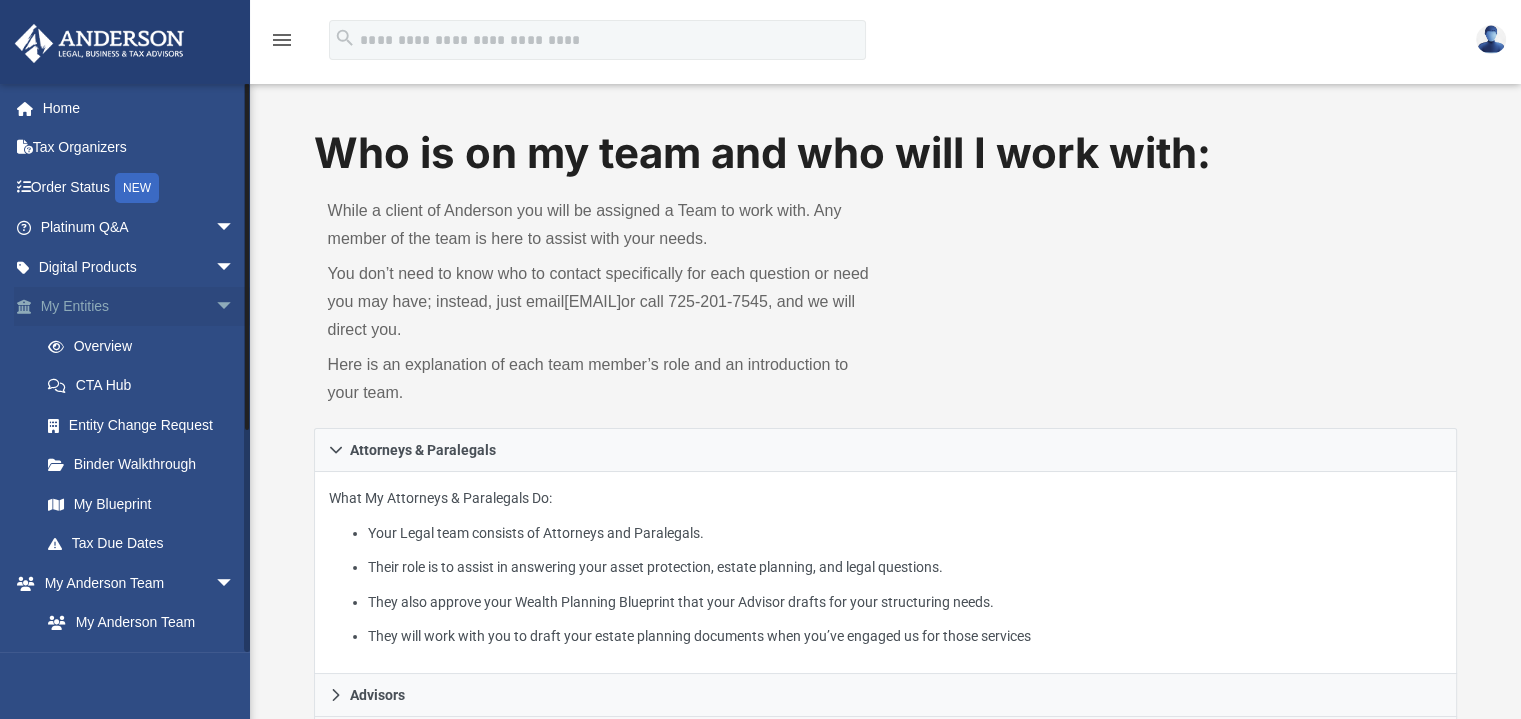 click on "arrow_drop_down" at bounding box center (235, 307) 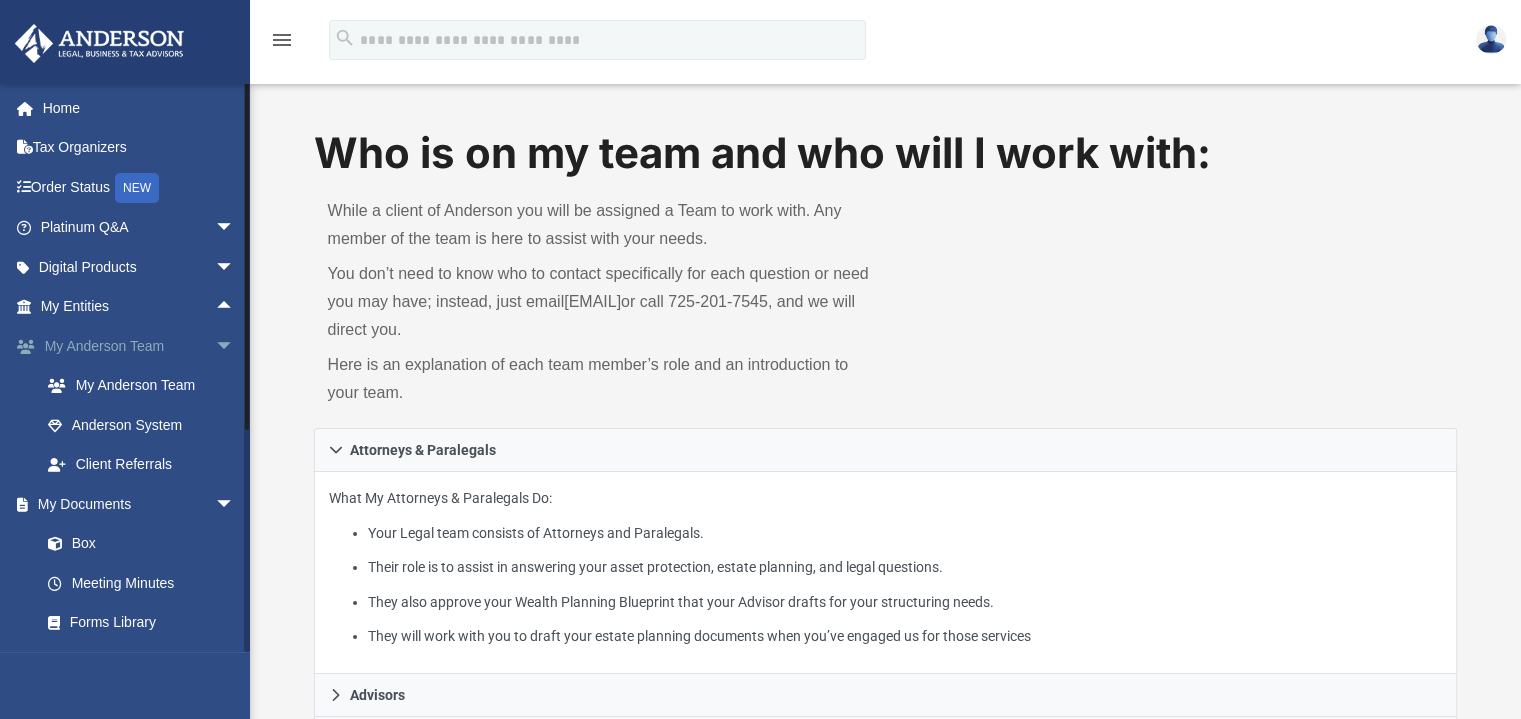 click on "arrow_drop_down" at bounding box center (235, 346) 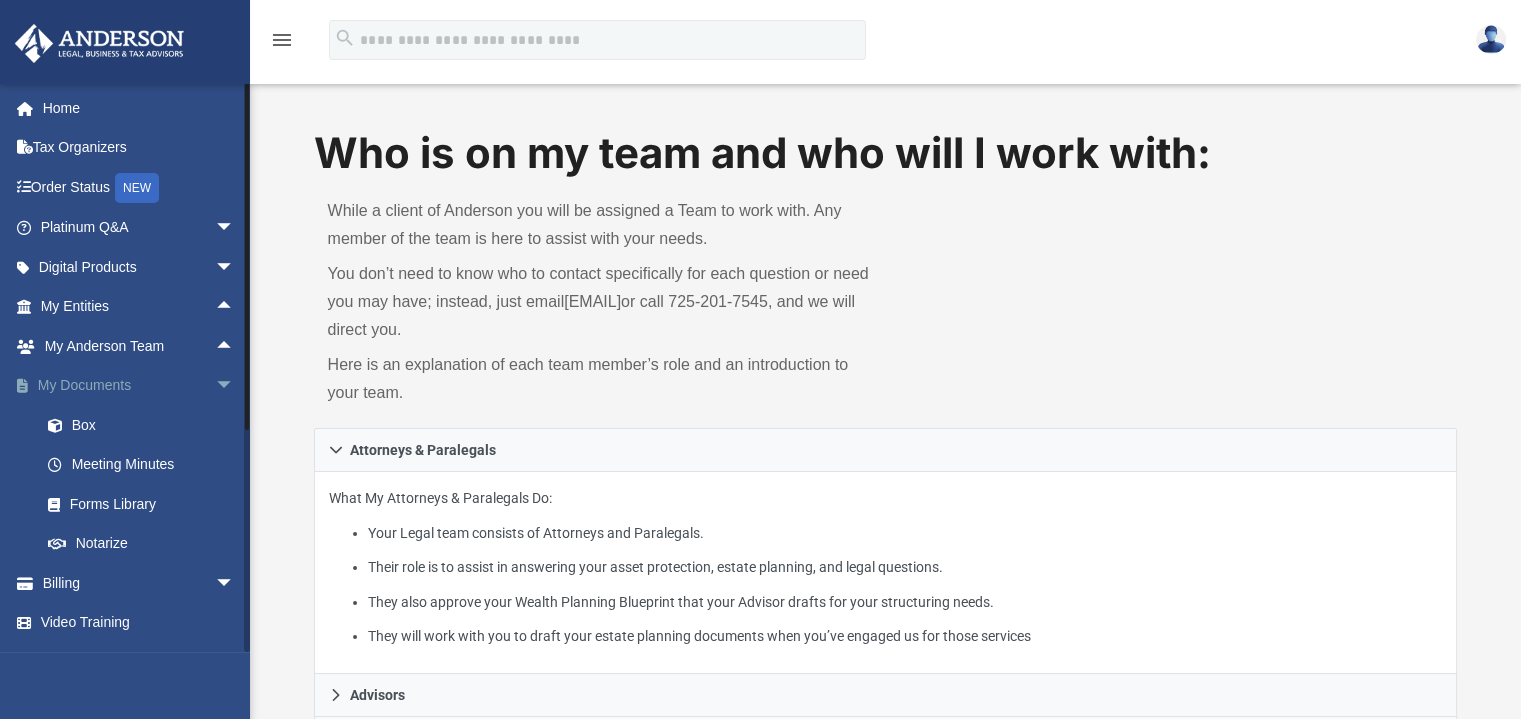 click on "arrow_drop_down" at bounding box center (235, 386) 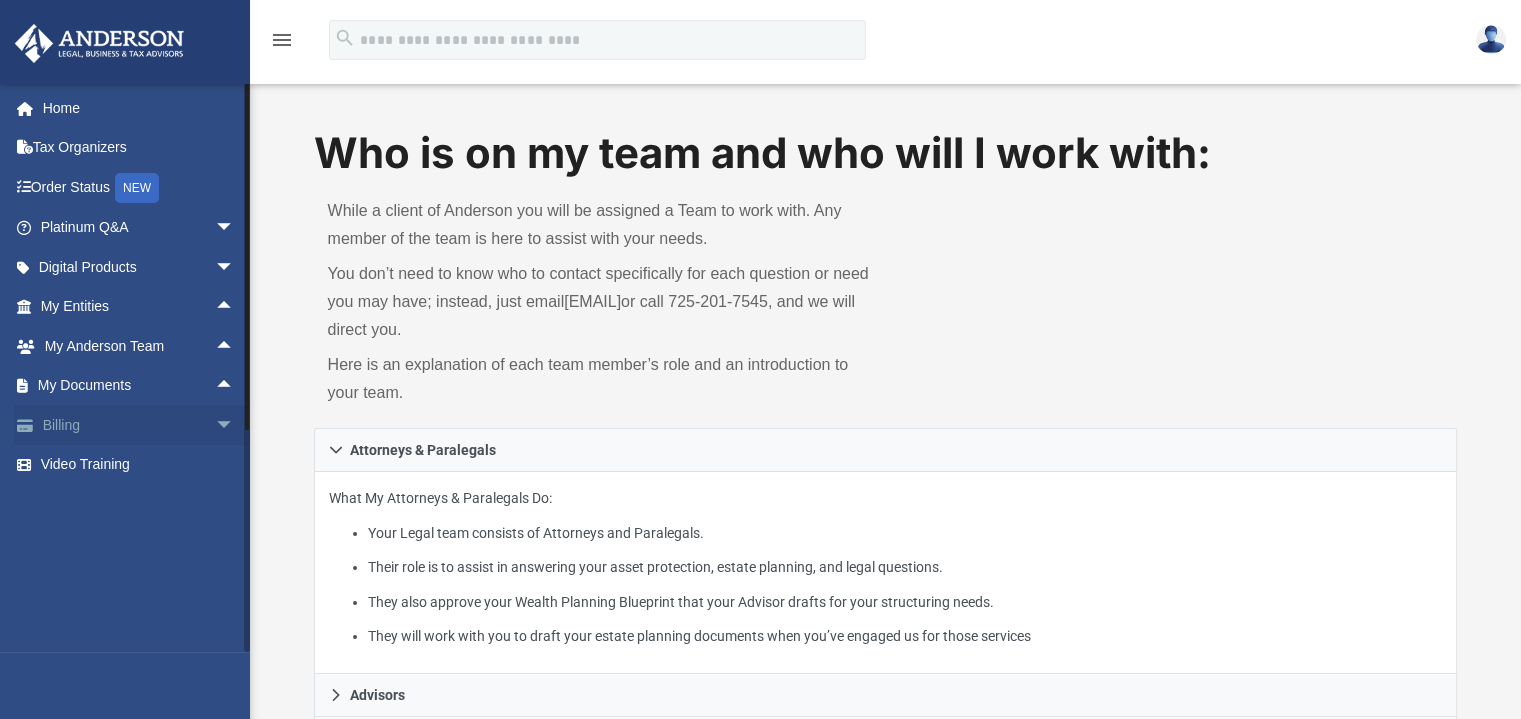 click on "arrow_drop_down" at bounding box center [235, 425] 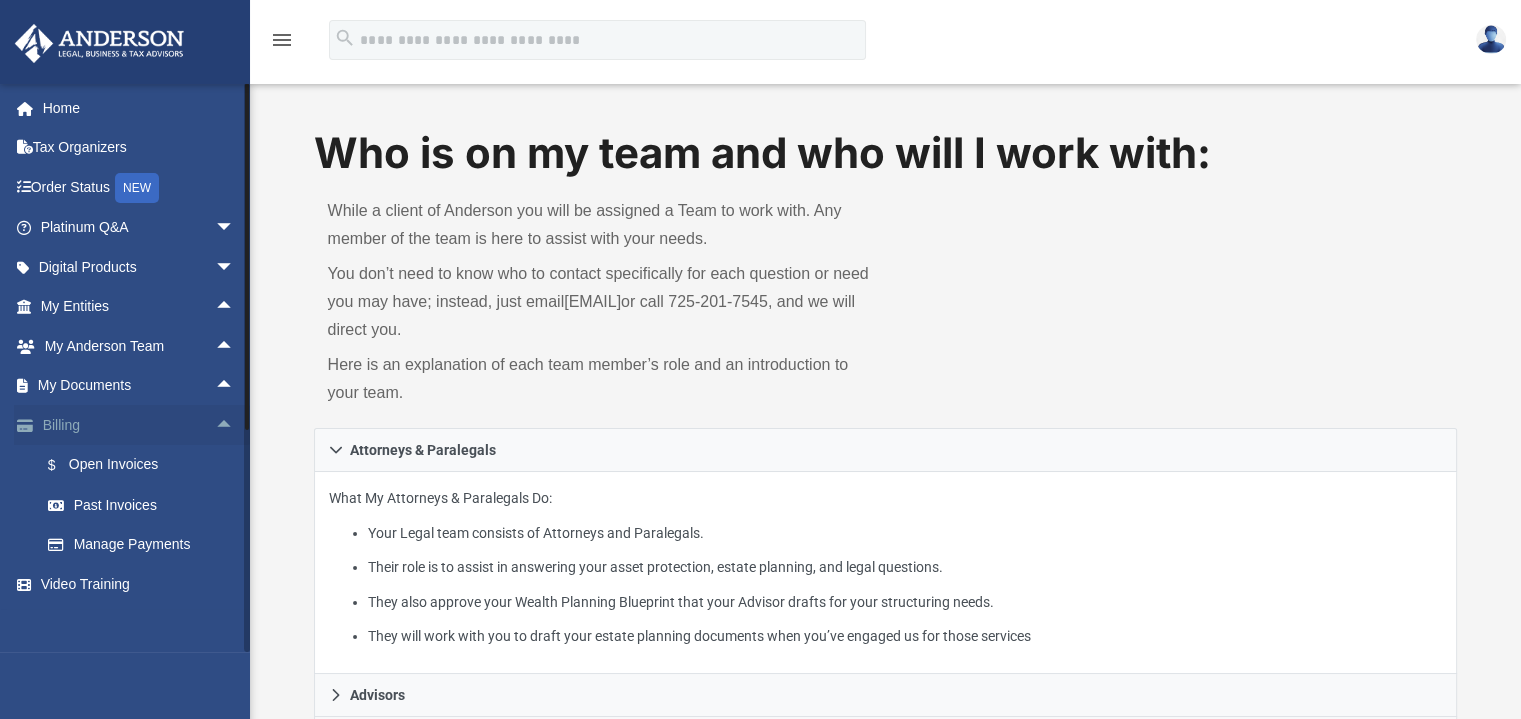 click on "arrow_drop_up" at bounding box center [235, 425] 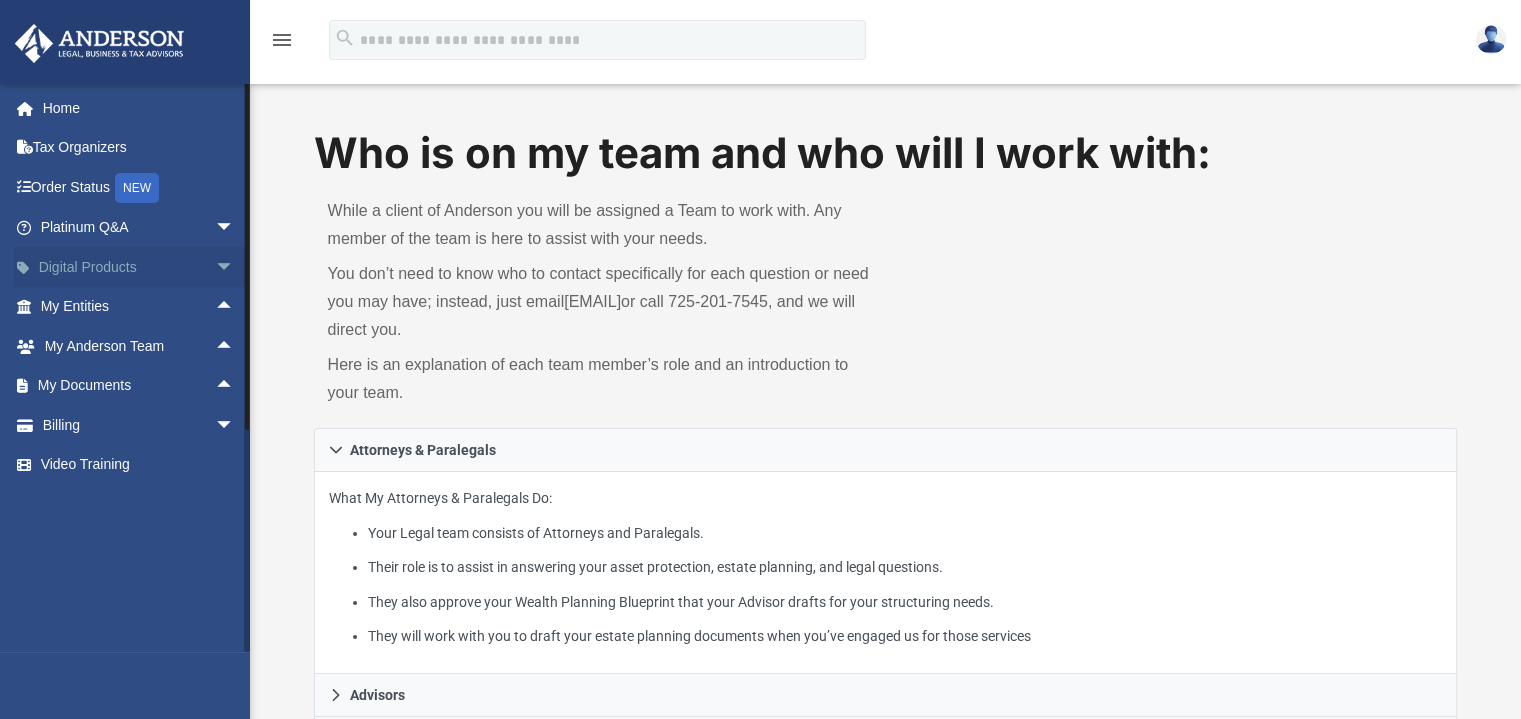 click on "arrow_drop_down" at bounding box center [235, 267] 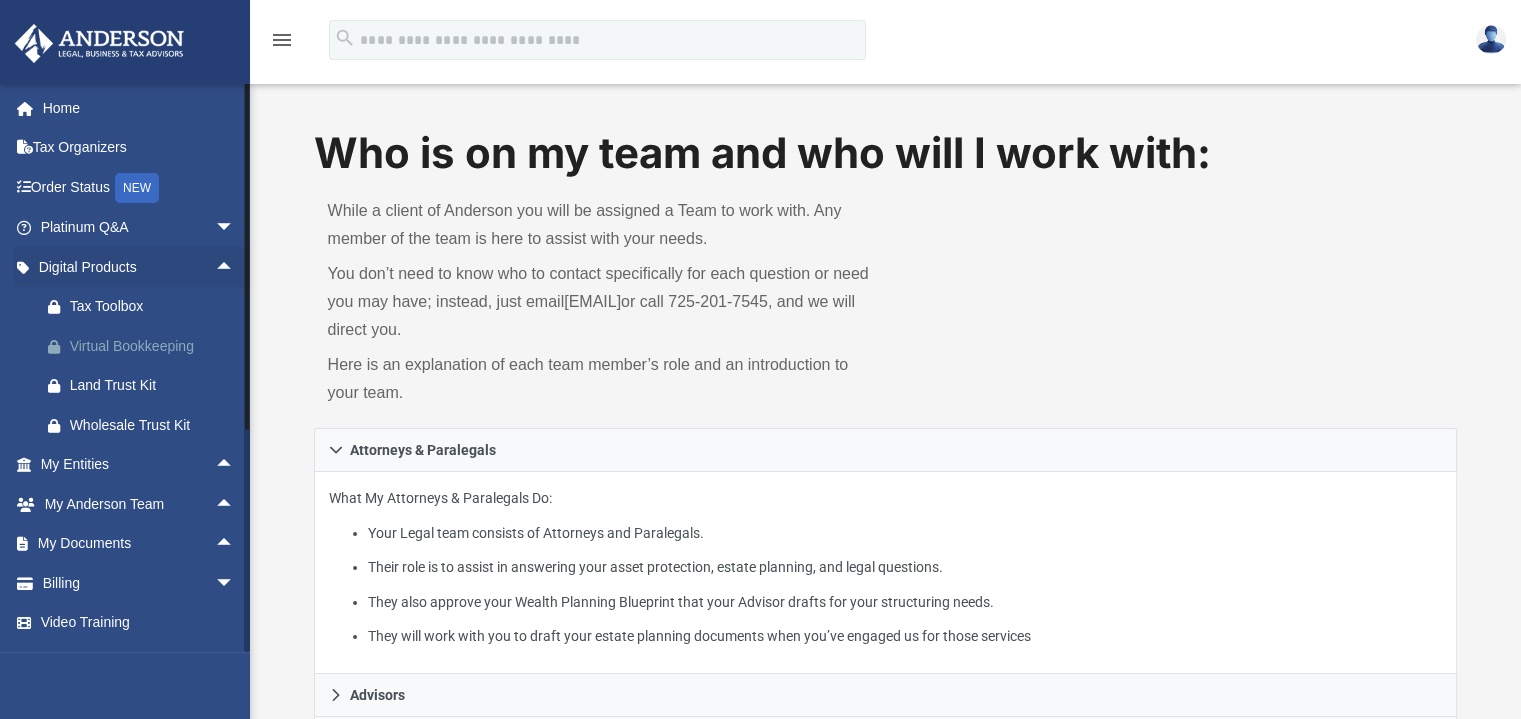click on "Virtual Bookkeeping" at bounding box center [146, 346] 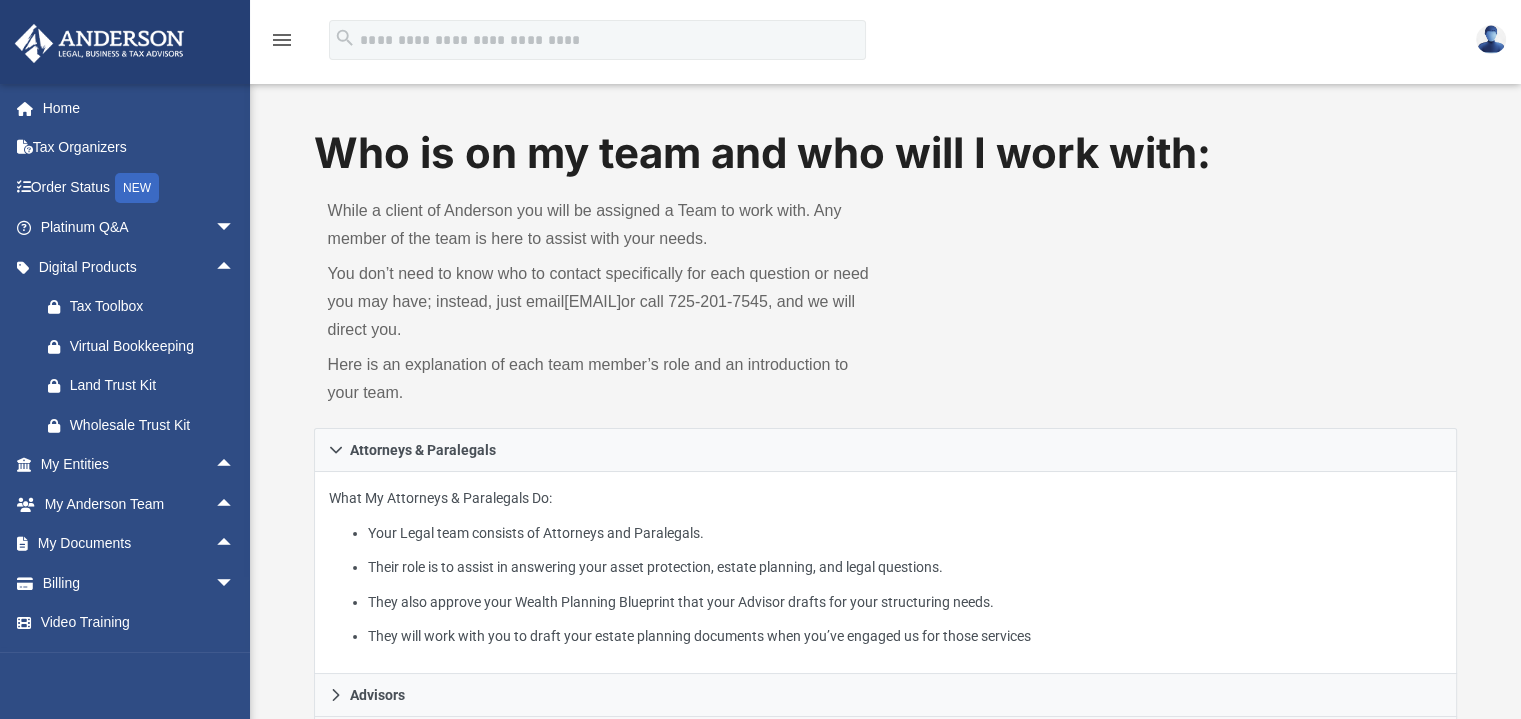 click on "Who is on my team and who will I work with: While a client of Anderson you will be assigned a Team to work with. Any member of the team is here to assist with your needs. You don’t need to know who to contact specifically for each question or need you may have; instead, just email  myteam@andersonadvisors.com  or call 725-201-7545, and we will direct you. Here is an explanation of each team member’s role and an introduction to your team. Attorneys & Paralegals  What My Attorneys & Paralegals Do:  Your Legal team consists of Attorneys and Paralegals.  Their role is to assist in answering your asset protection, estate planning, and legal questions. They also approve your Wealth Planning Blueprint that your Advisor drafts for your structuring needs. They will work with you to draft your estate planning documents when you’ve engaged us for those services Advisors  What My Advisors Do:  They examine all three areas of asset protection, tax planning, and business planning to develop a customized plan for you." at bounding box center (885, 621) 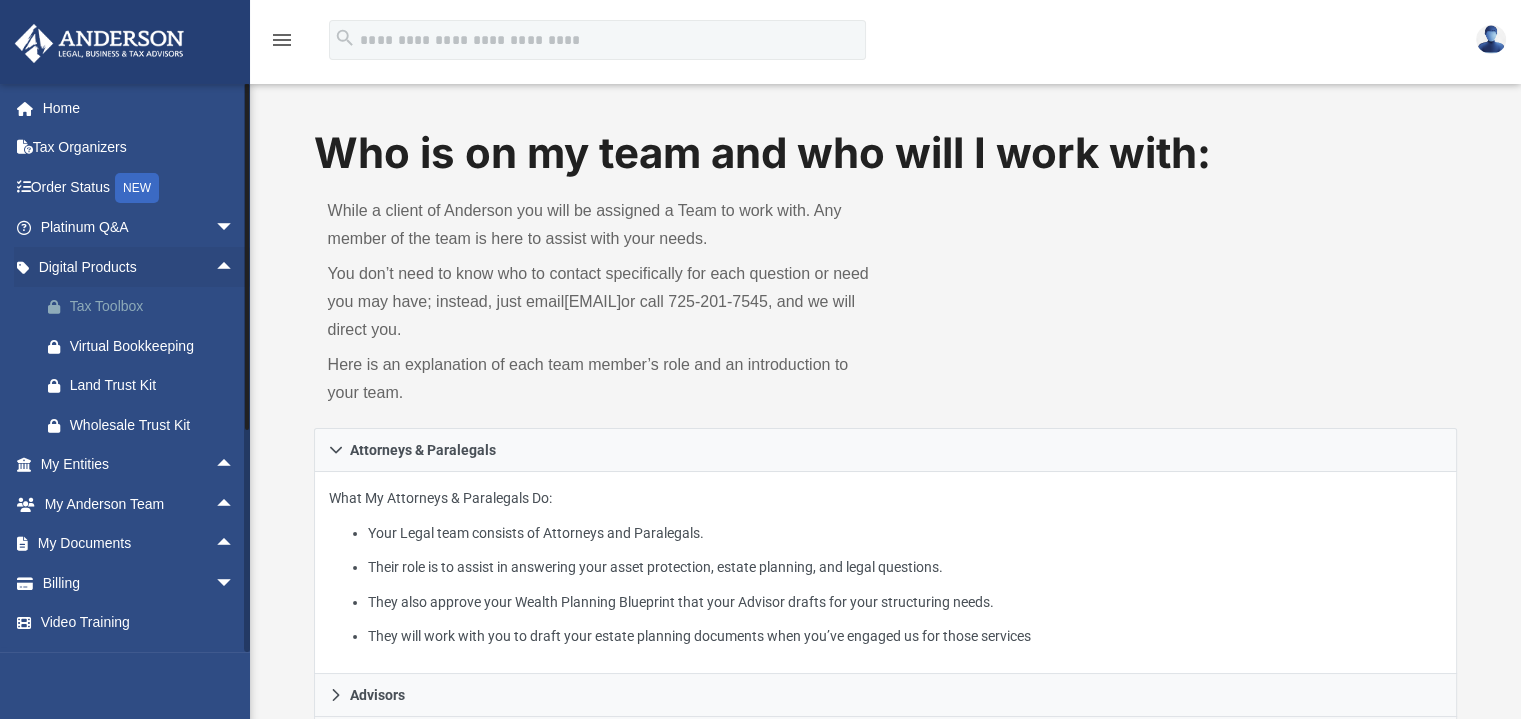 click on "Tax Toolbox" at bounding box center (155, 306) 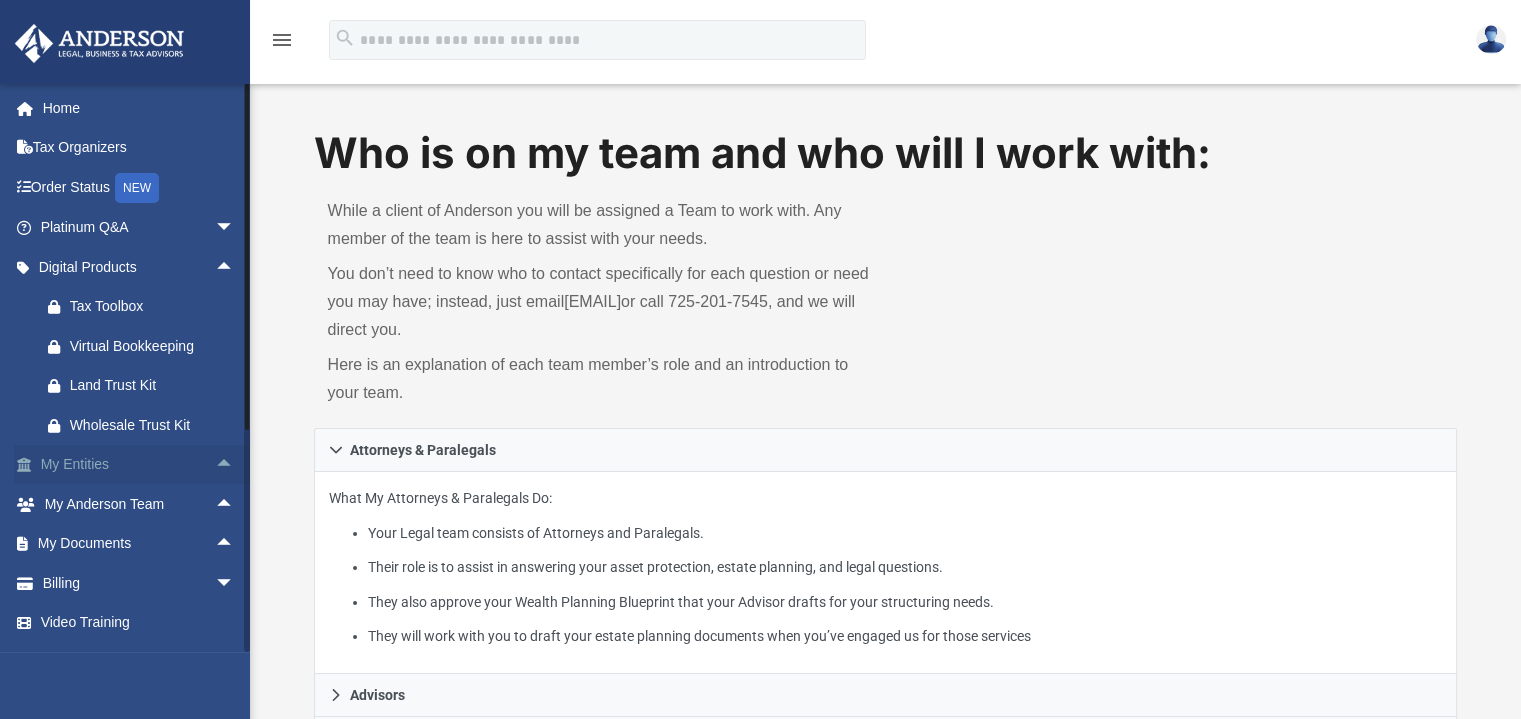 click on "arrow_drop_up" at bounding box center (235, 465) 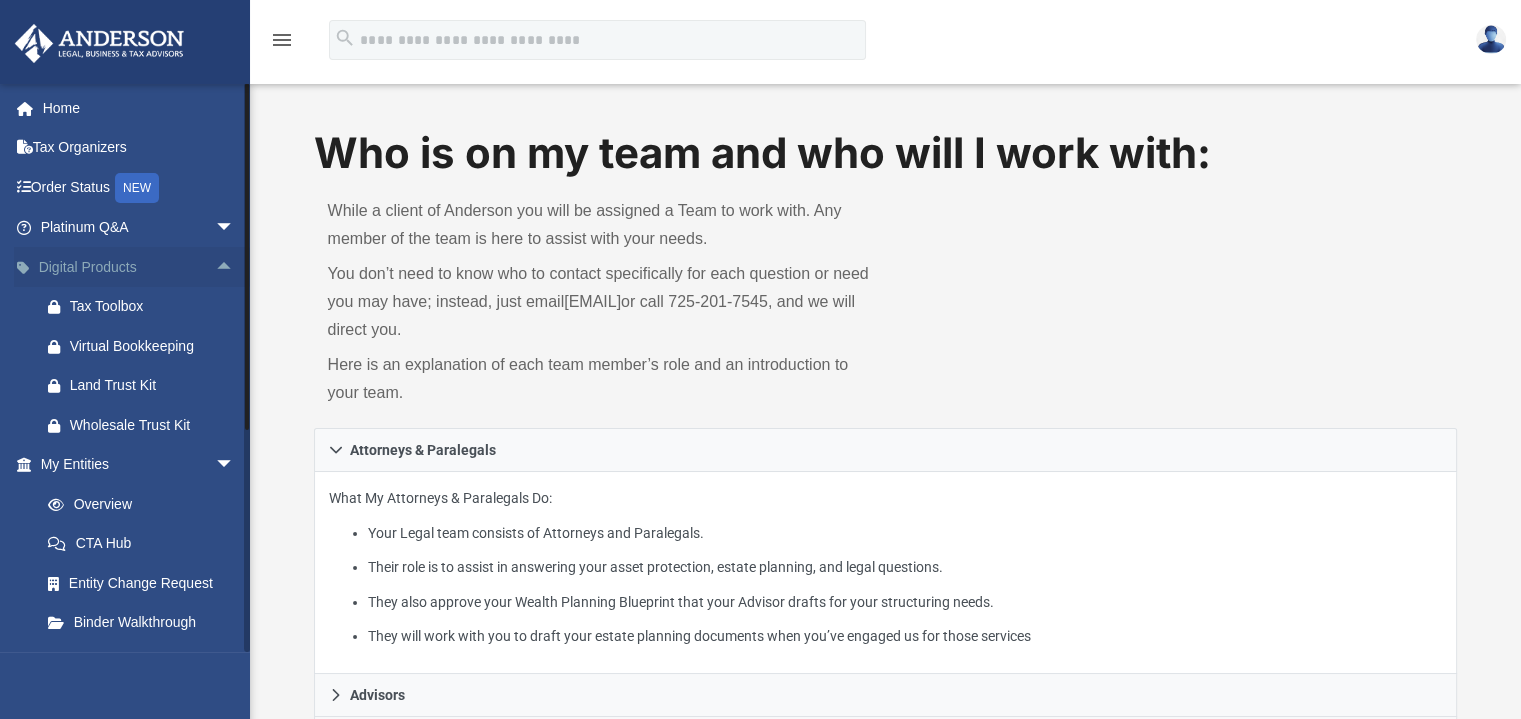 click on "arrow_drop_up" at bounding box center [235, 267] 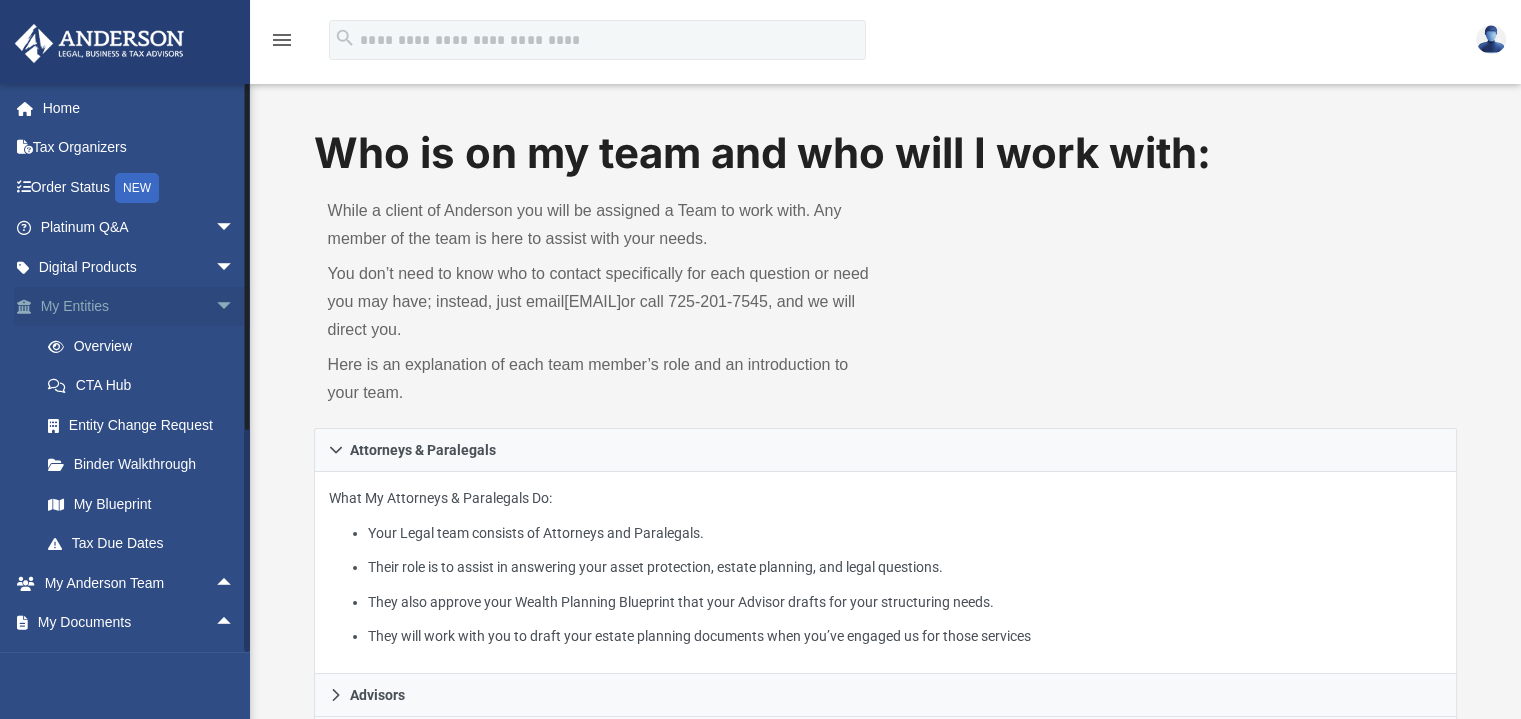 click on "arrow_drop_down" at bounding box center (235, 307) 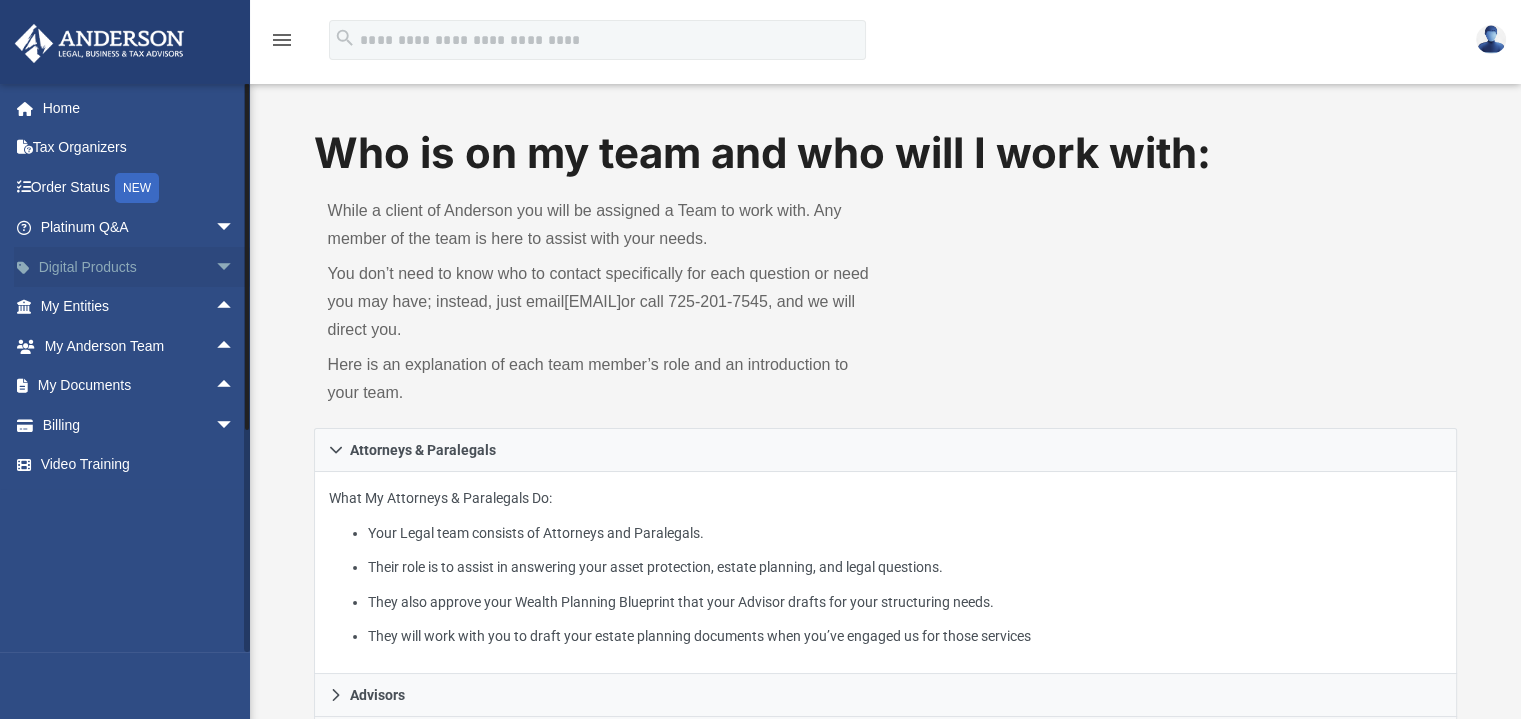 click on "arrow_drop_down" at bounding box center (235, 267) 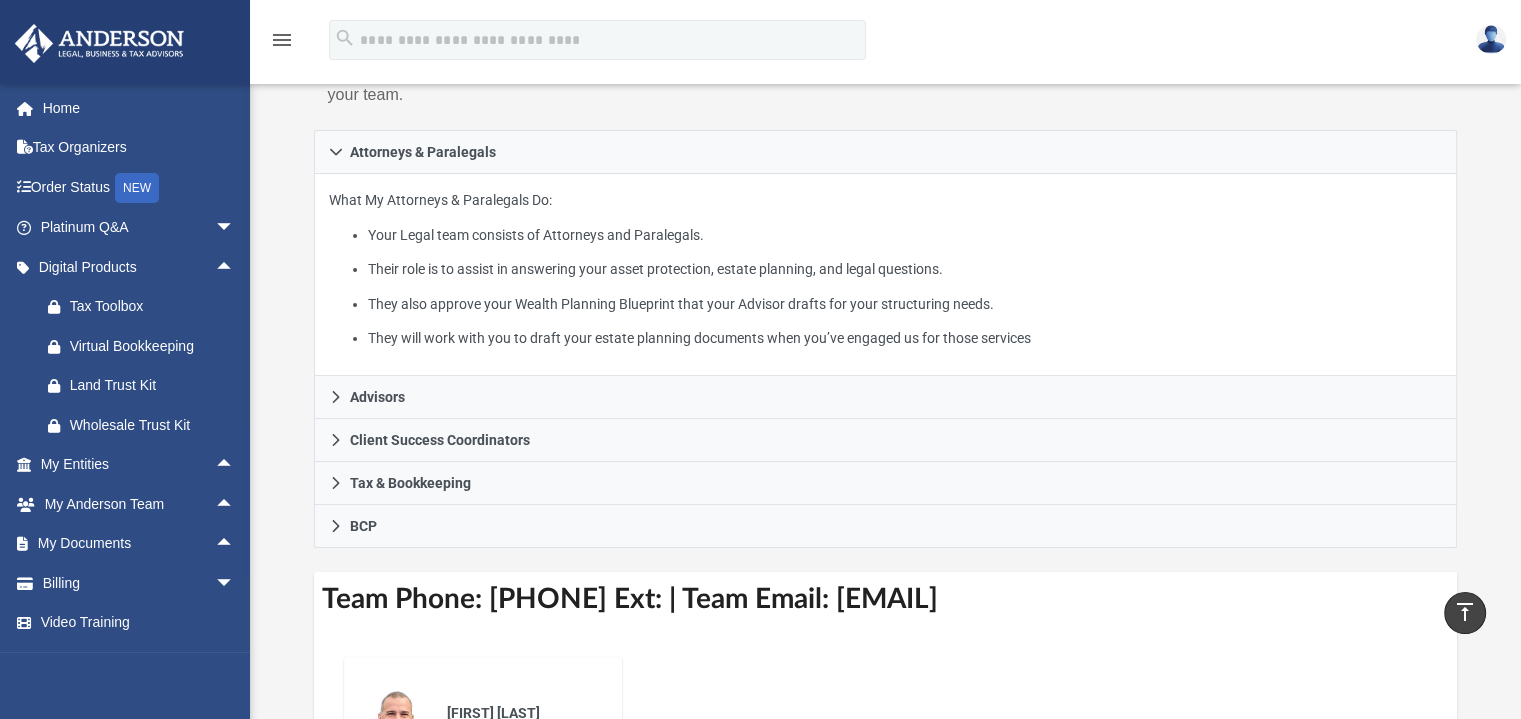 scroll, scrollTop: 0, scrollLeft: 0, axis: both 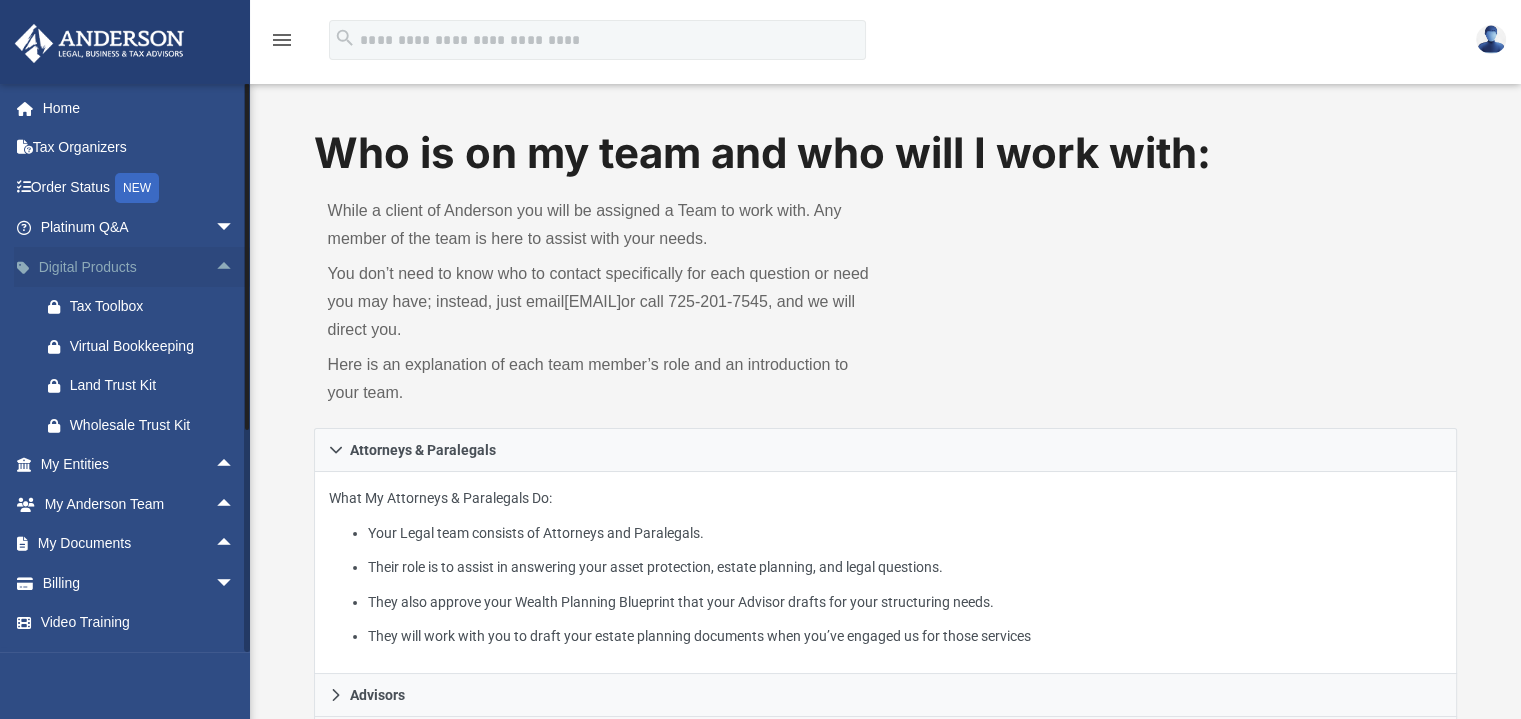 click on "arrow_drop_up" at bounding box center (235, 267) 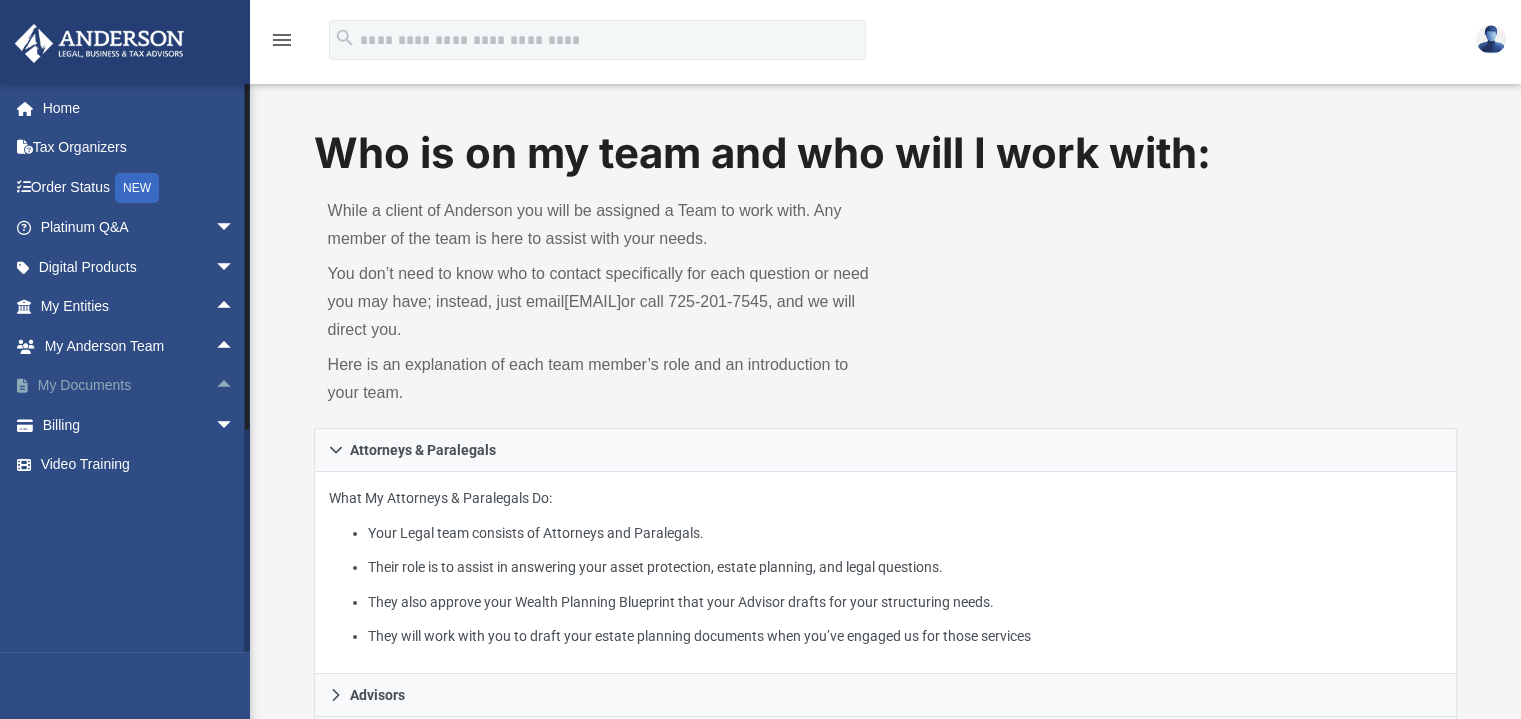 click on "arrow_drop_up" at bounding box center [235, 386] 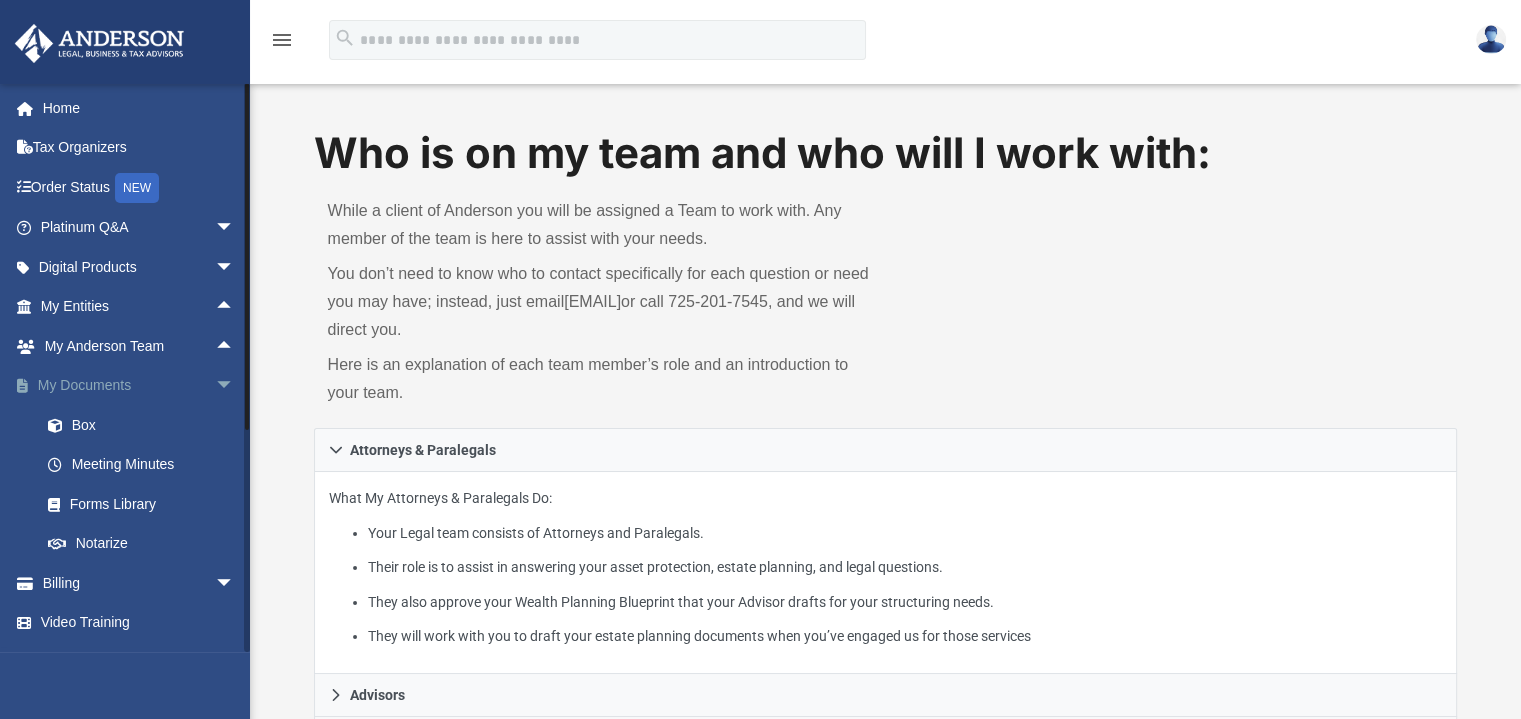 click on "arrow_drop_down" at bounding box center (235, 386) 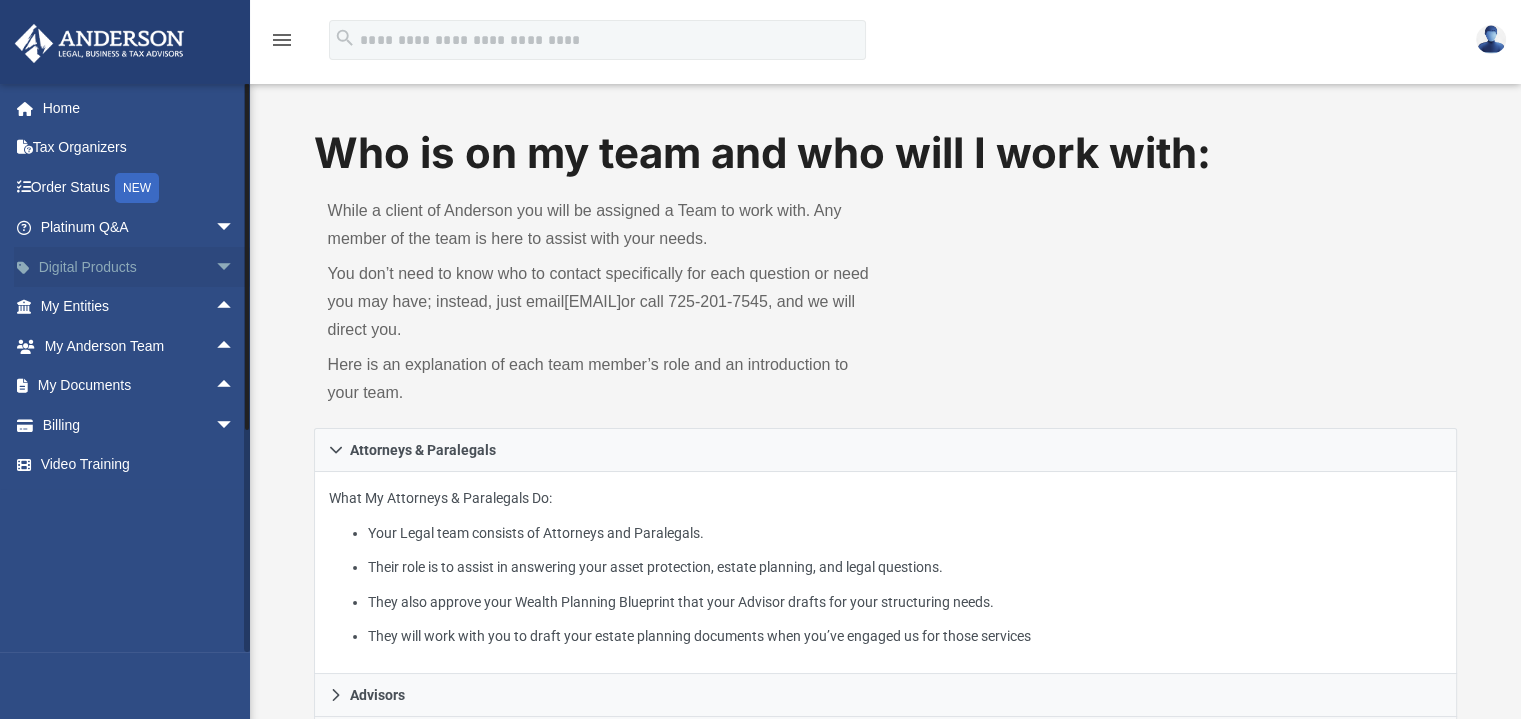 click on "arrow_drop_down" at bounding box center [235, 267] 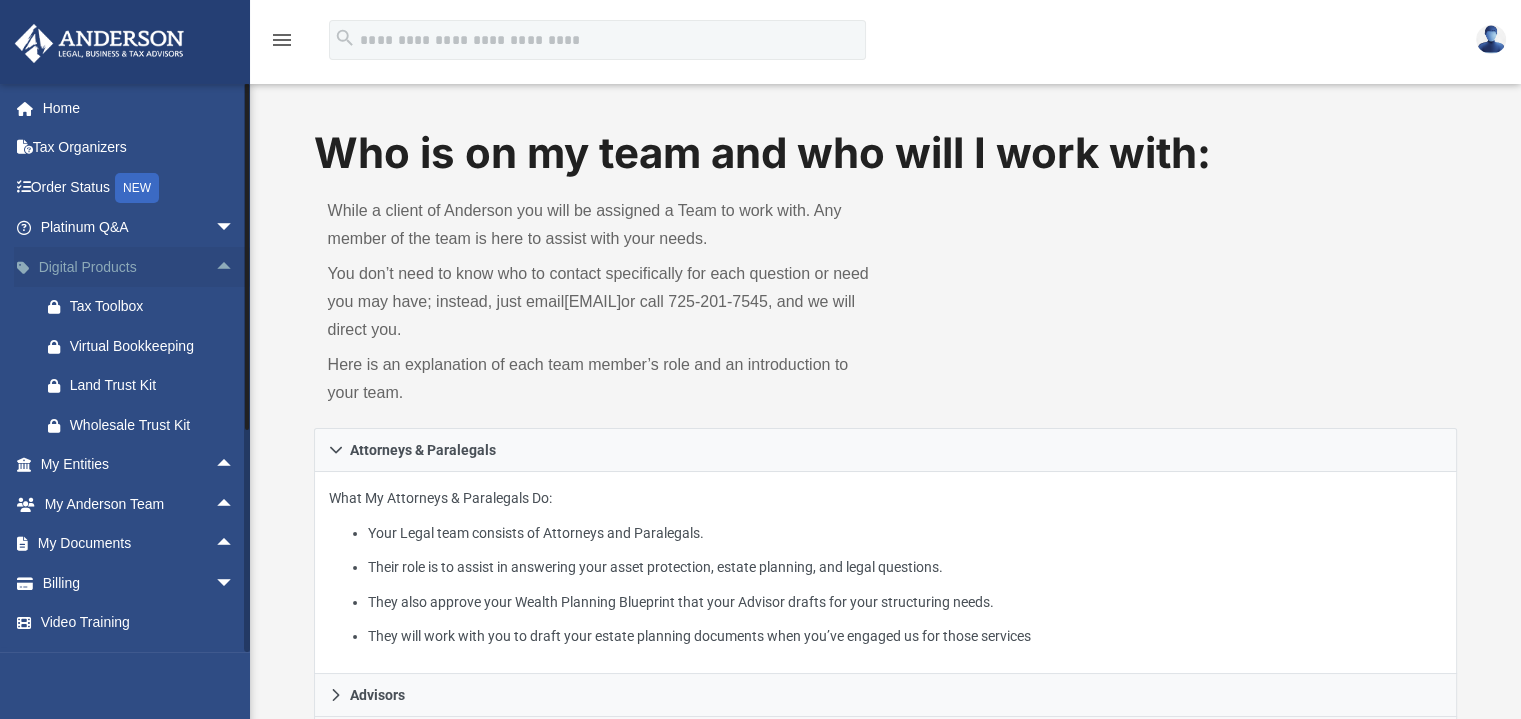 click on "arrow_drop_up" at bounding box center (235, 267) 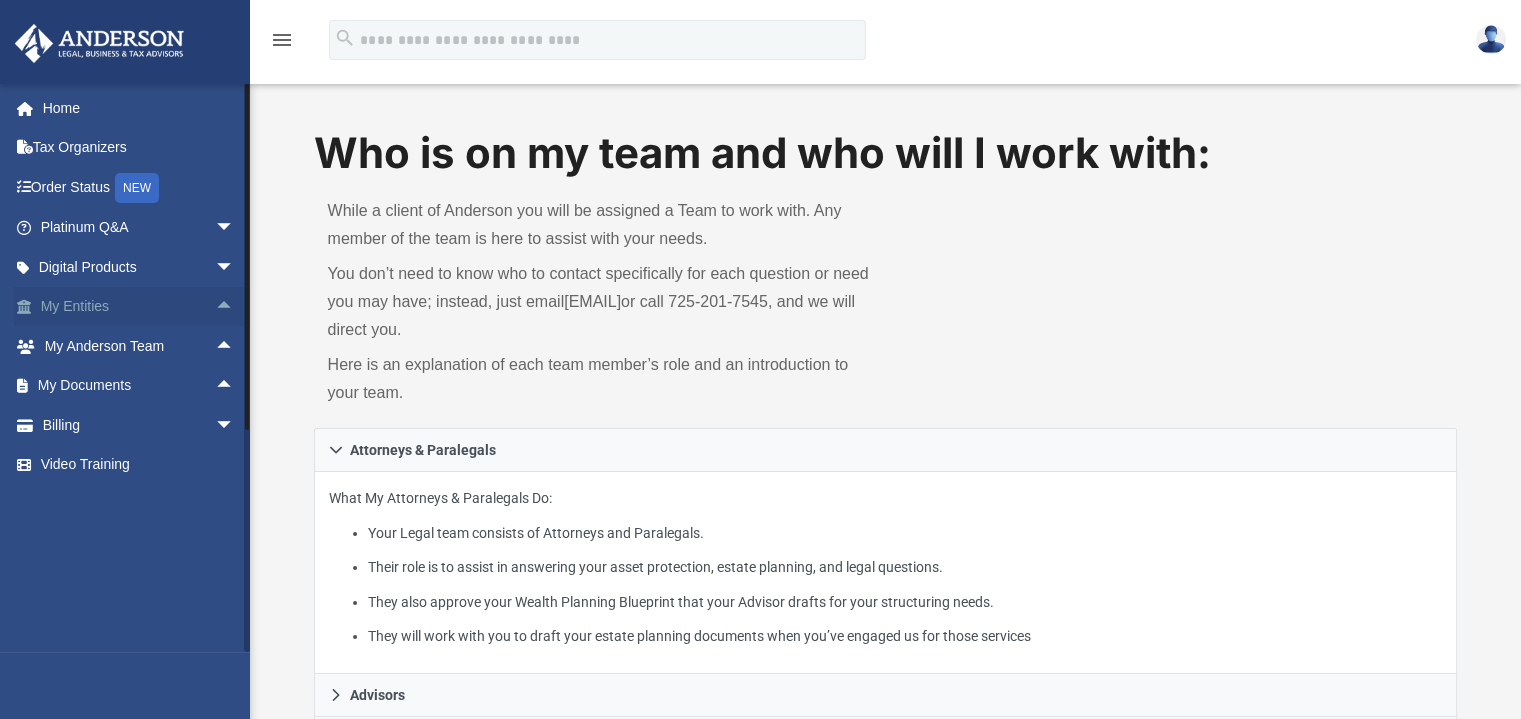 click on "arrow_drop_up" at bounding box center (235, 307) 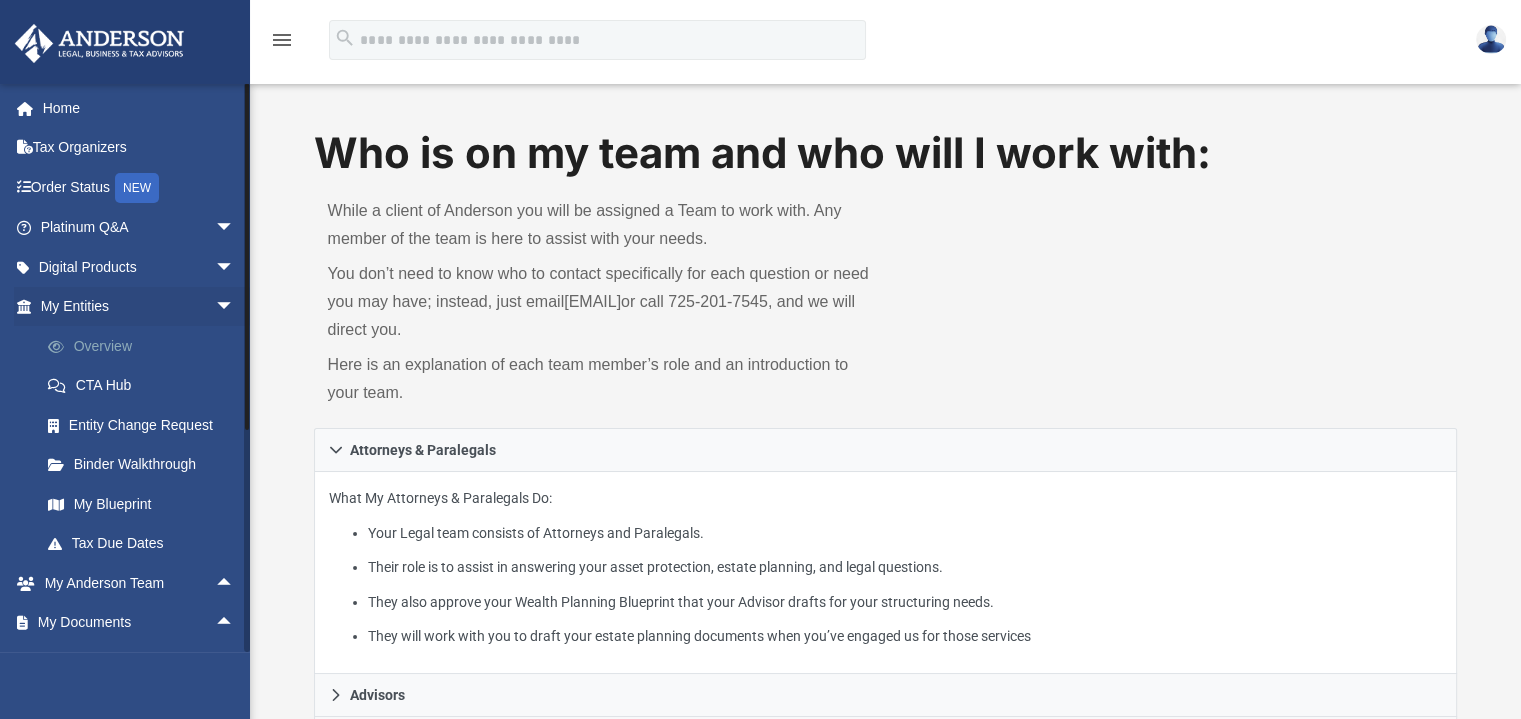 click on "Overview" at bounding box center (146, 346) 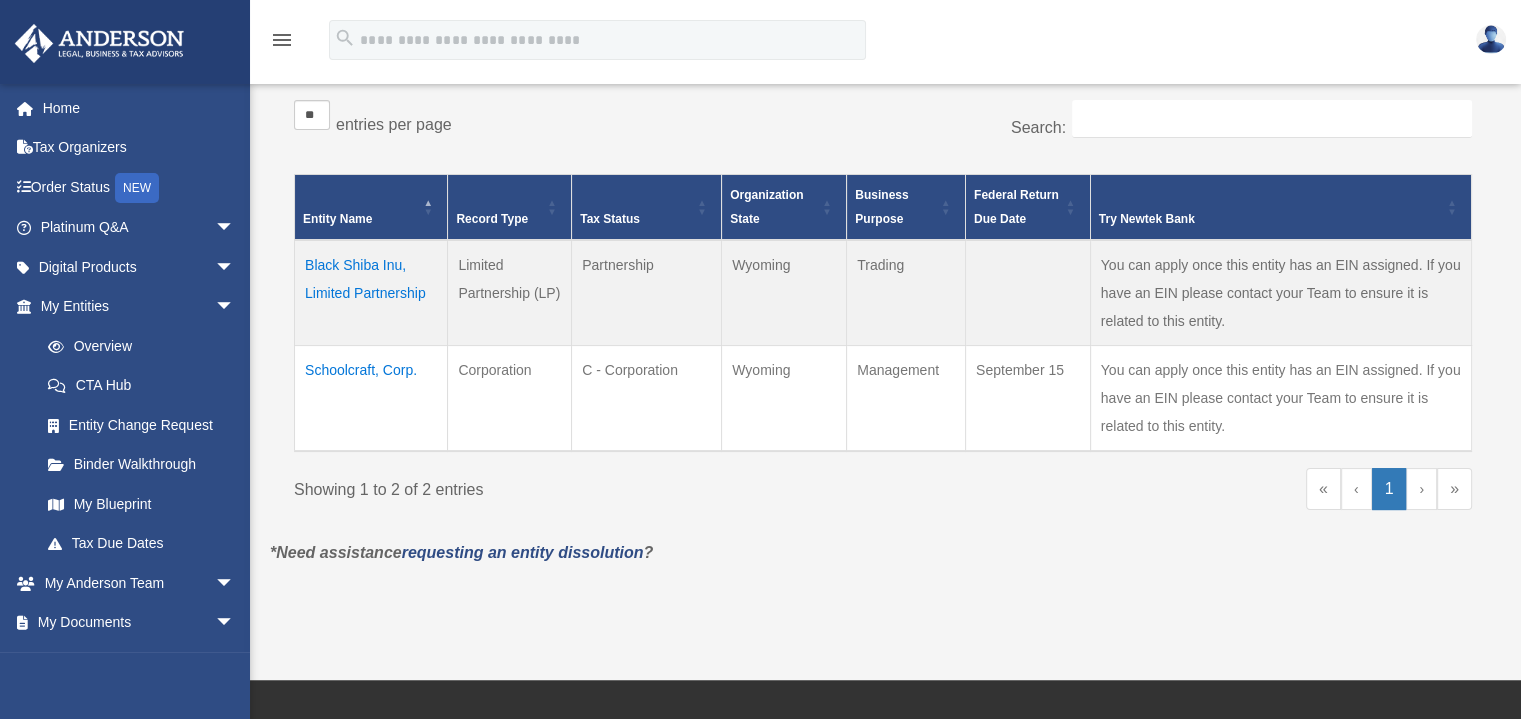 scroll, scrollTop: 375, scrollLeft: 0, axis: vertical 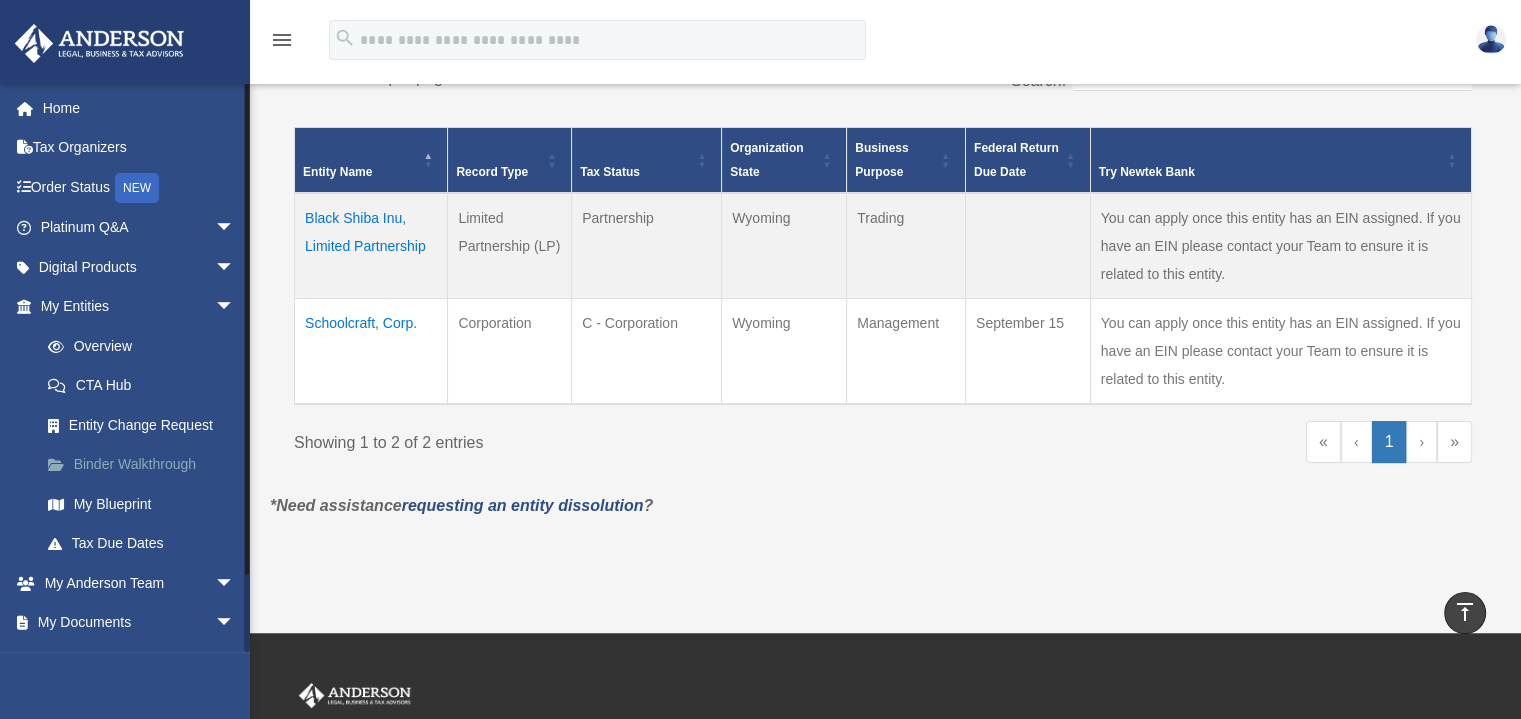 click on "Binder Walkthrough" at bounding box center (146, 465) 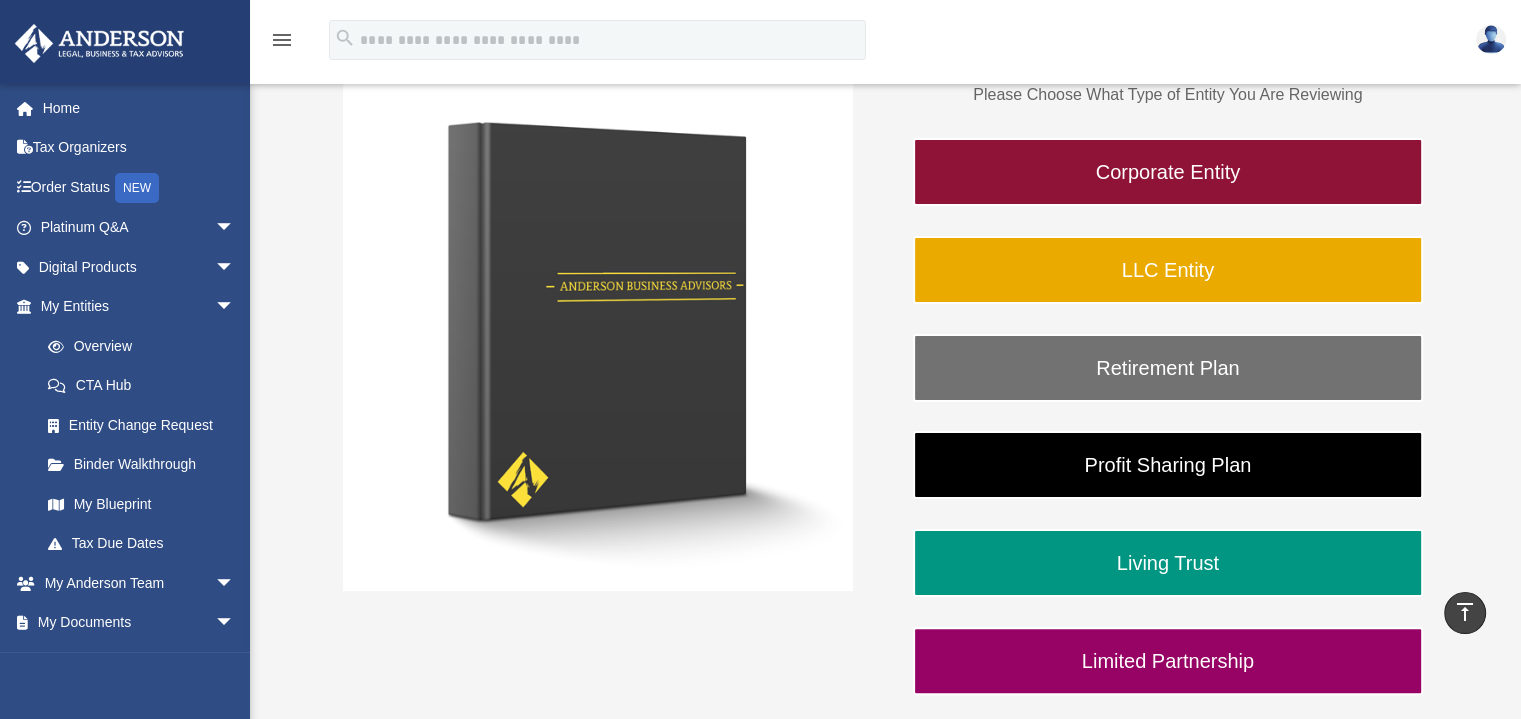 scroll, scrollTop: 324, scrollLeft: 0, axis: vertical 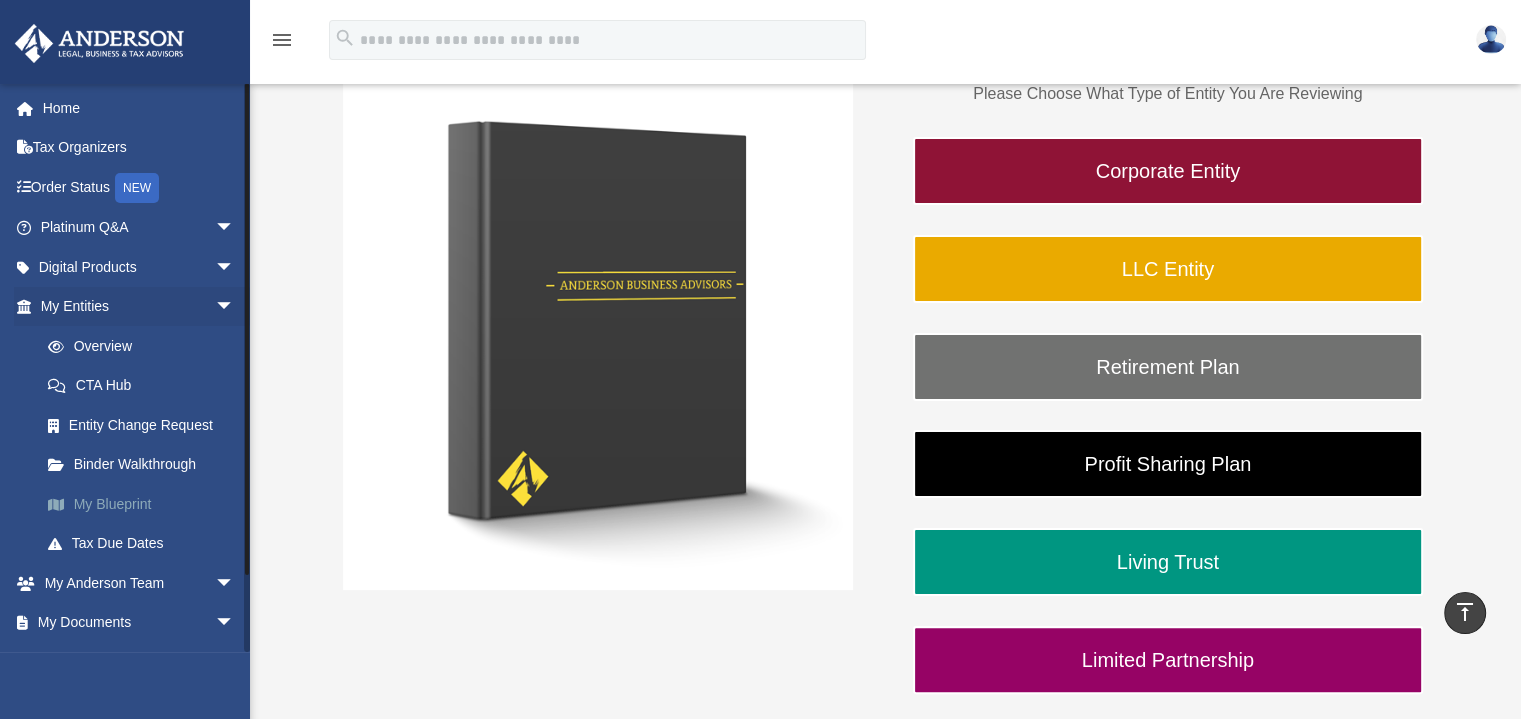 click on "My Blueprint" at bounding box center (146, 504) 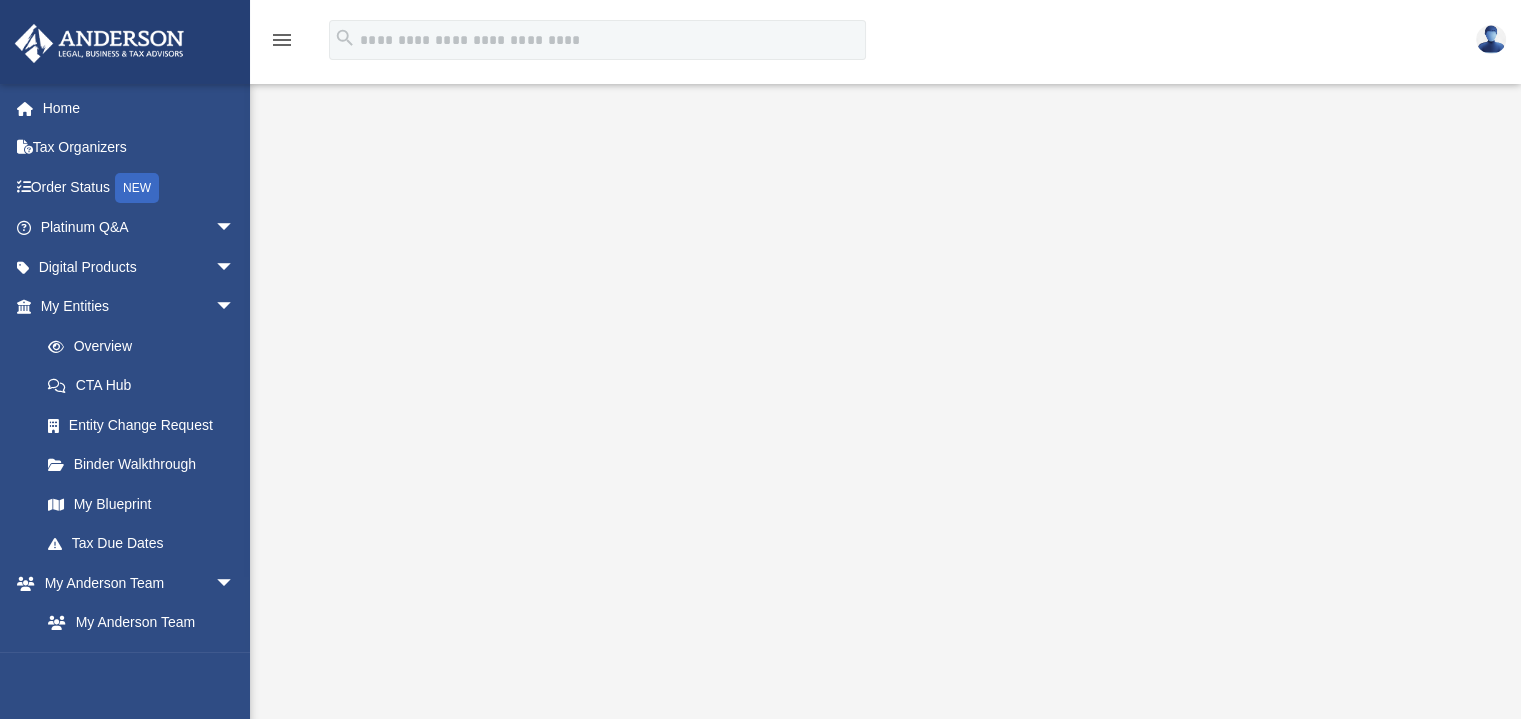 scroll, scrollTop: 120, scrollLeft: 0, axis: vertical 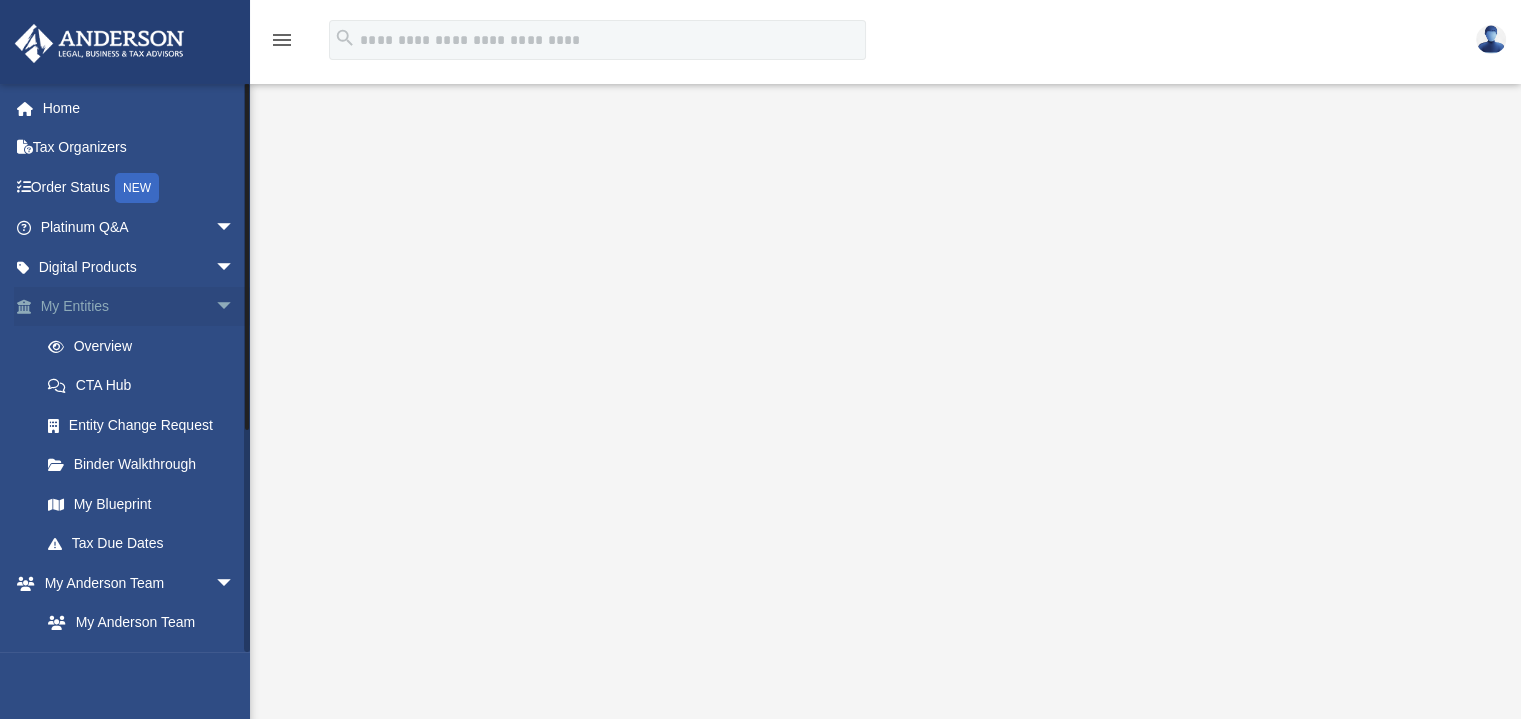 click on "arrow_drop_down" at bounding box center [235, 307] 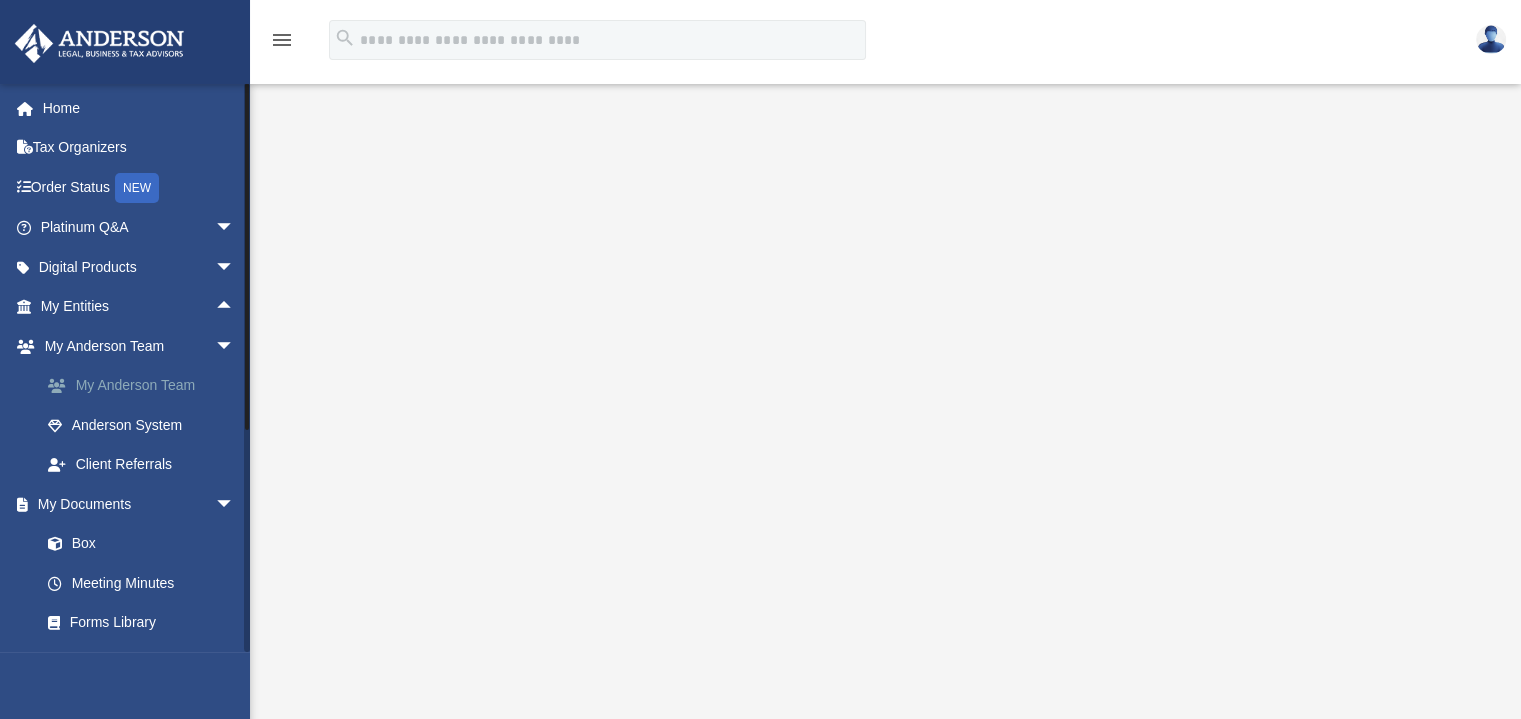 click on "My Anderson Team" at bounding box center (146, 386) 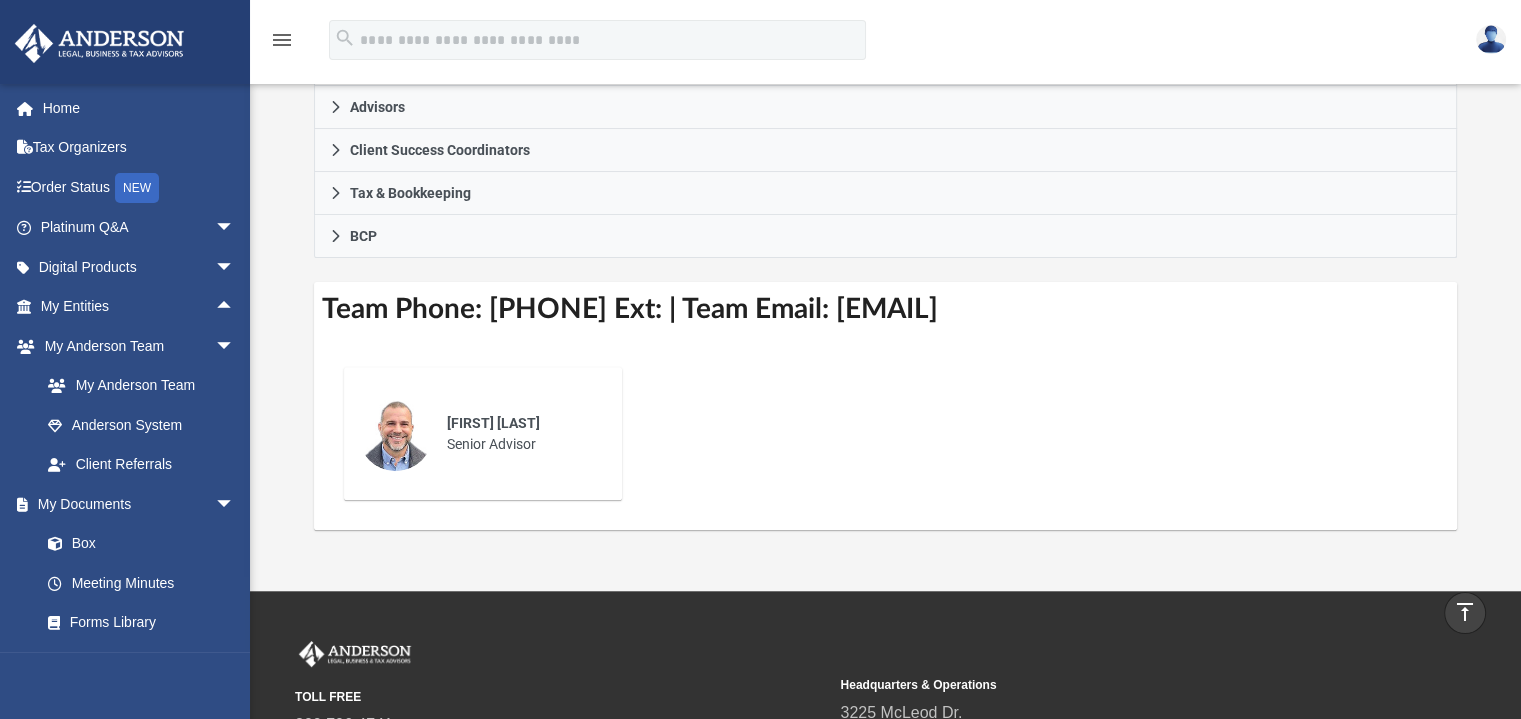 scroll, scrollTop: 588, scrollLeft: 0, axis: vertical 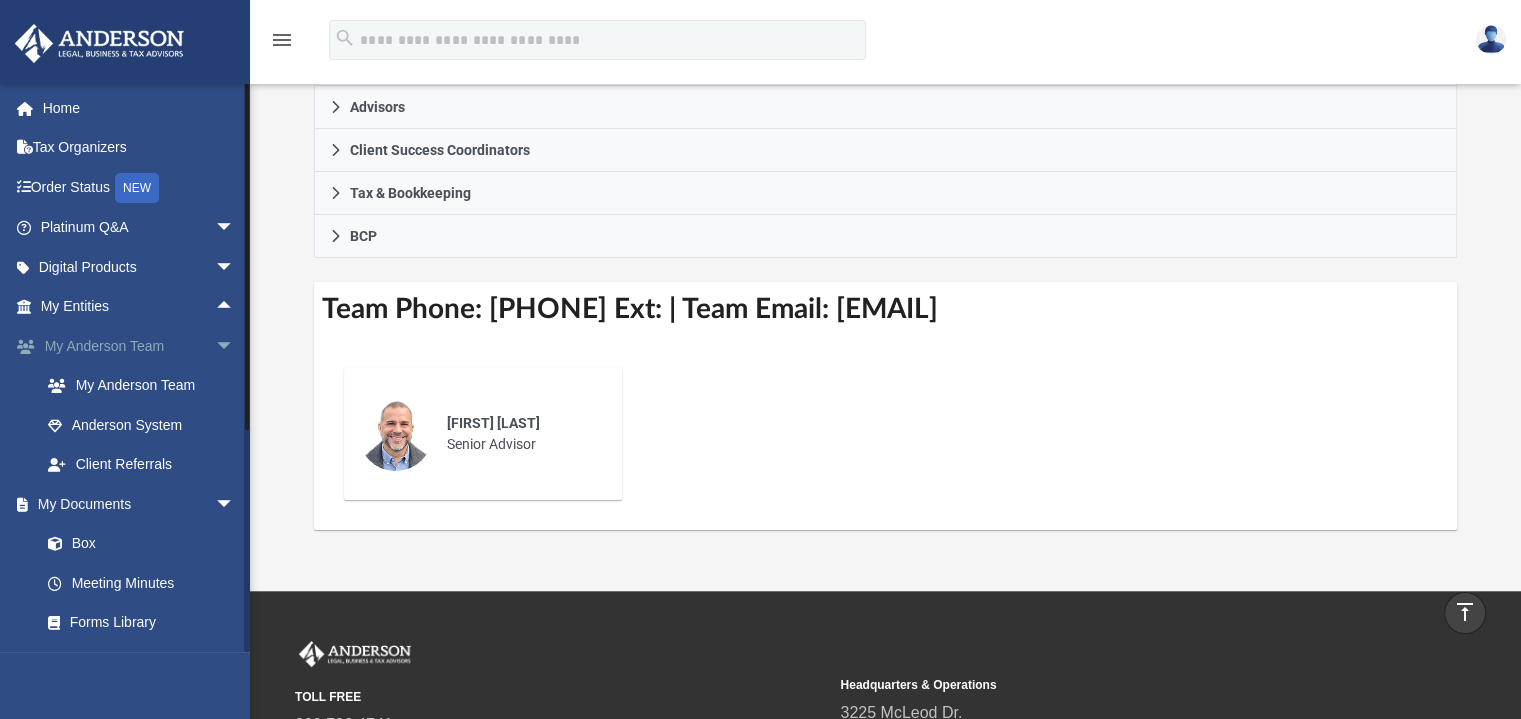 click on "arrow_drop_down" at bounding box center [235, 346] 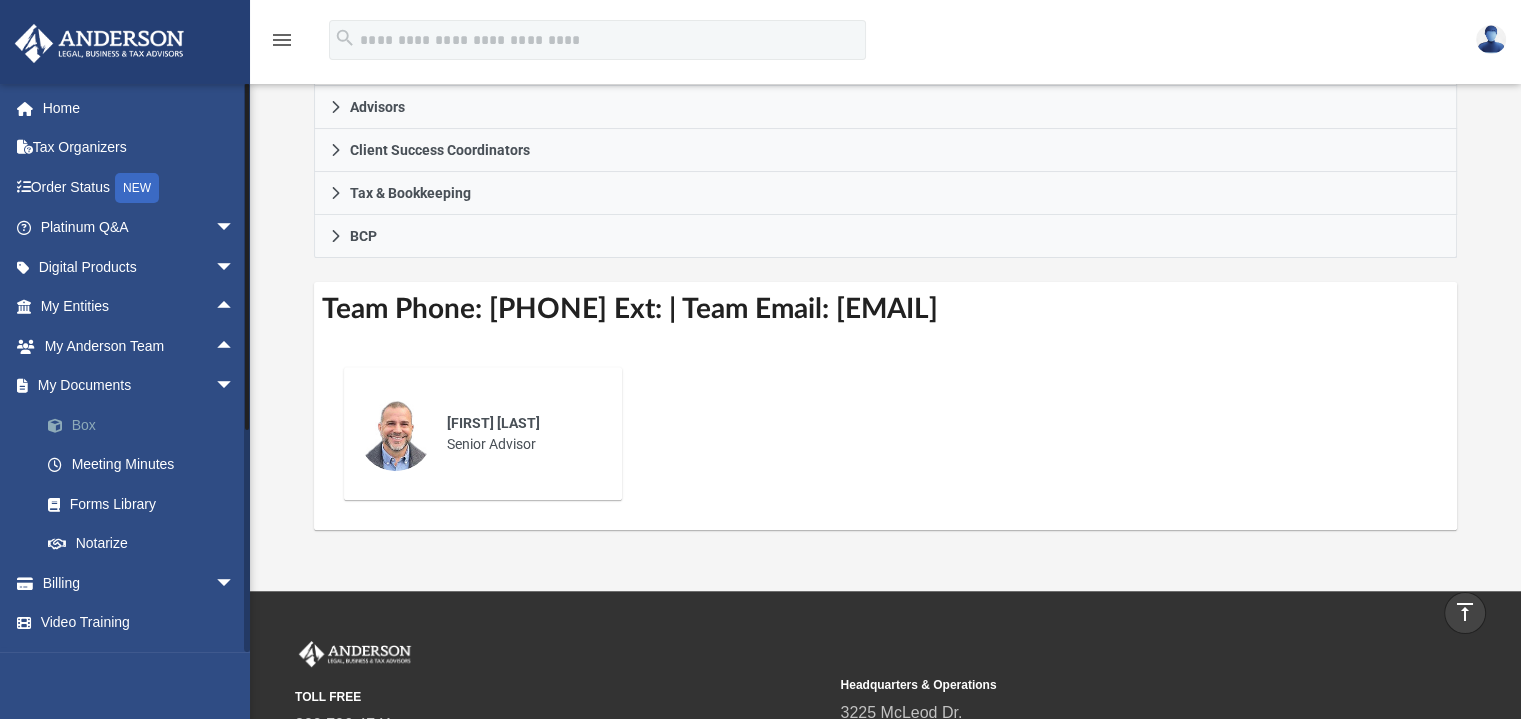 click on "Box" at bounding box center [146, 425] 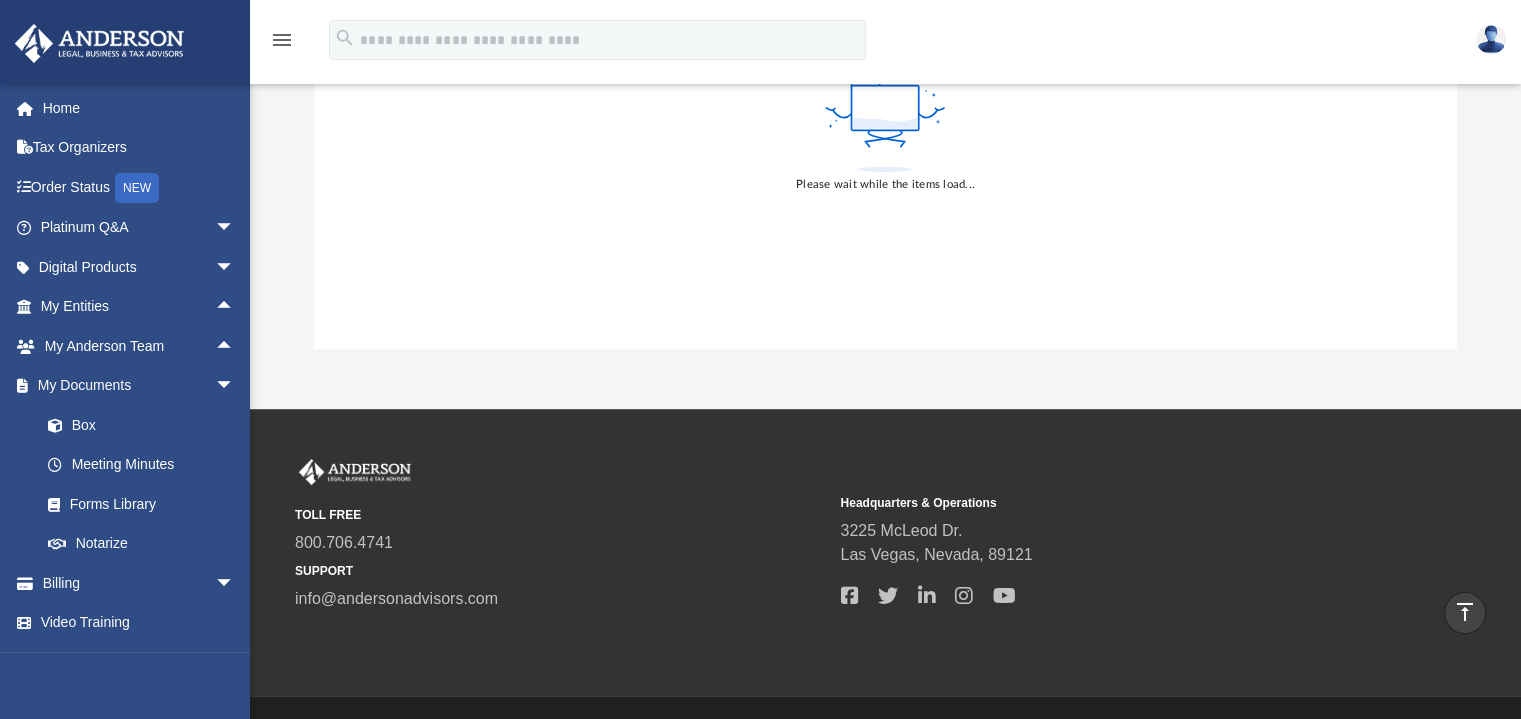 scroll, scrollTop: 461, scrollLeft: 0, axis: vertical 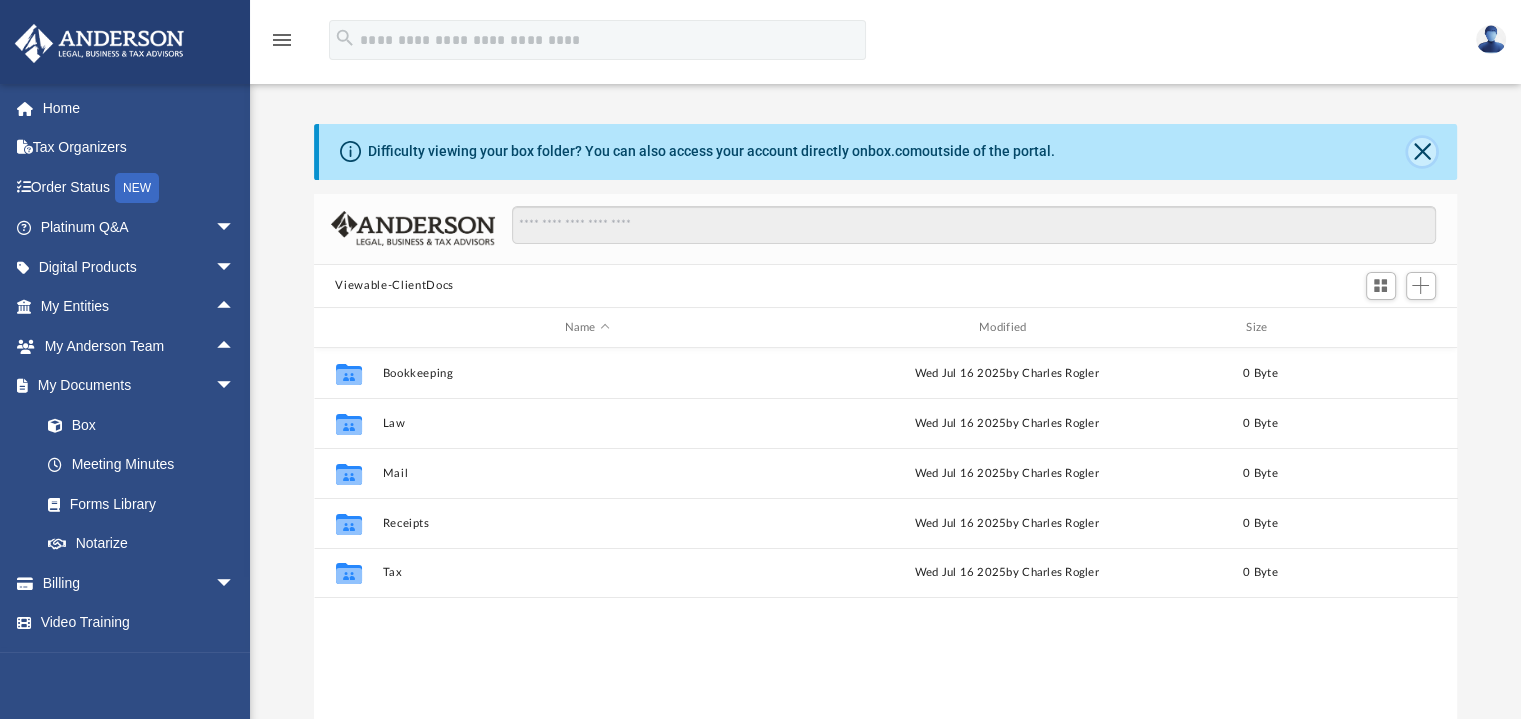 click 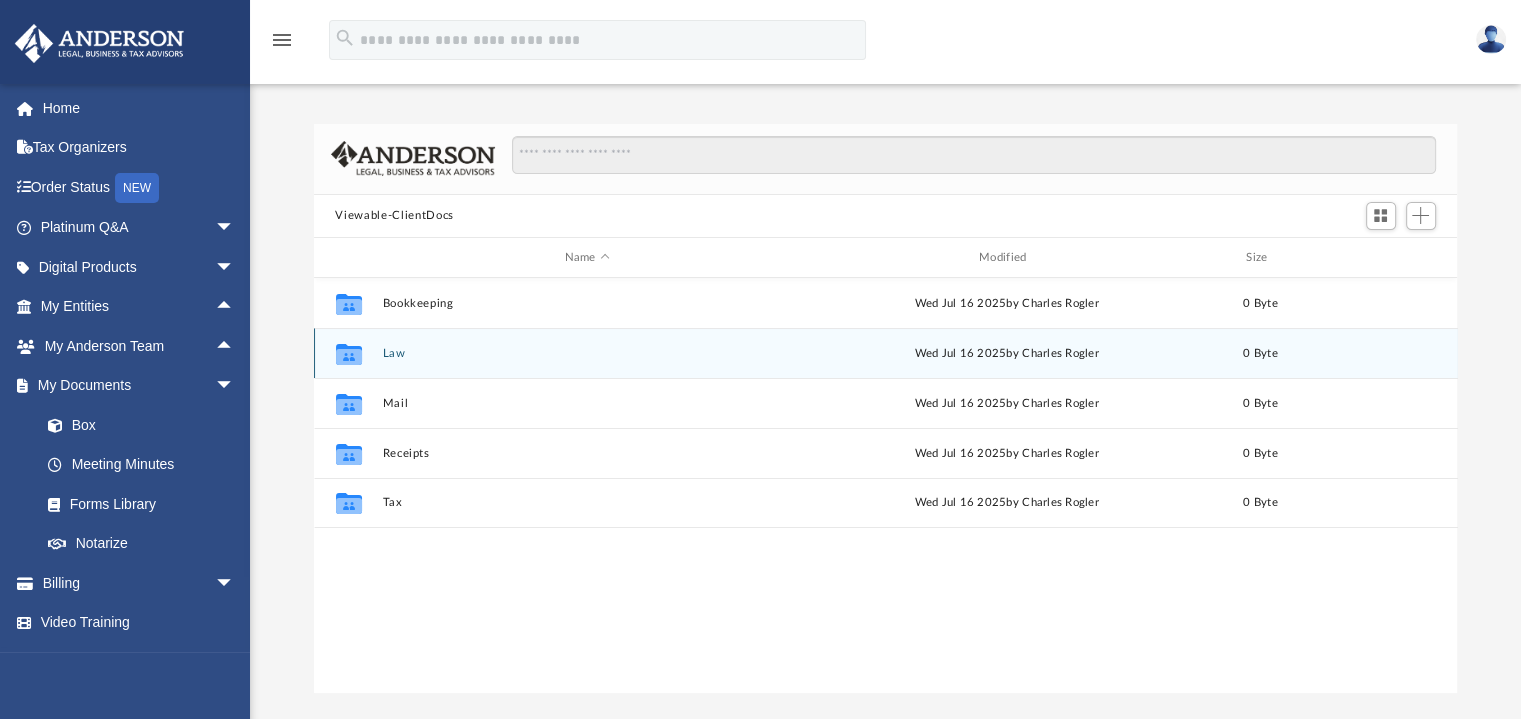click 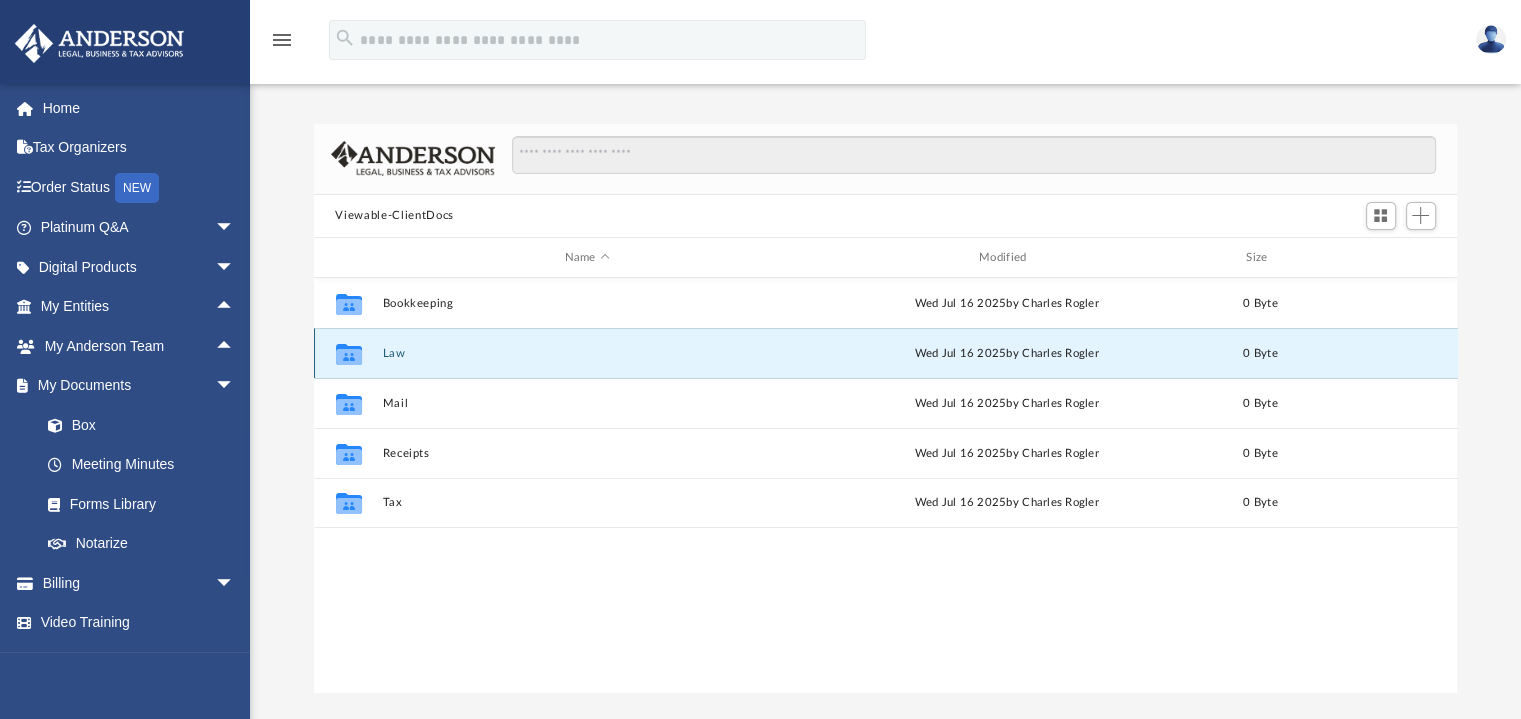 click 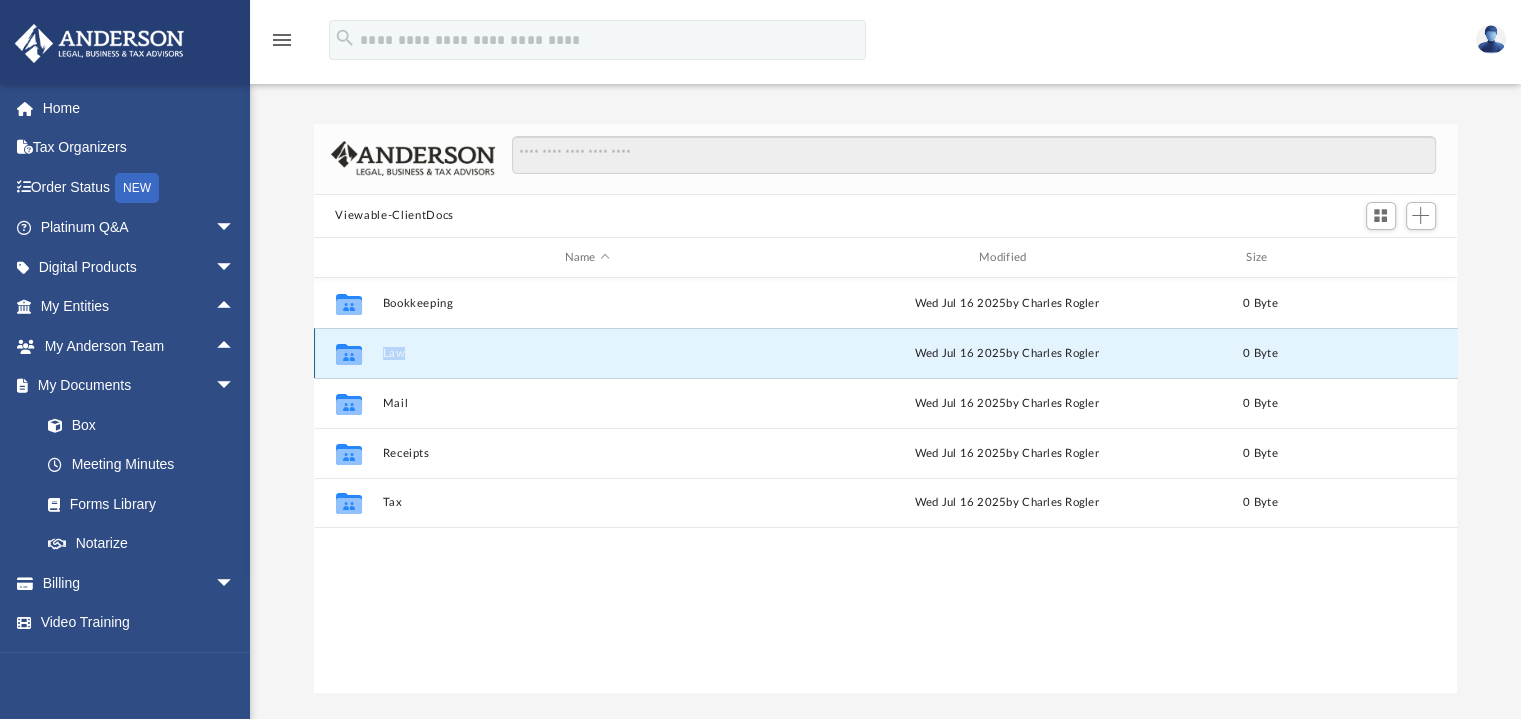 click 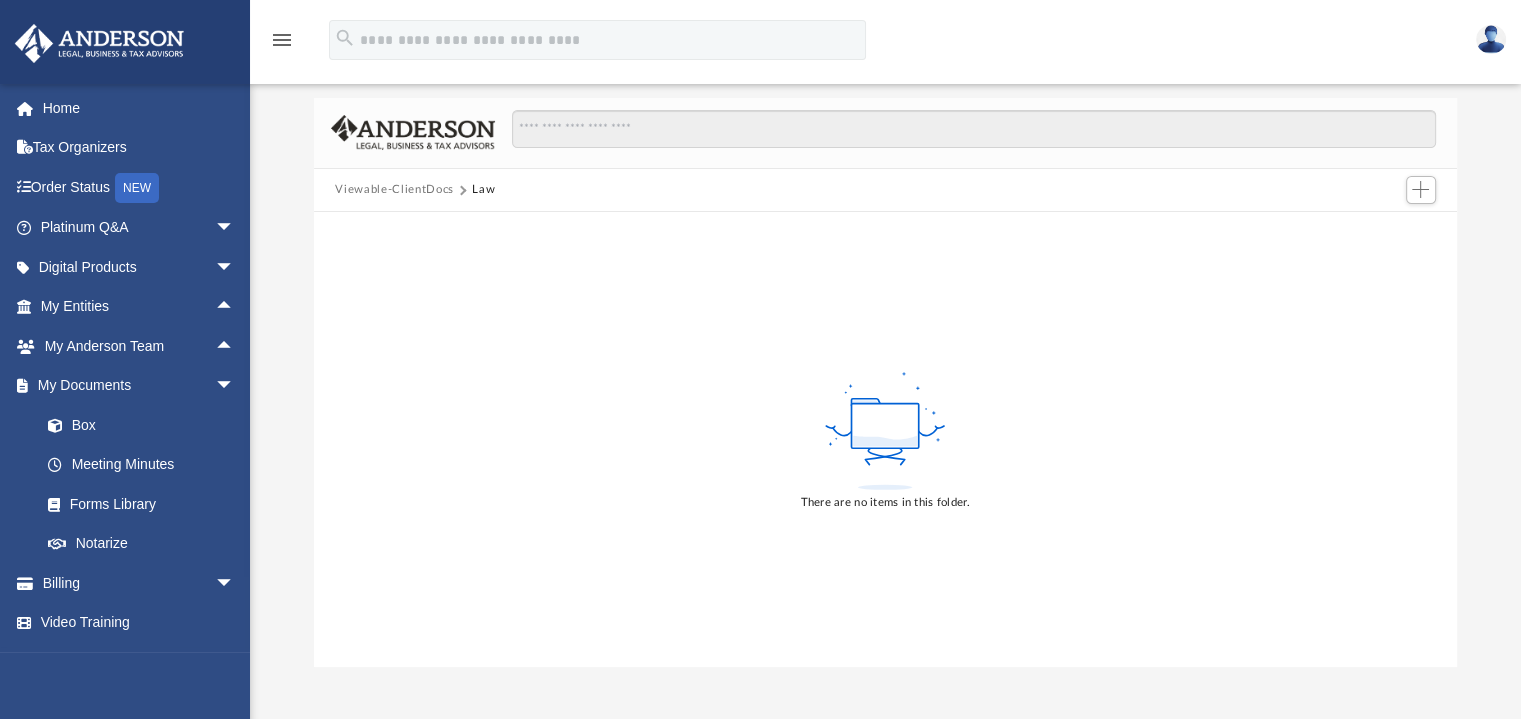 scroll, scrollTop: 0, scrollLeft: 0, axis: both 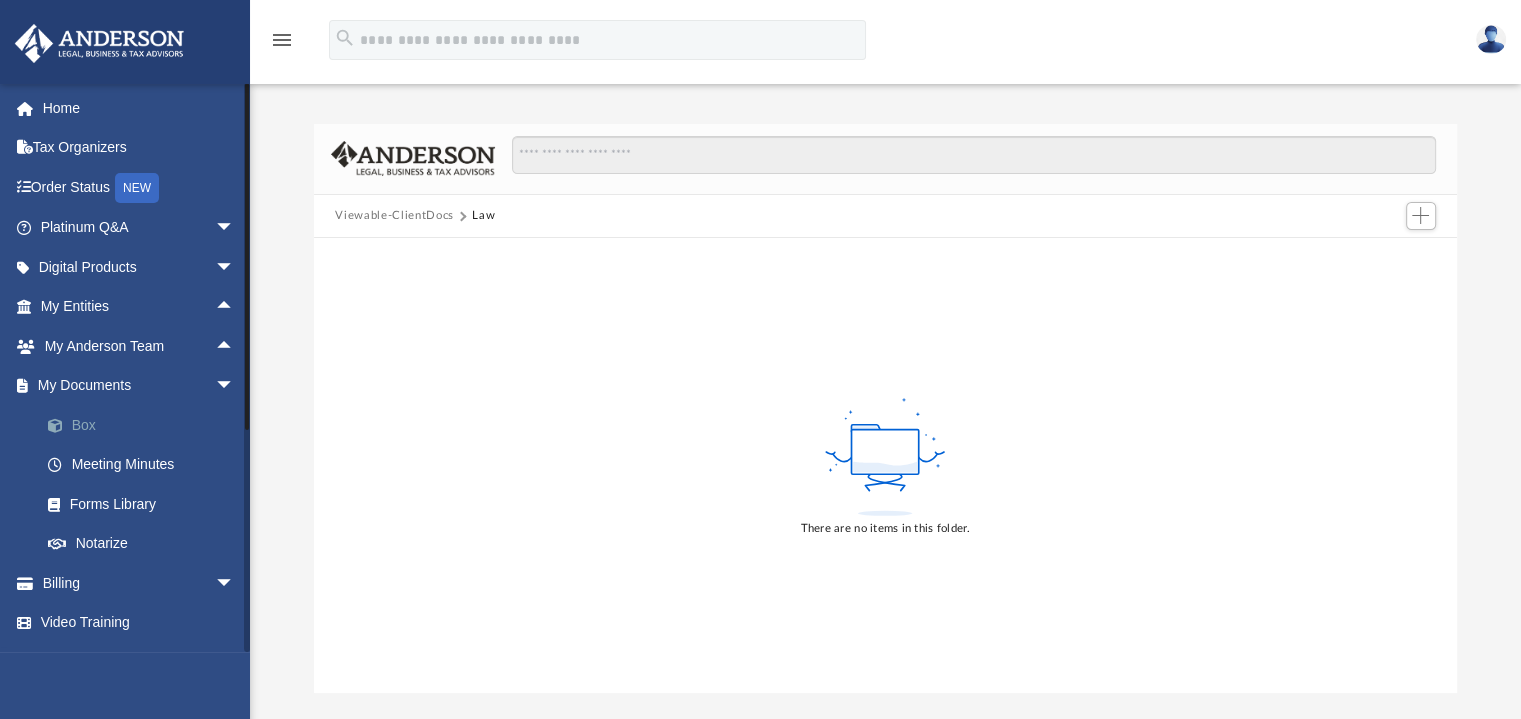 click on "Box" at bounding box center (146, 425) 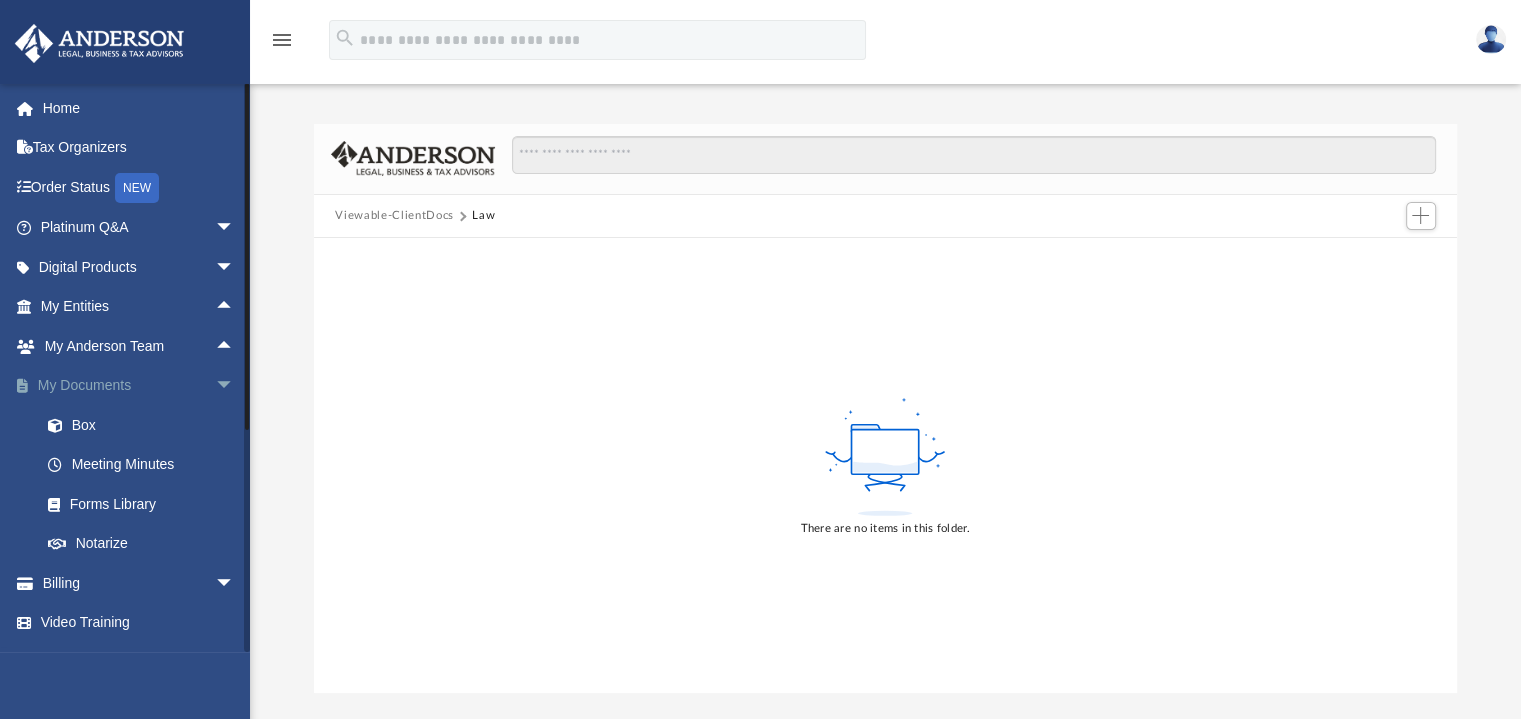 click on "arrow_drop_down" at bounding box center (235, 386) 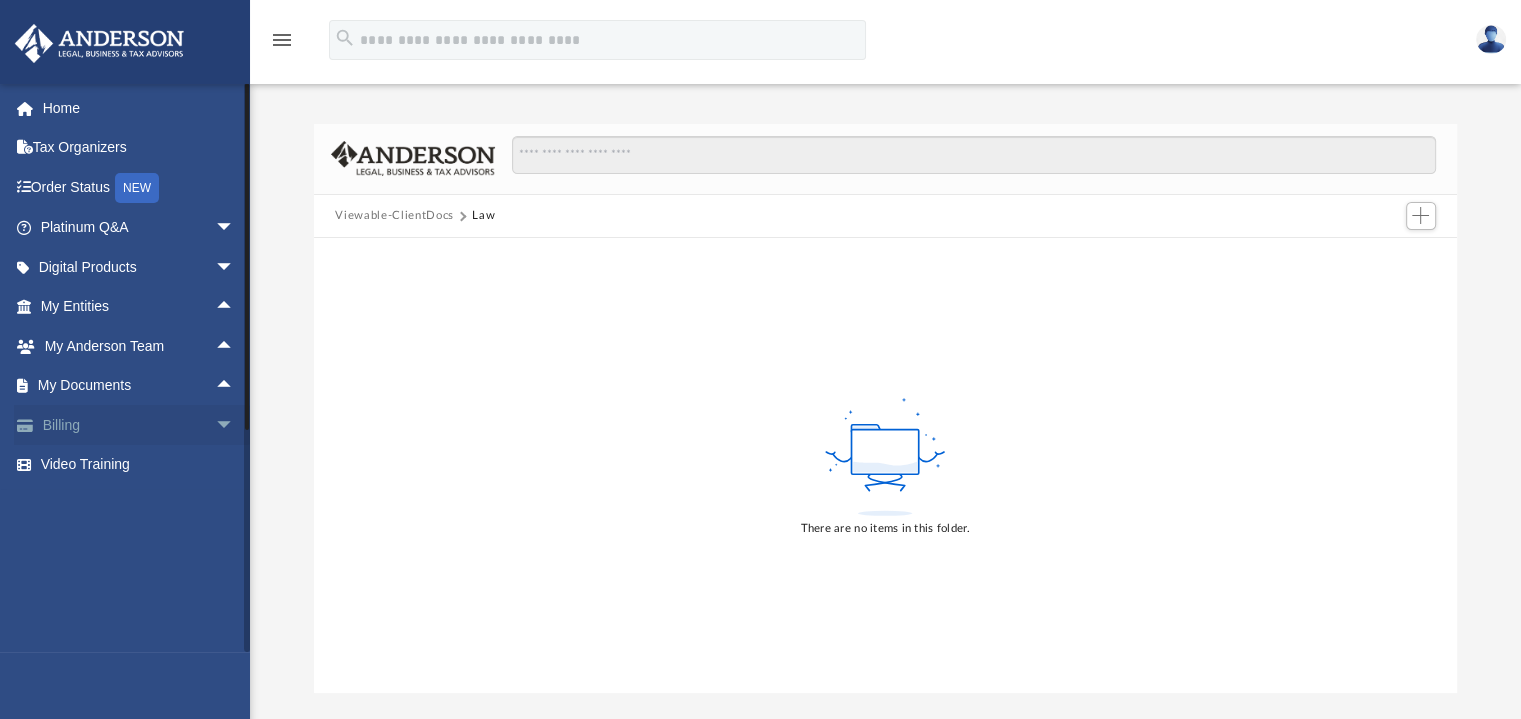 click on "arrow_drop_down" at bounding box center (235, 425) 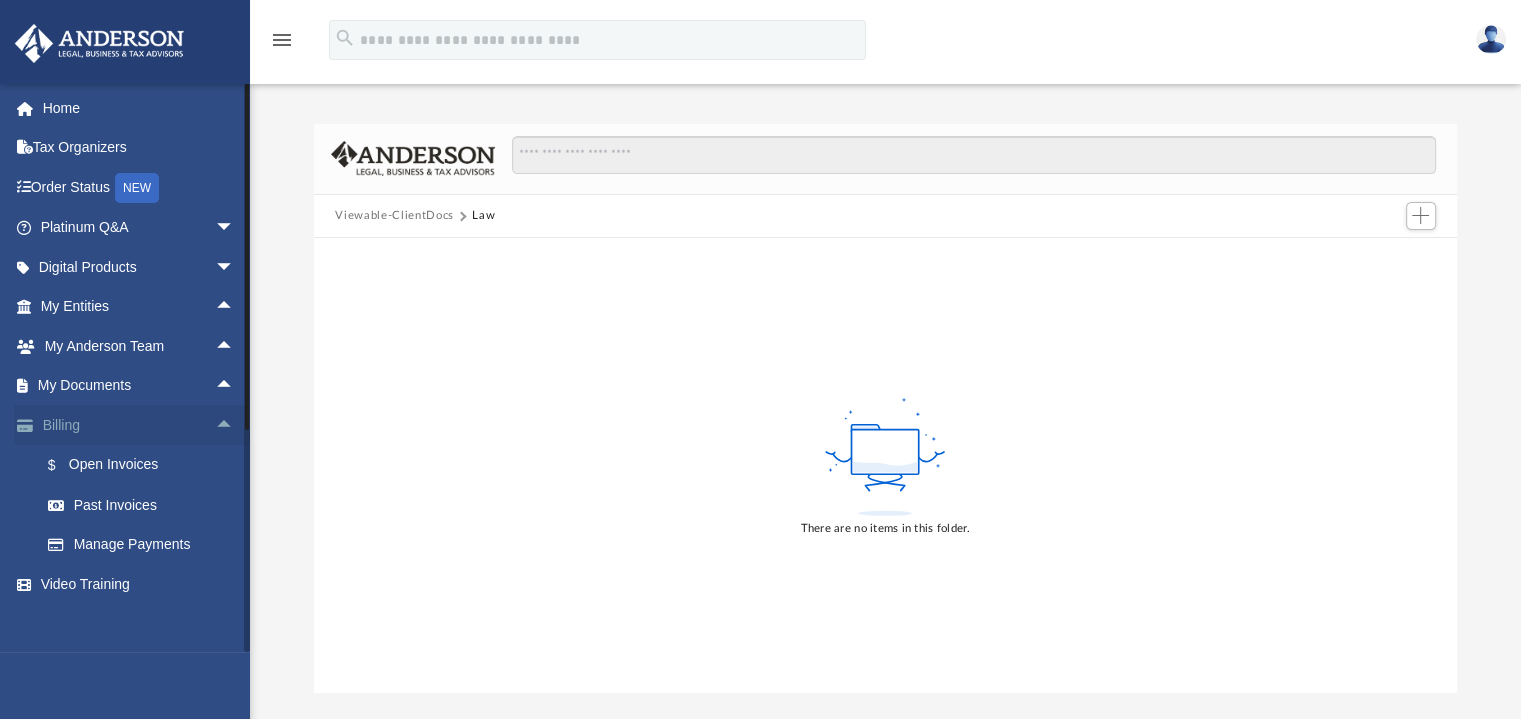 click on "arrow_drop_up" at bounding box center (235, 425) 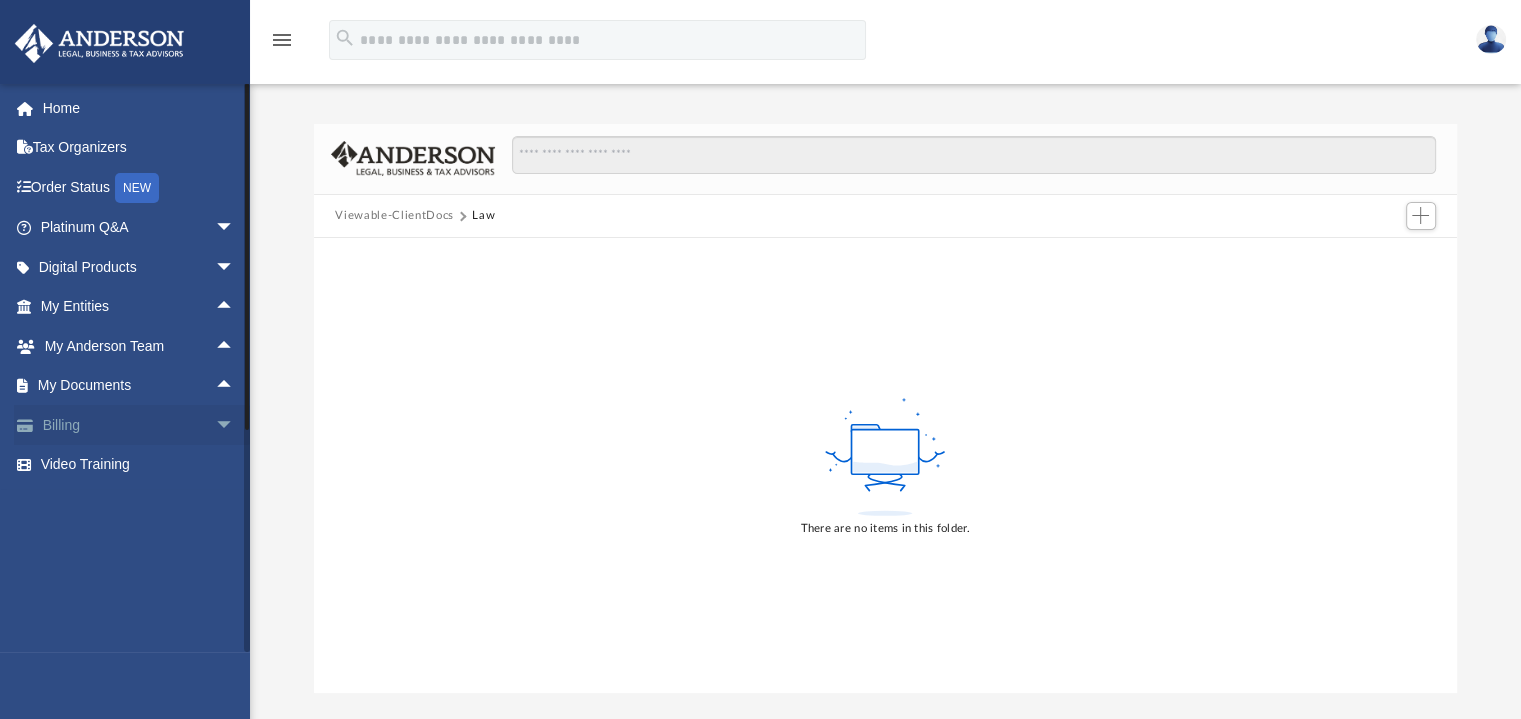 click on "arrow_drop_down" at bounding box center (235, 425) 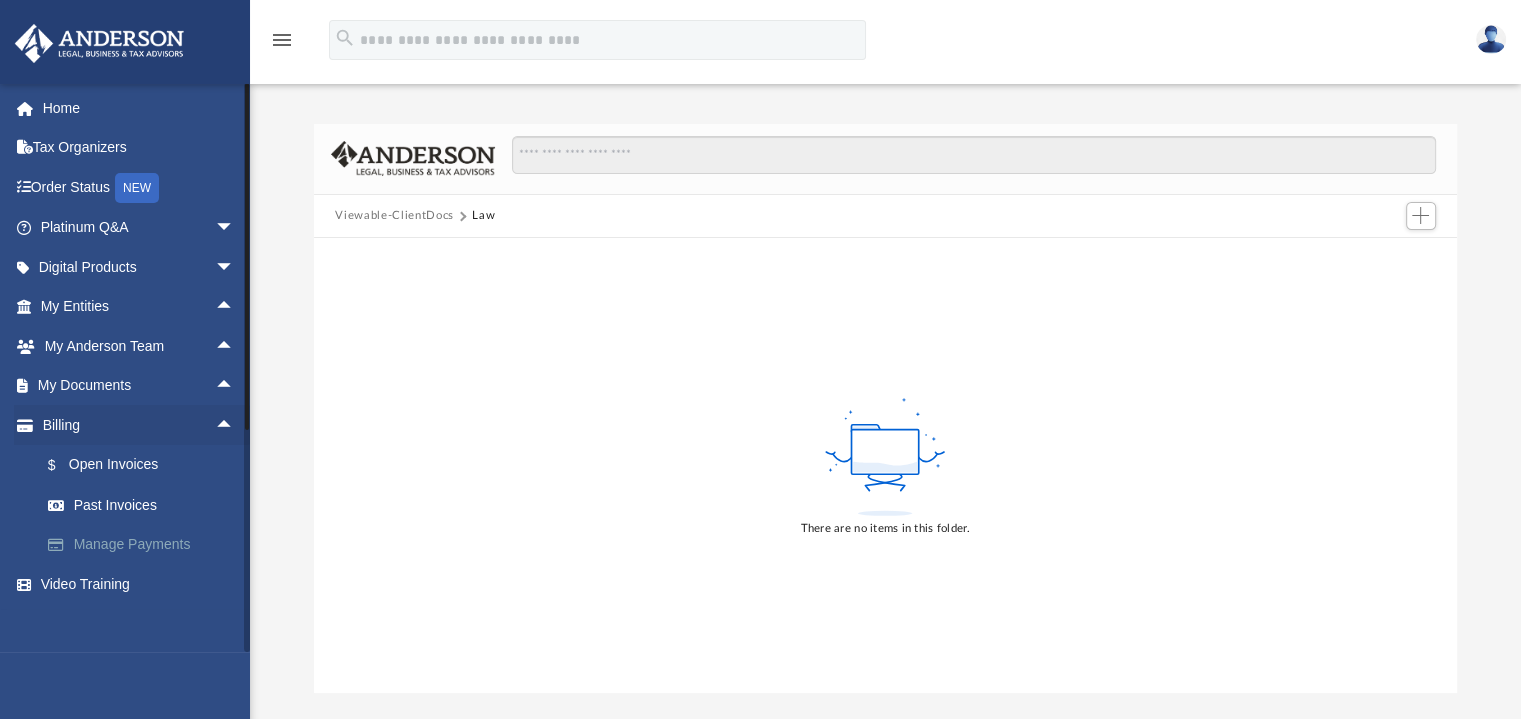 click on "Manage Payments" at bounding box center (146, 545) 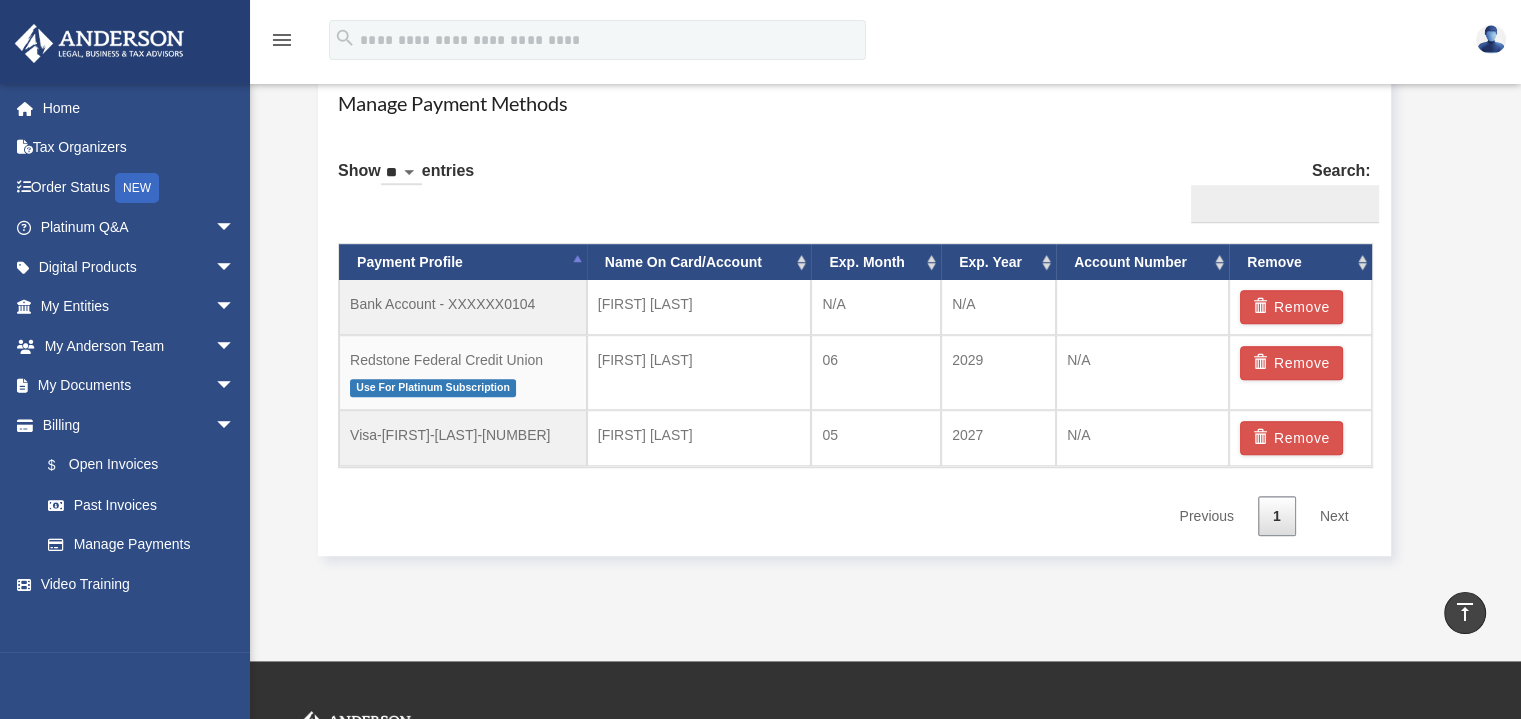 scroll, scrollTop: 1238, scrollLeft: 0, axis: vertical 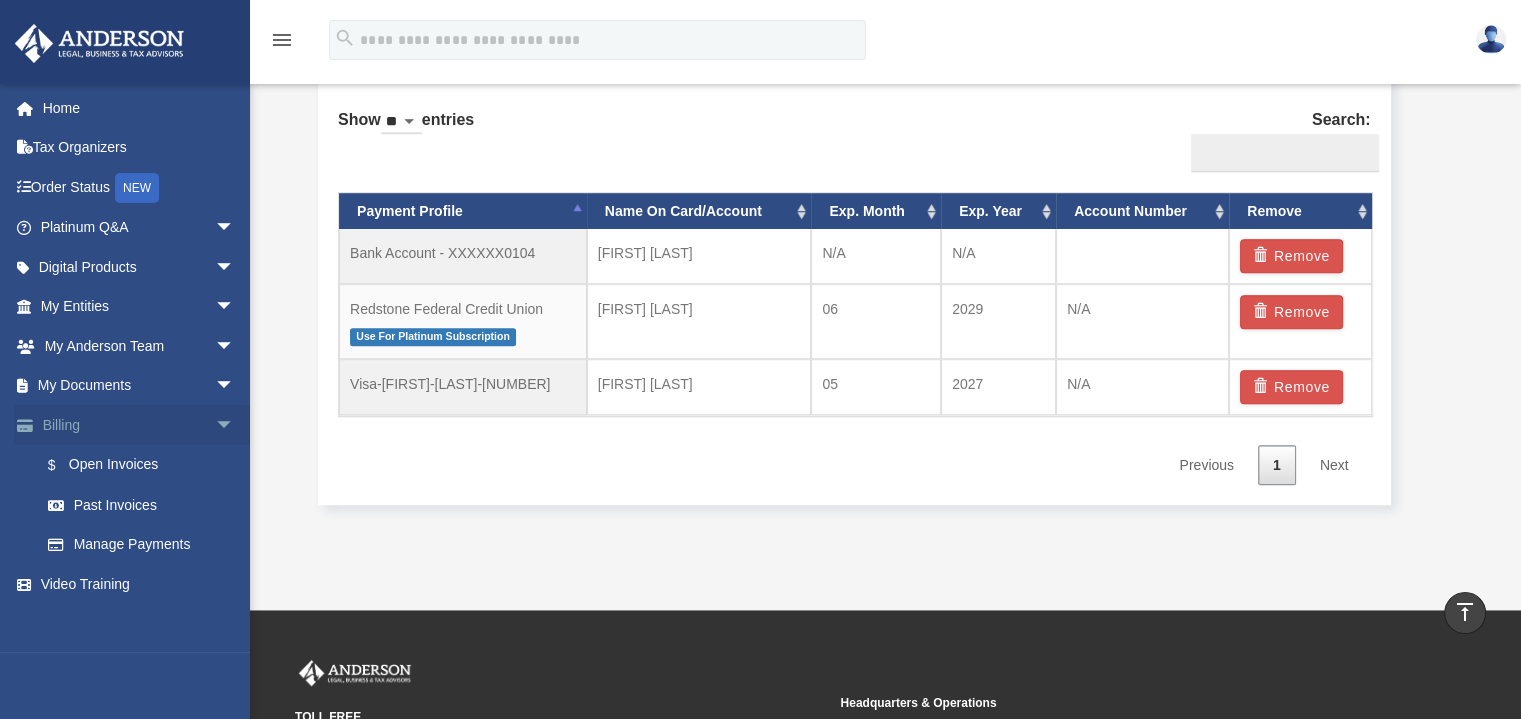 click on "arrow_drop_down" at bounding box center (235, 425) 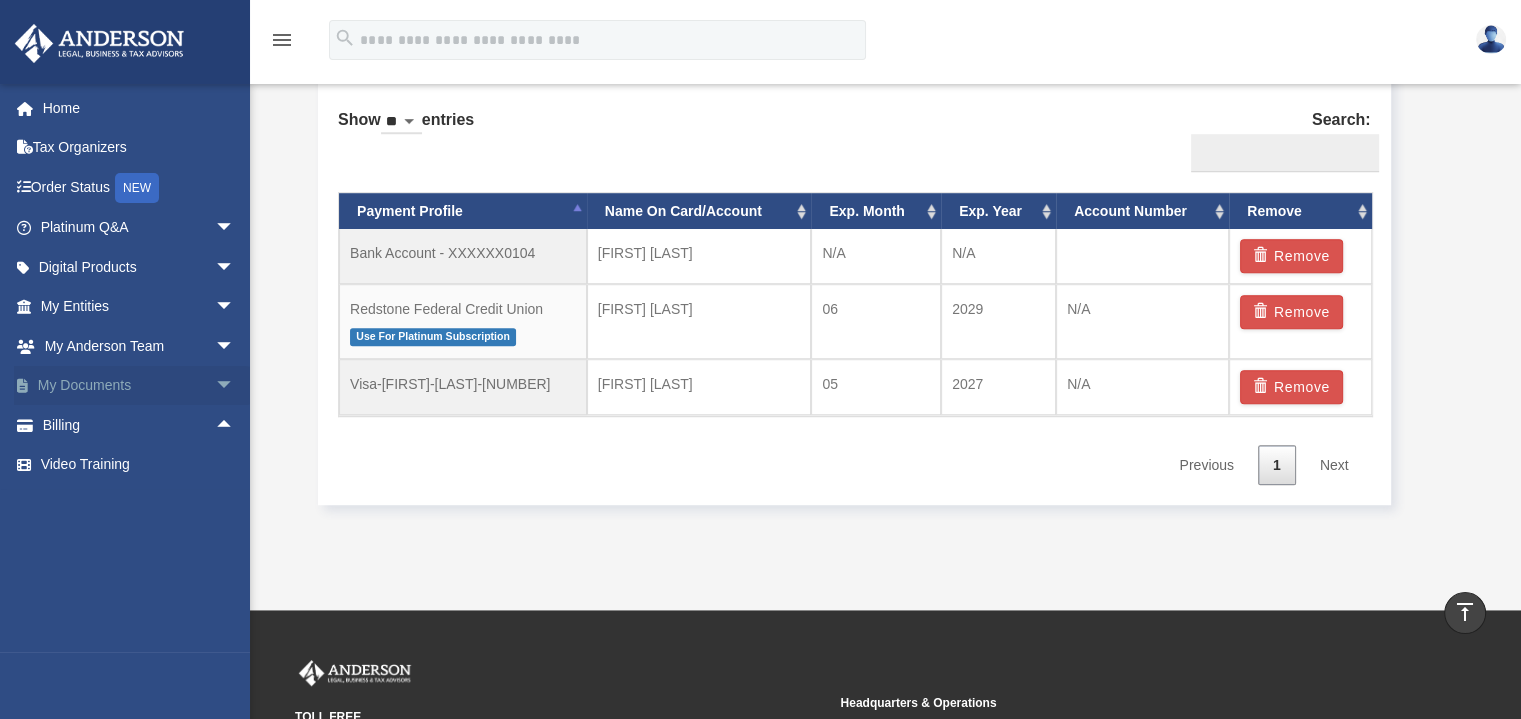 click on "arrow_drop_down" at bounding box center (235, 386) 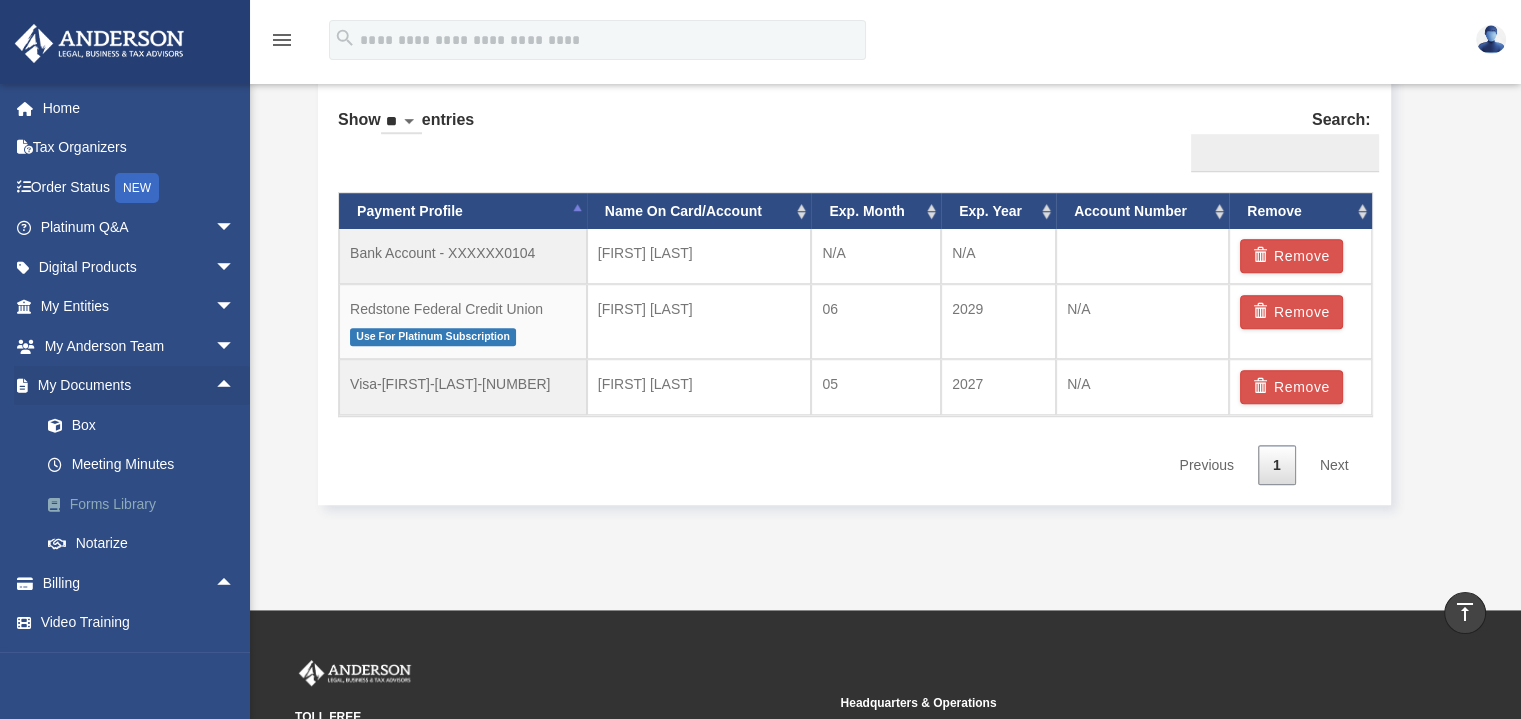 click on "Forms Library" at bounding box center (146, 504) 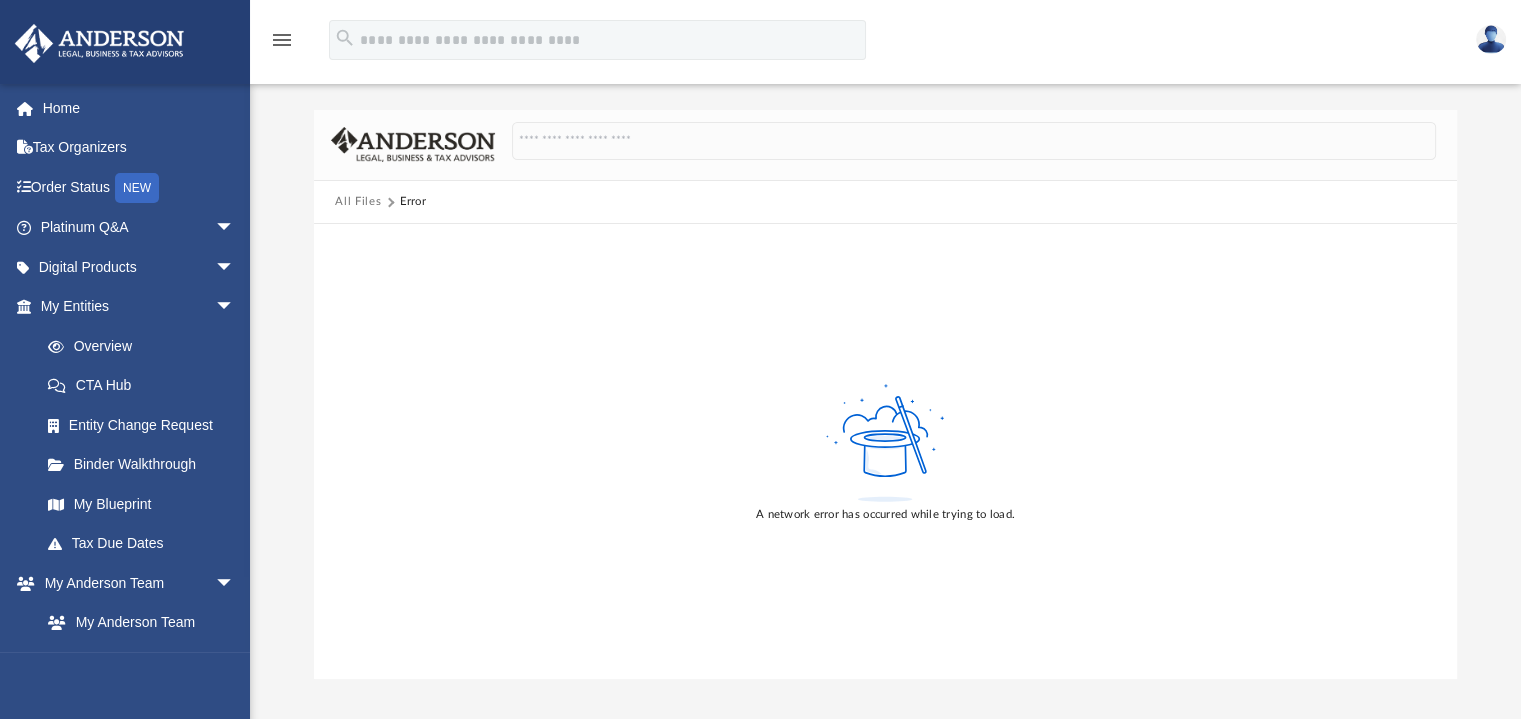 scroll, scrollTop: 0, scrollLeft: 0, axis: both 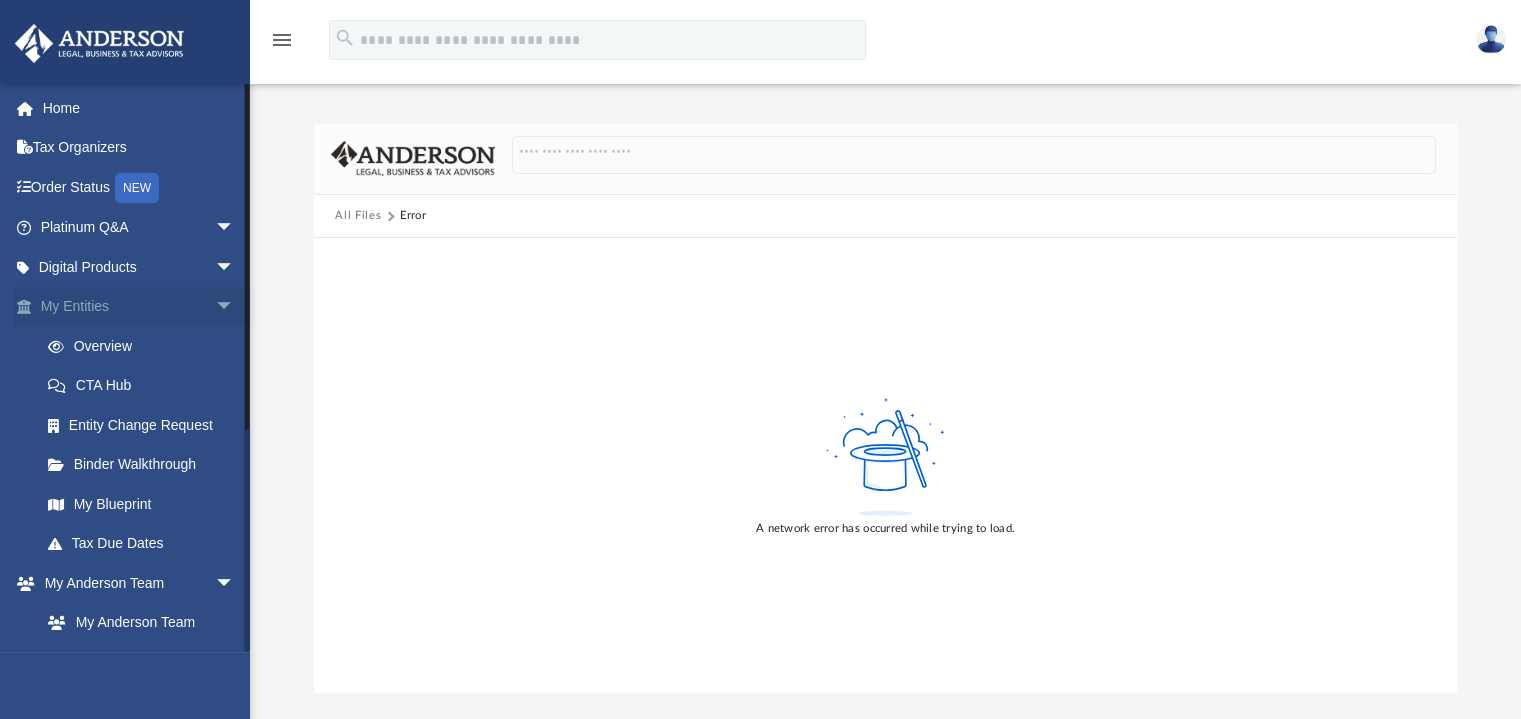 click on "arrow_drop_down" at bounding box center [235, 307] 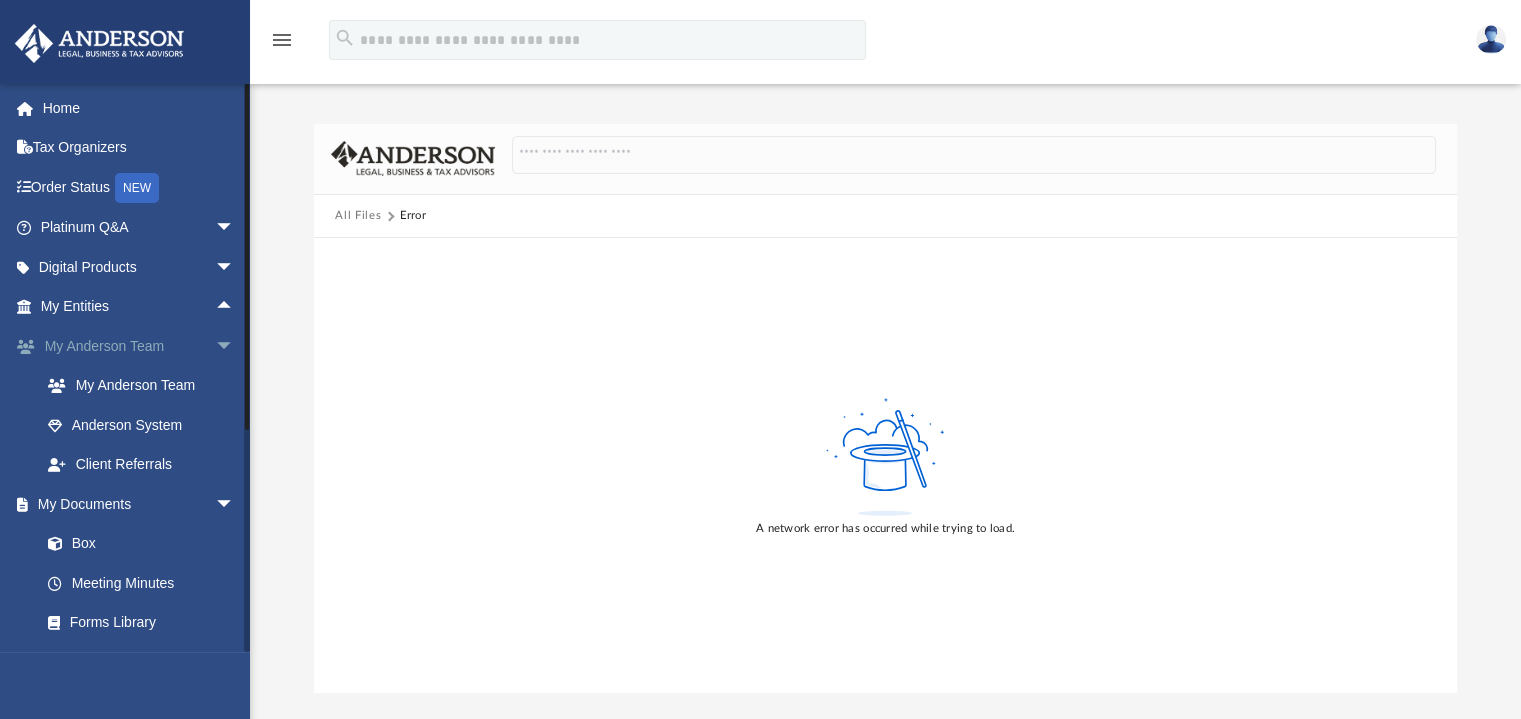 click on "arrow_drop_down" at bounding box center [235, 346] 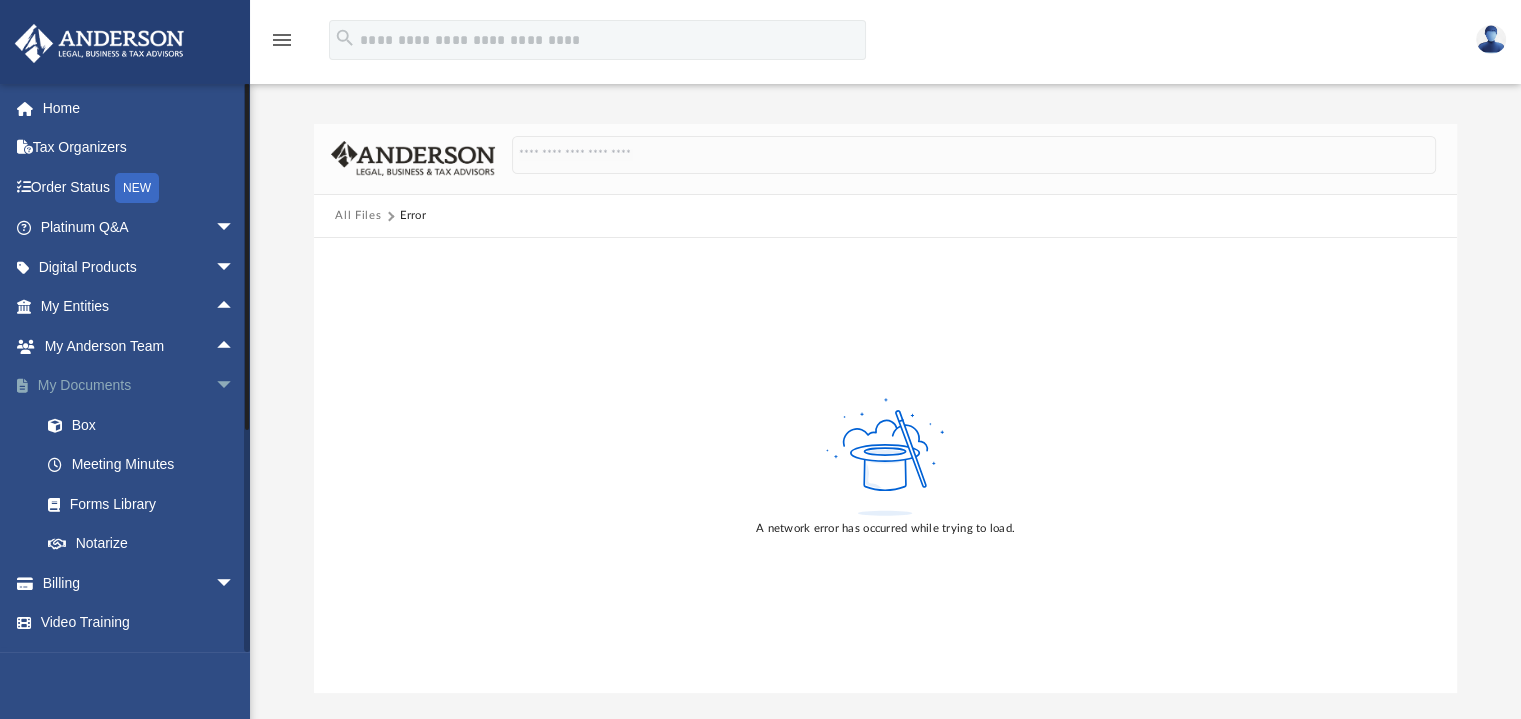 click on "arrow_drop_down" at bounding box center (235, 386) 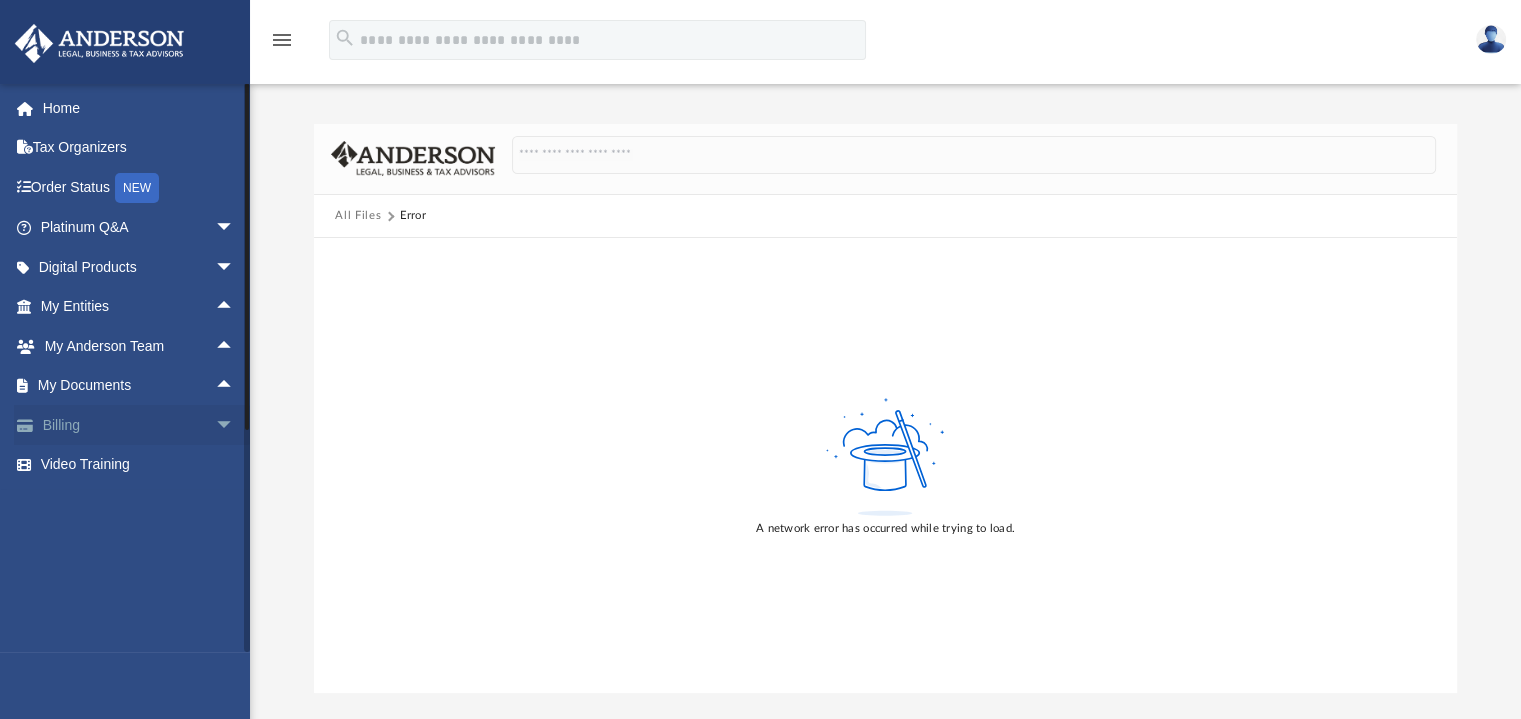 click on "arrow_drop_down" at bounding box center [235, 425] 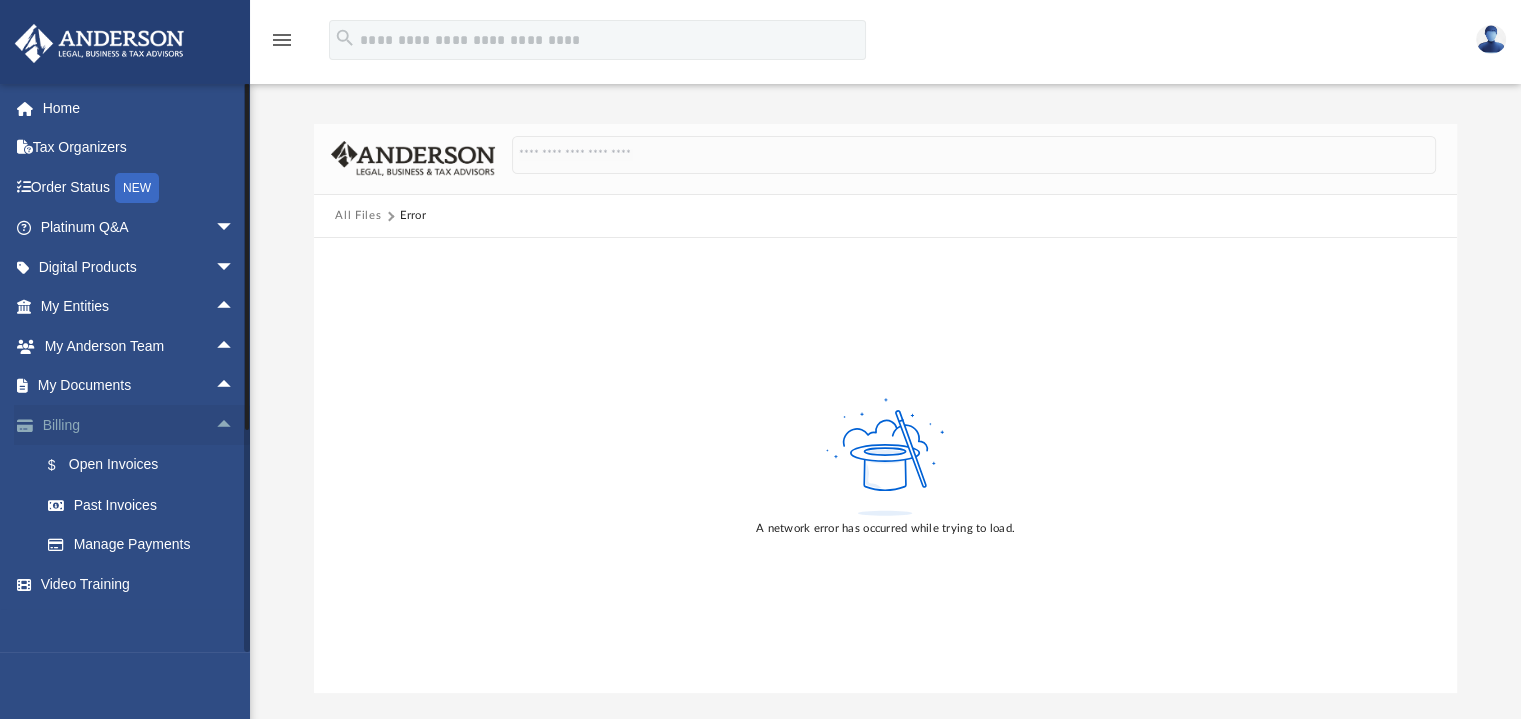 click on "arrow_drop_up" at bounding box center [235, 425] 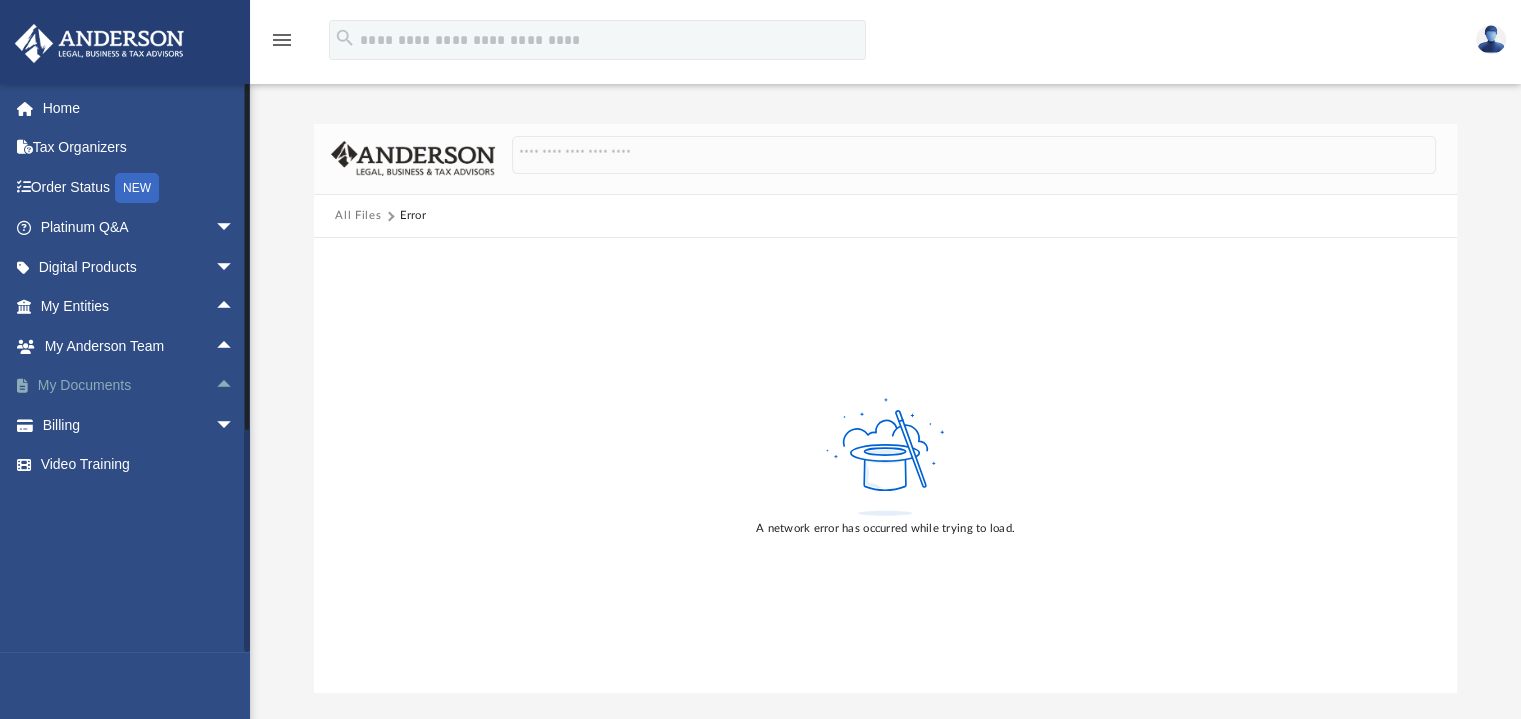 click on "arrow_drop_up" at bounding box center [235, 386] 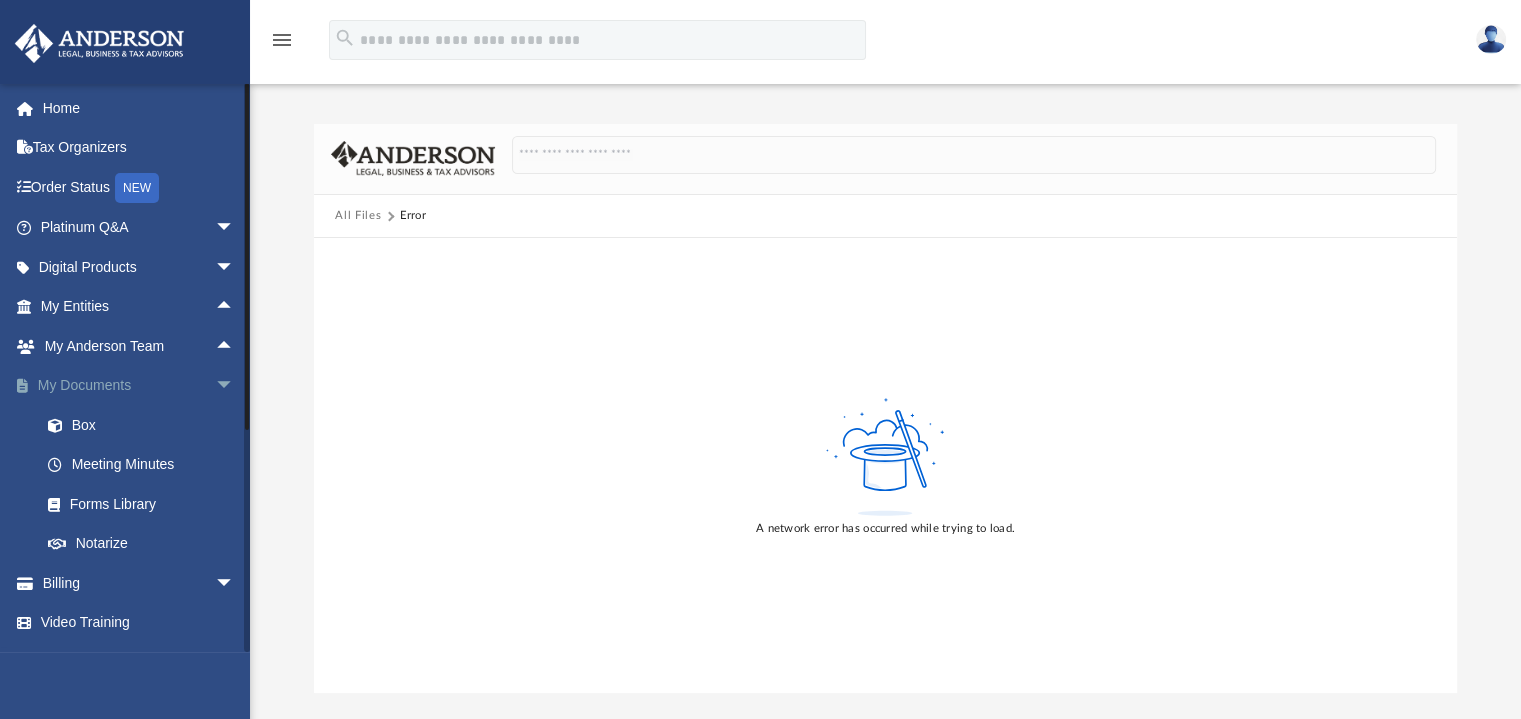 click on "arrow_drop_down" at bounding box center (235, 386) 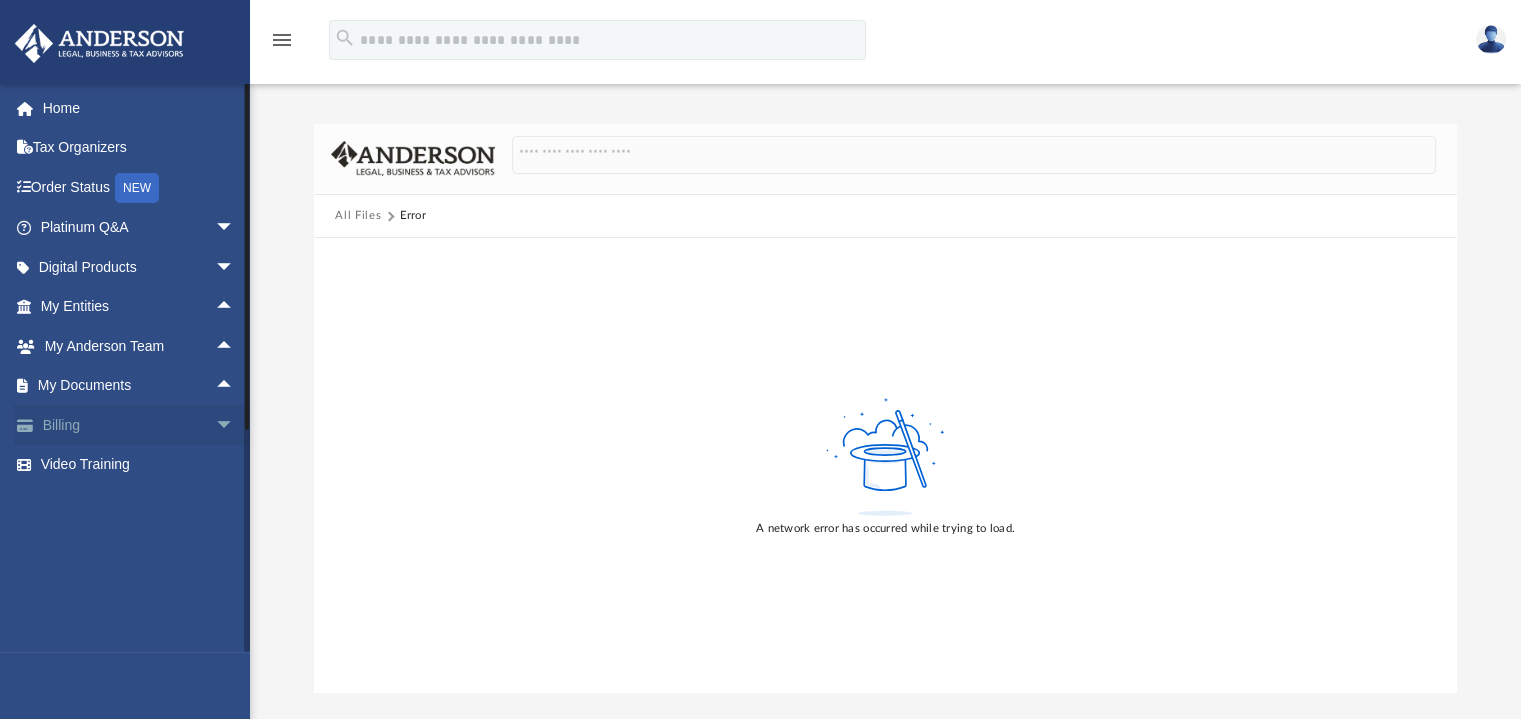 click on "arrow_drop_down" at bounding box center [235, 425] 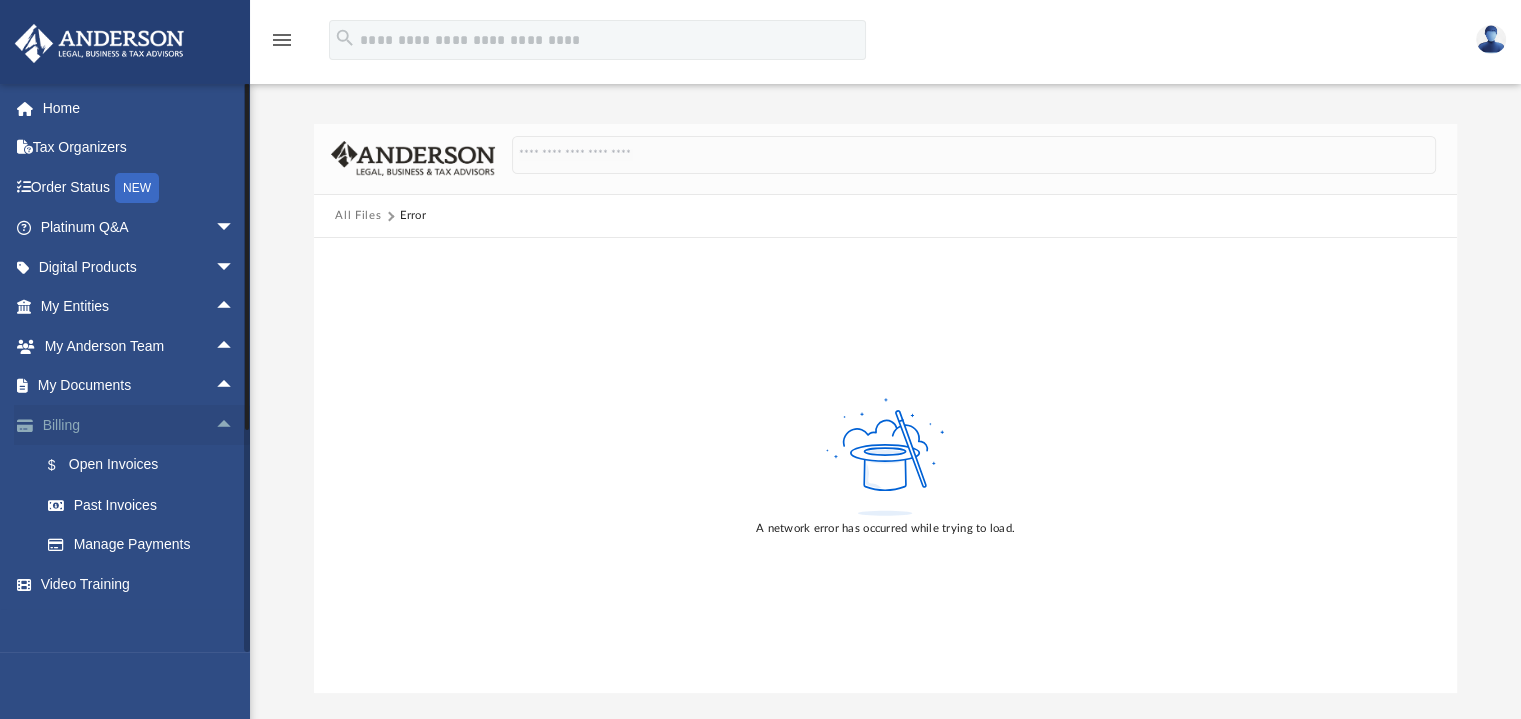 click on "arrow_drop_up" at bounding box center [235, 425] 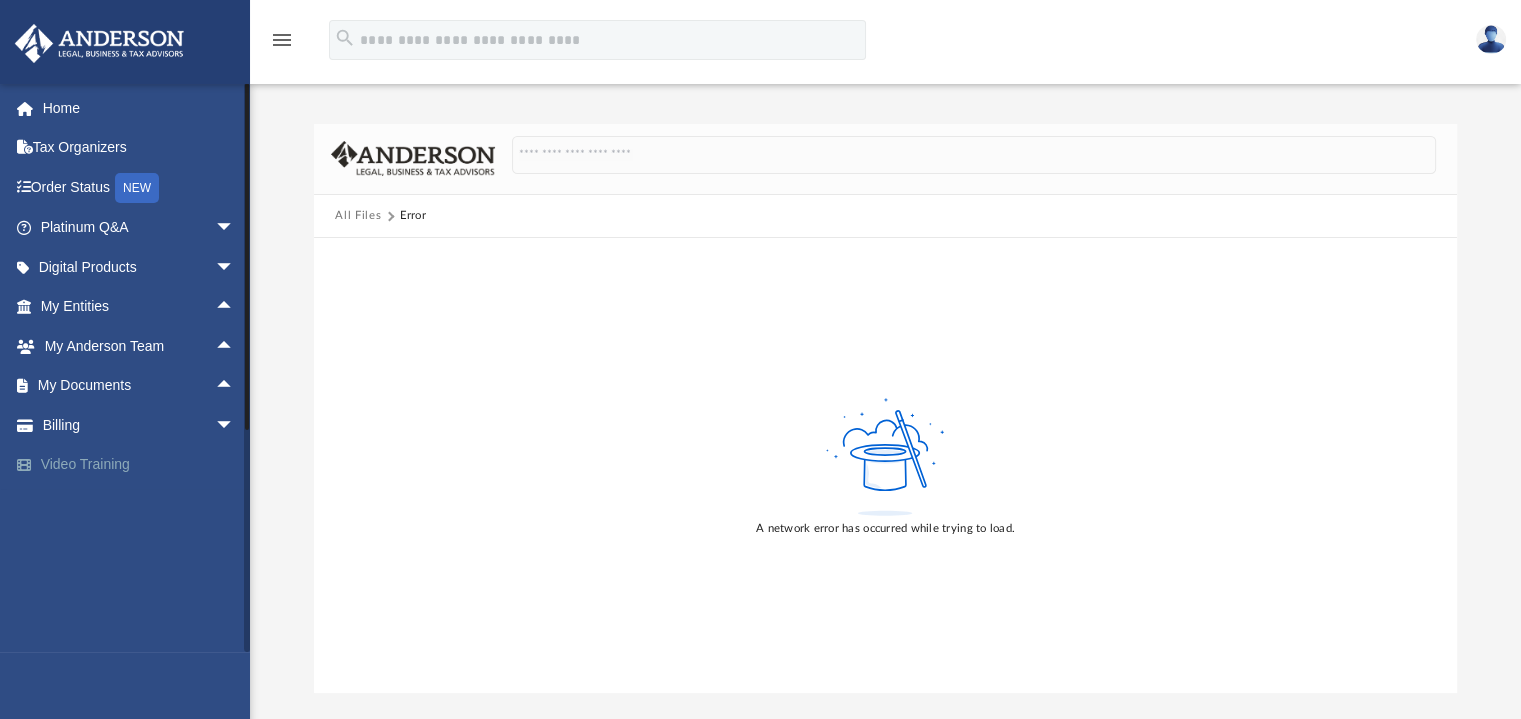 click on "Video Training" at bounding box center (139, 465) 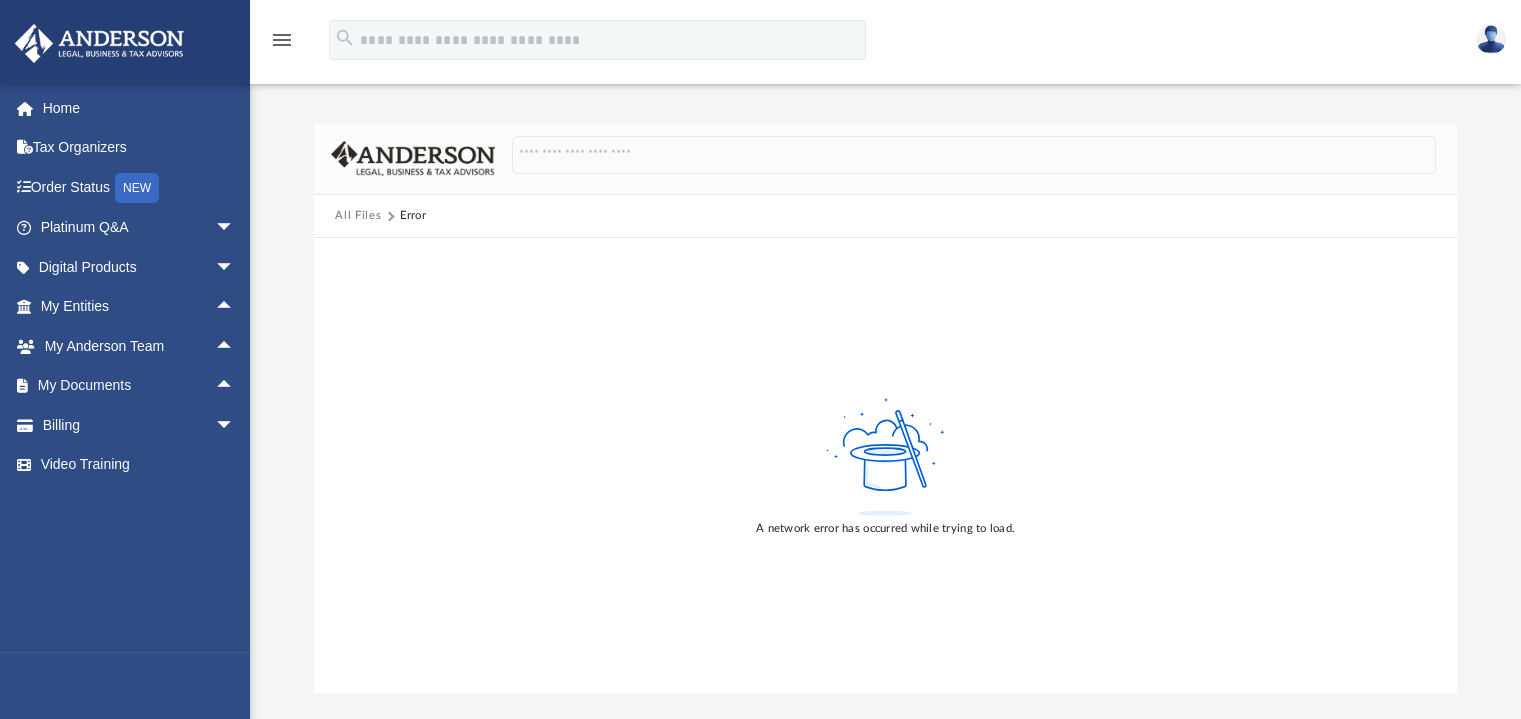 click on "All Files" at bounding box center [358, 216] 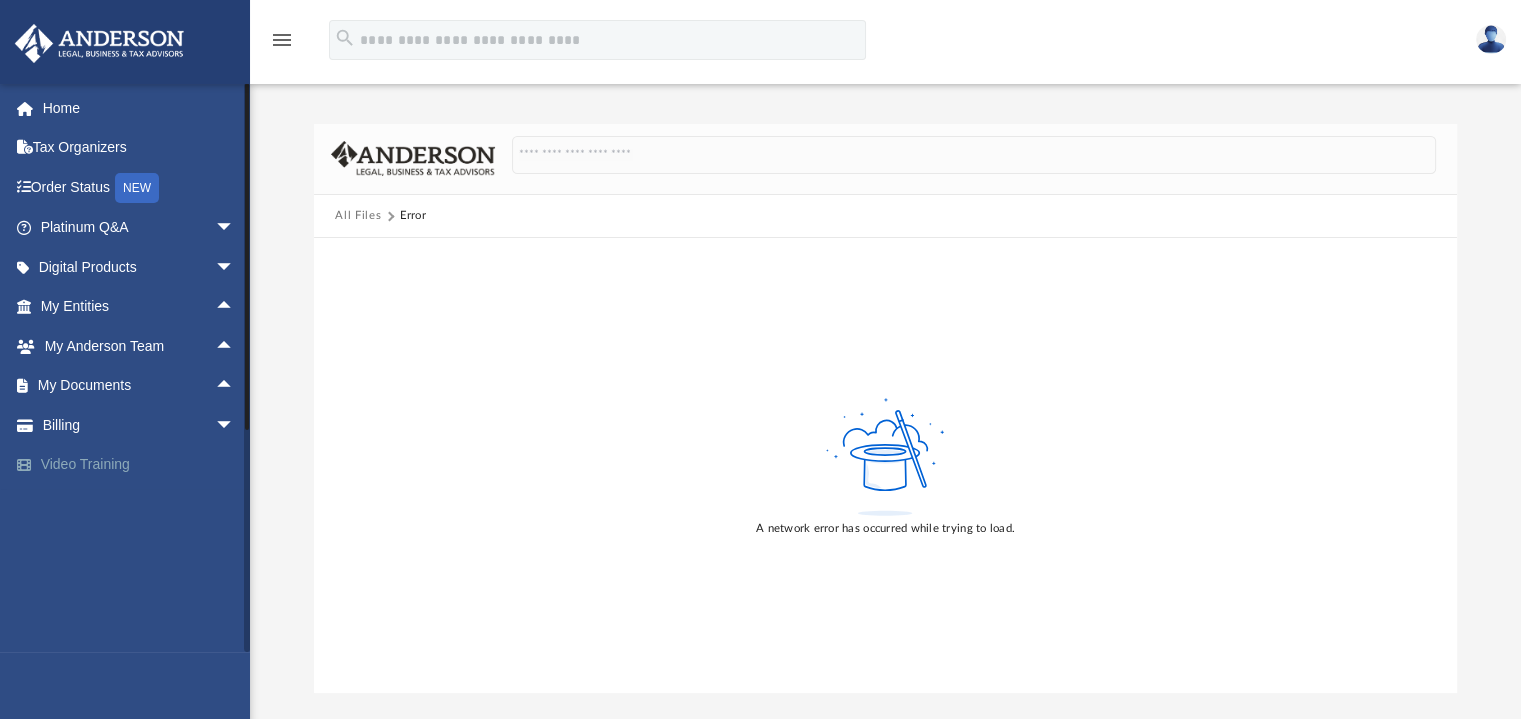 click on "Video Training" at bounding box center (139, 465) 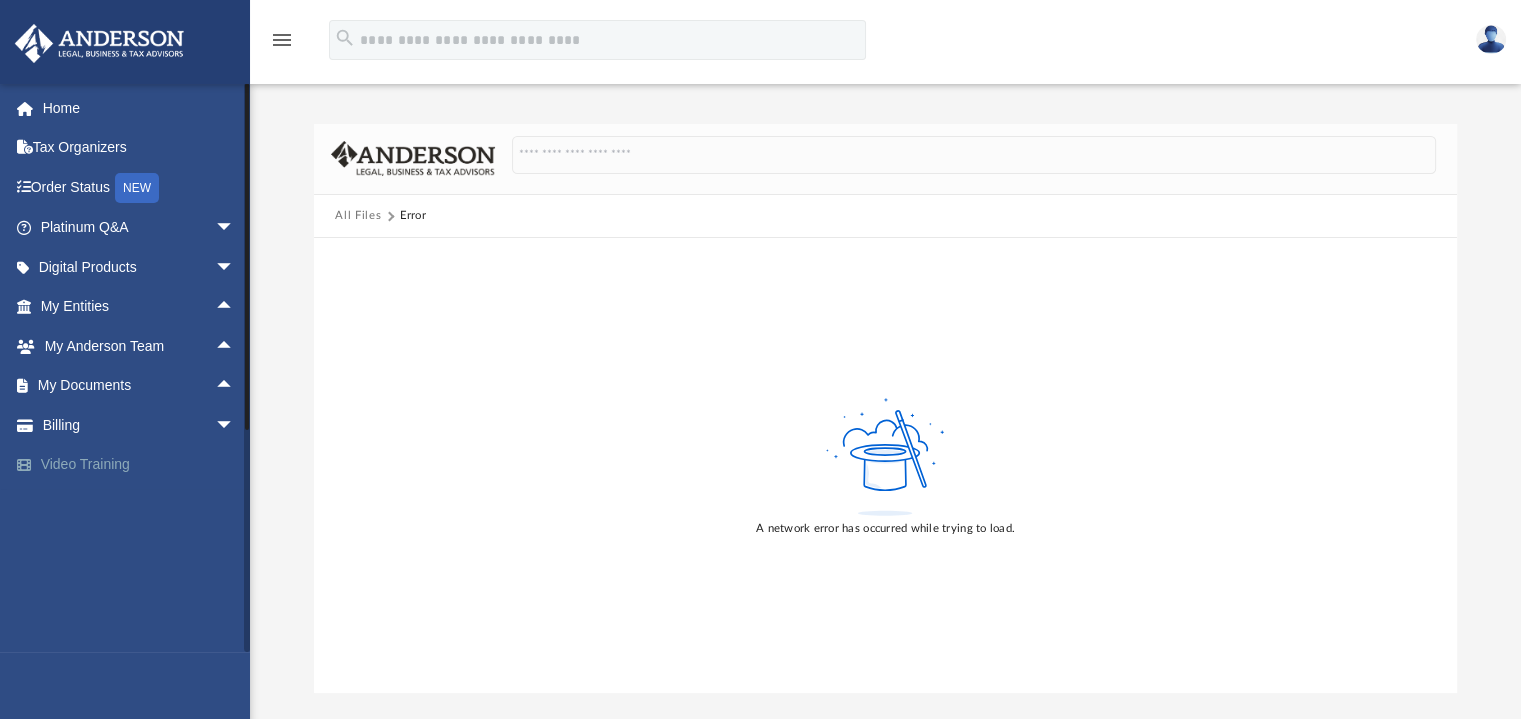 click on "Video Training" at bounding box center (139, 465) 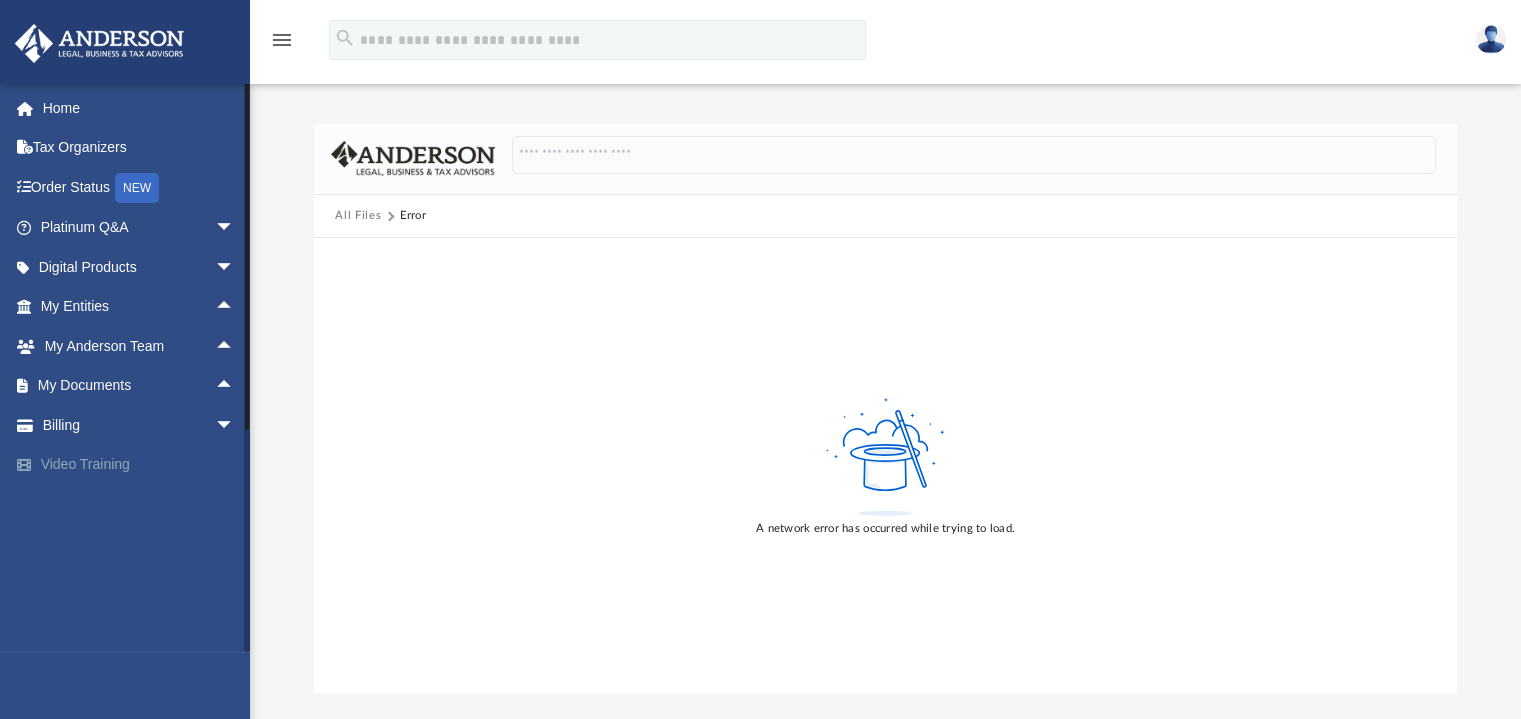 click on "Video Training" at bounding box center (139, 465) 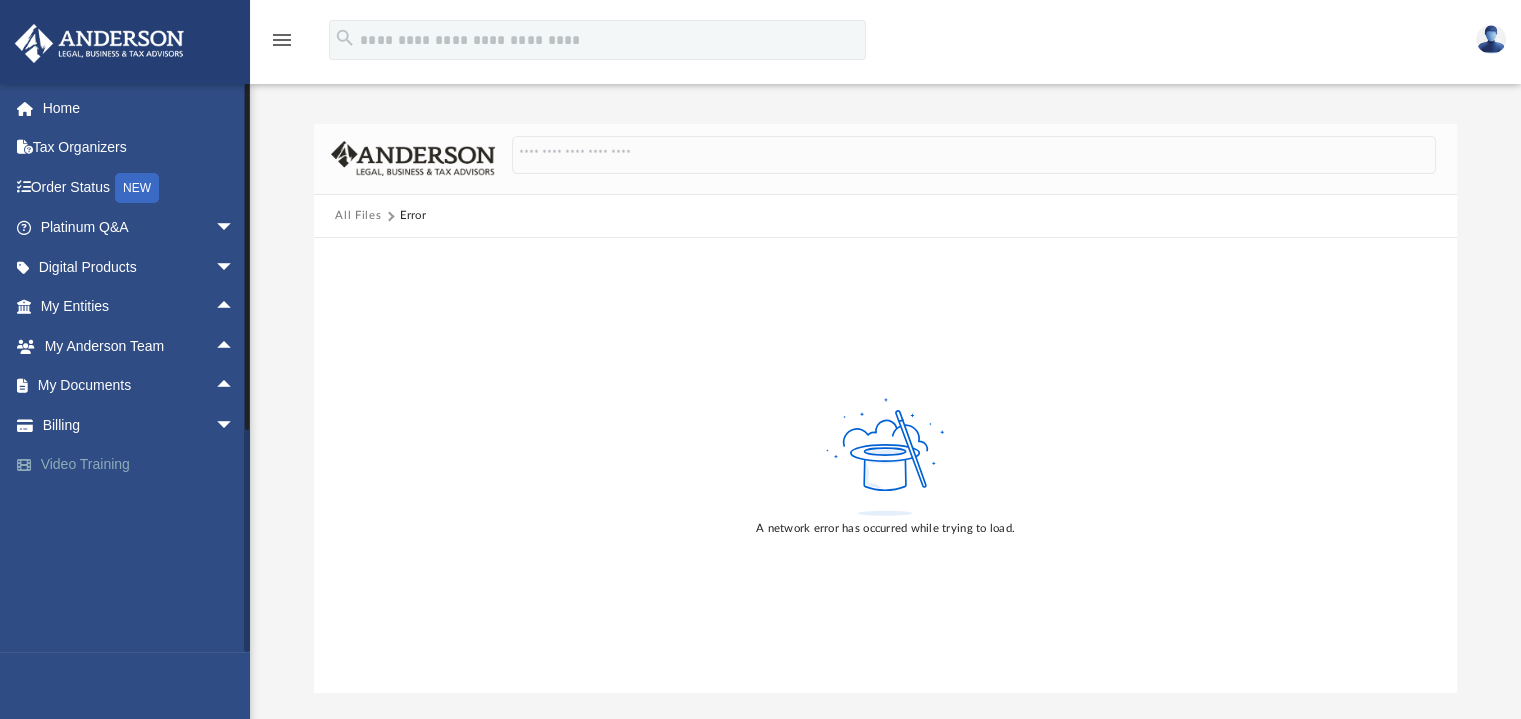 click at bounding box center [34, 465] 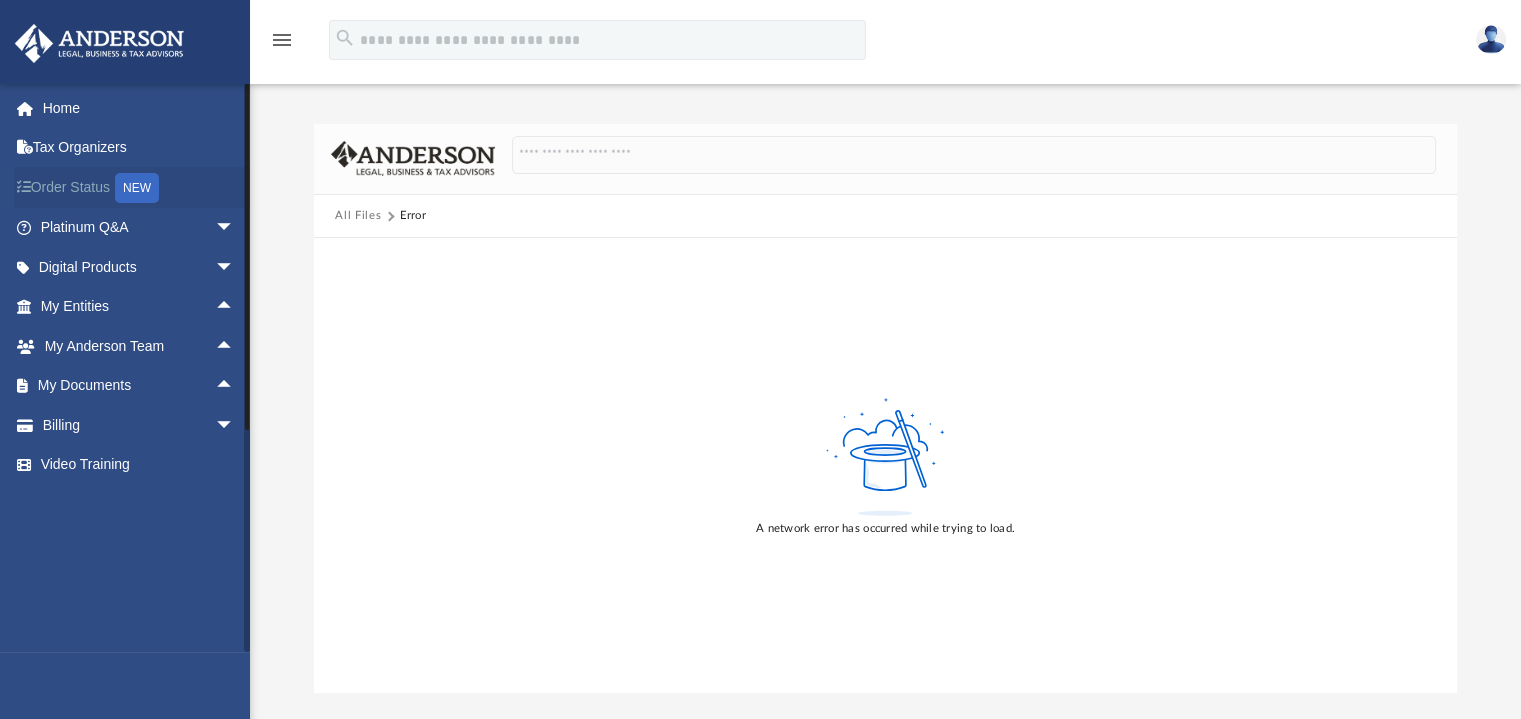 click on "NEW" at bounding box center [137, 188] 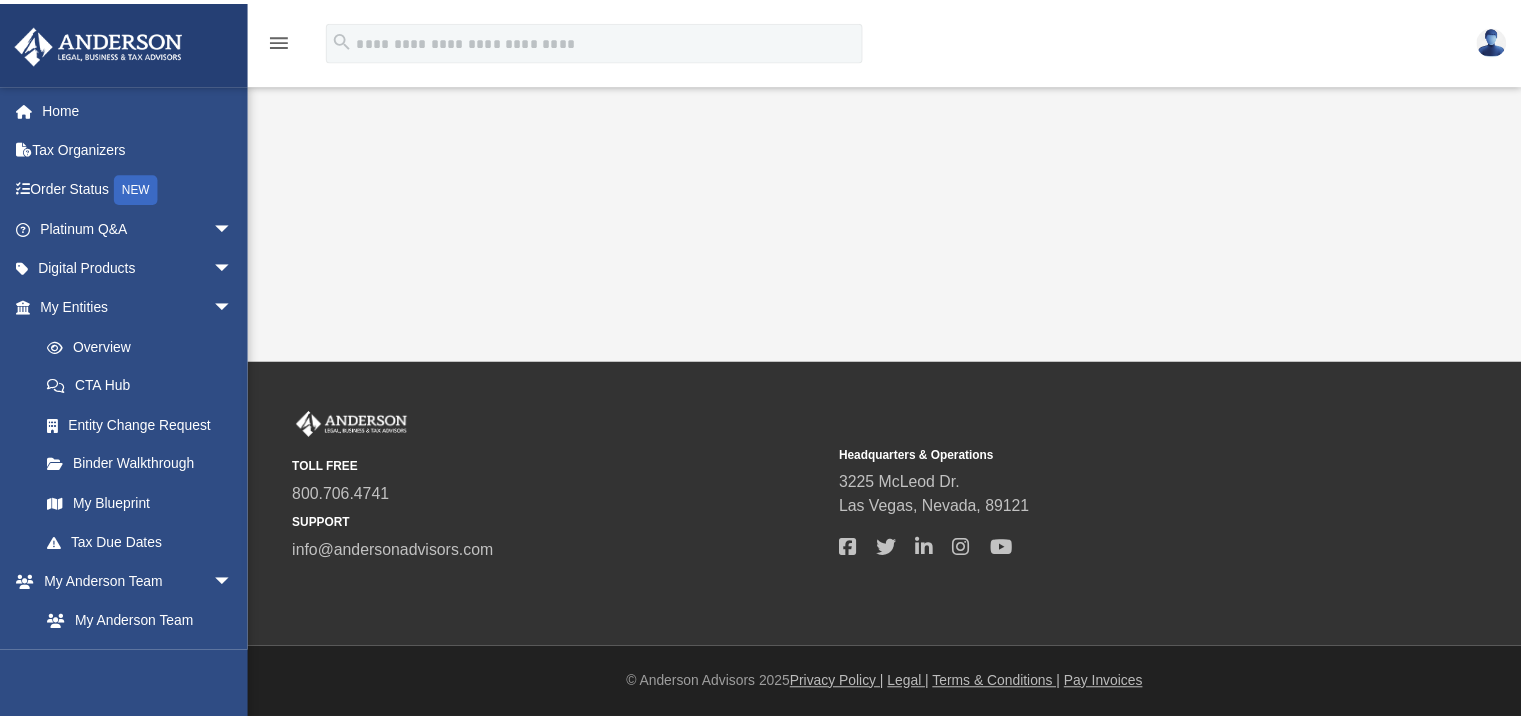 scroll, scrollTop: 0, scrollLeft: 0, axis: both 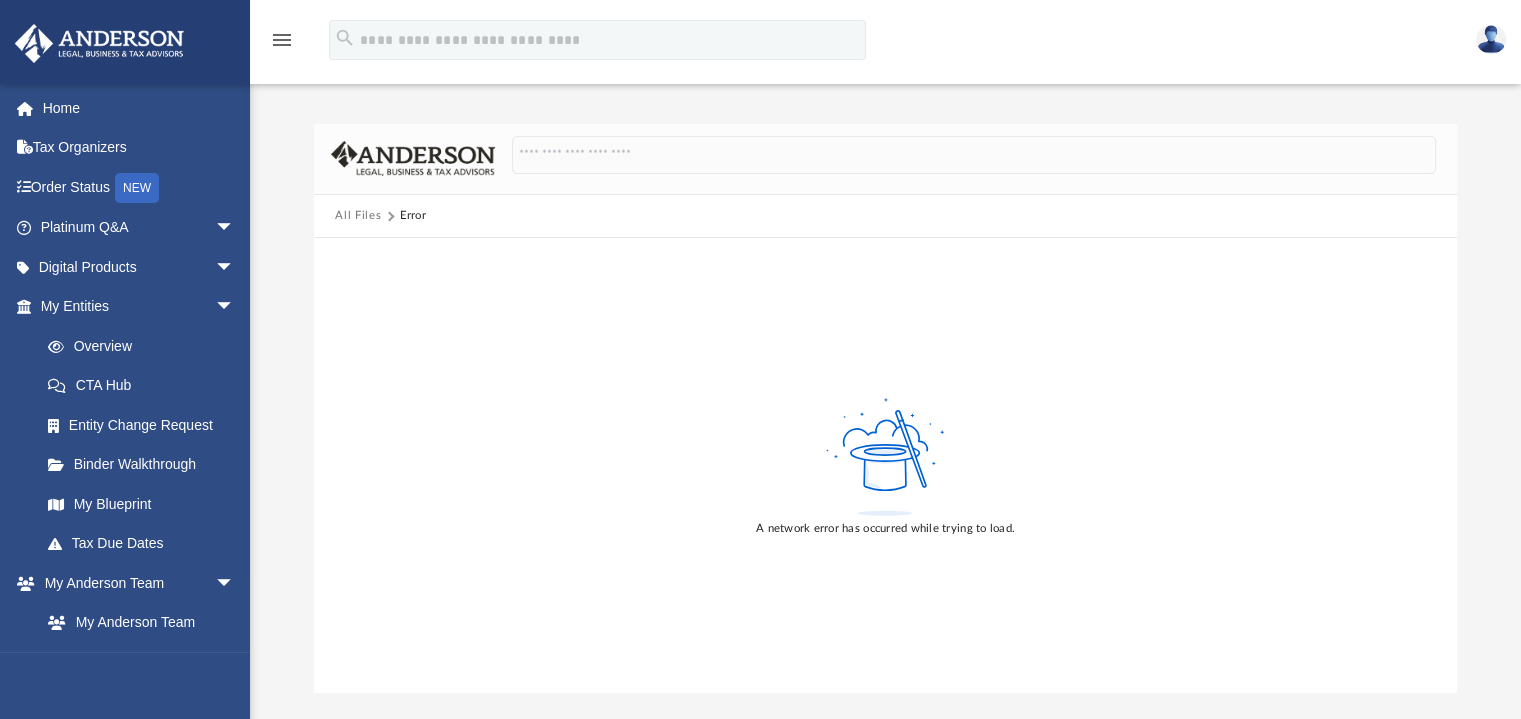 click at bounding box center [1491, 39] 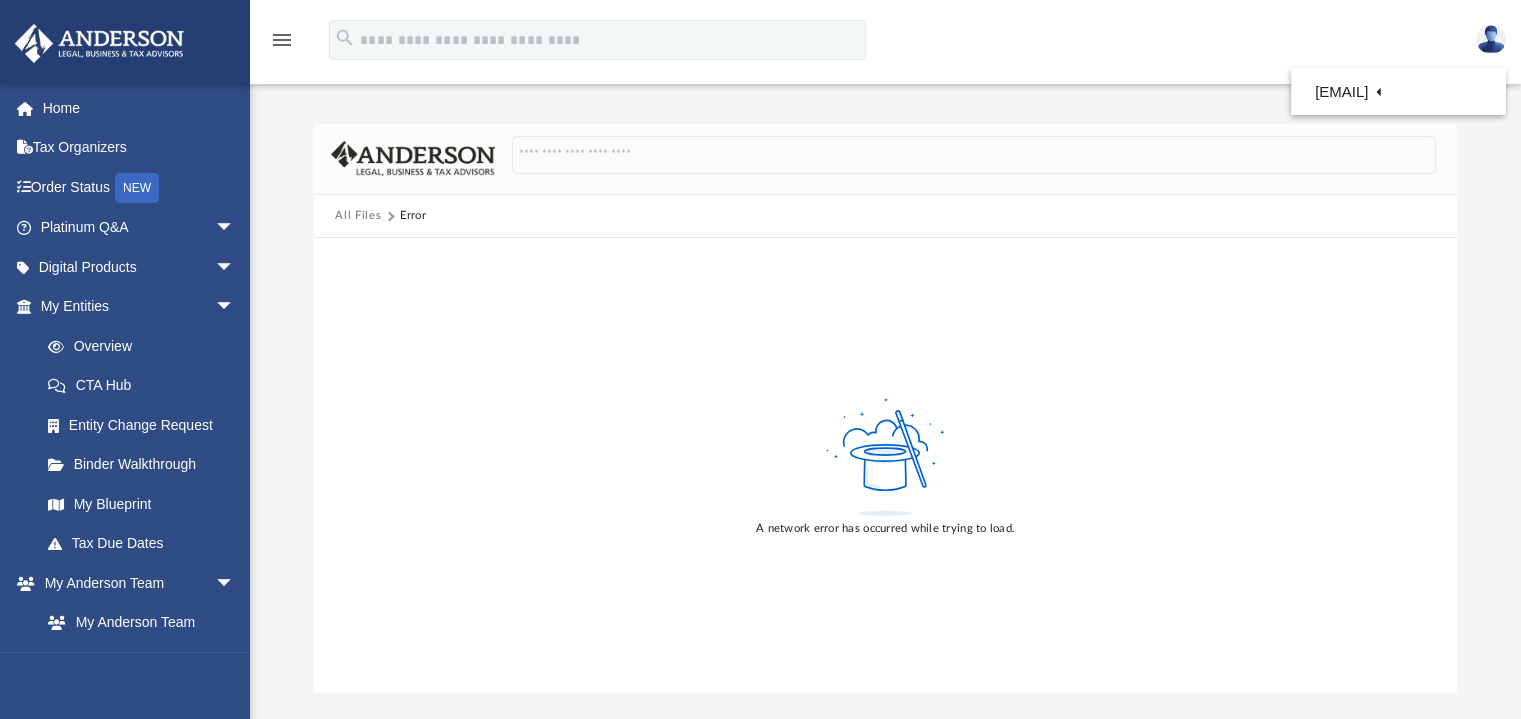 click at bounding box center [1491, 39] 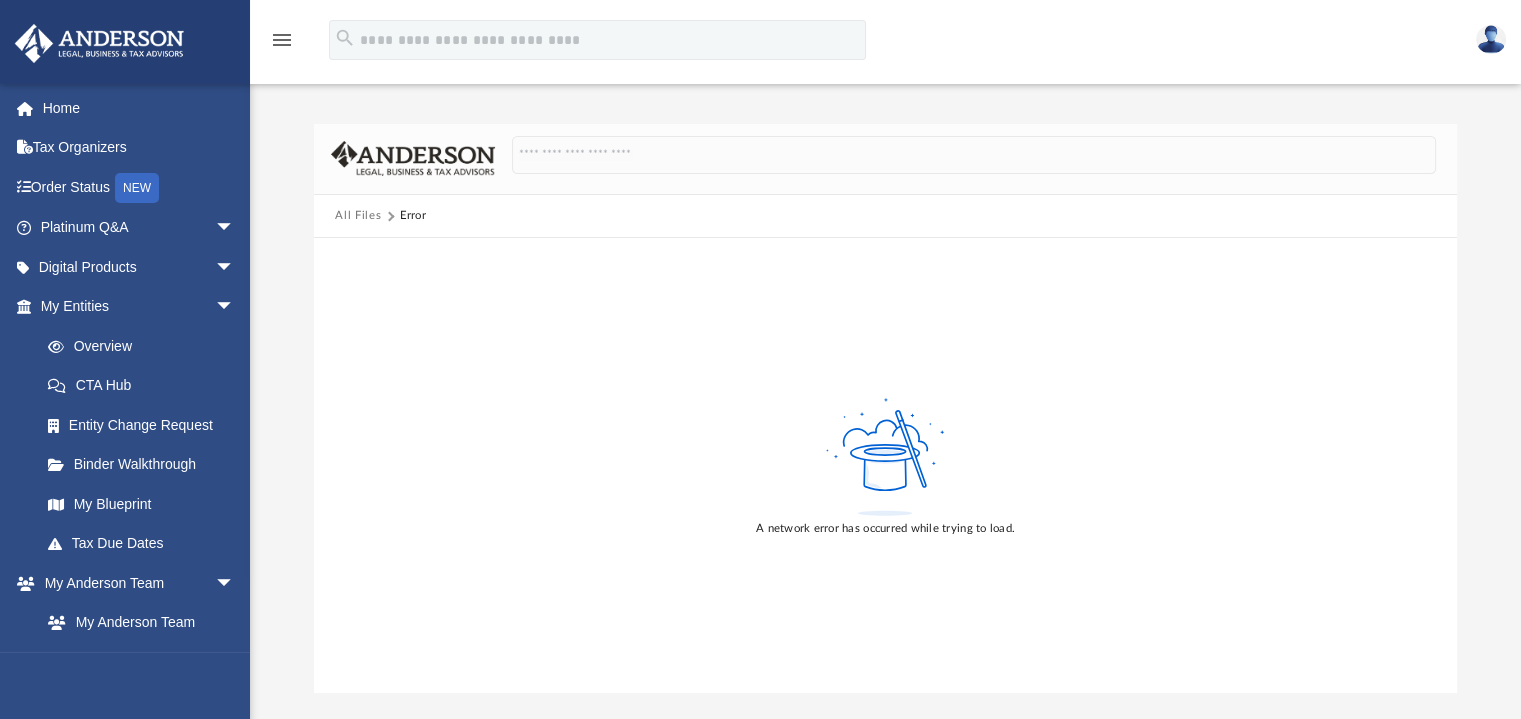 click at bounding box center [1491, 39] 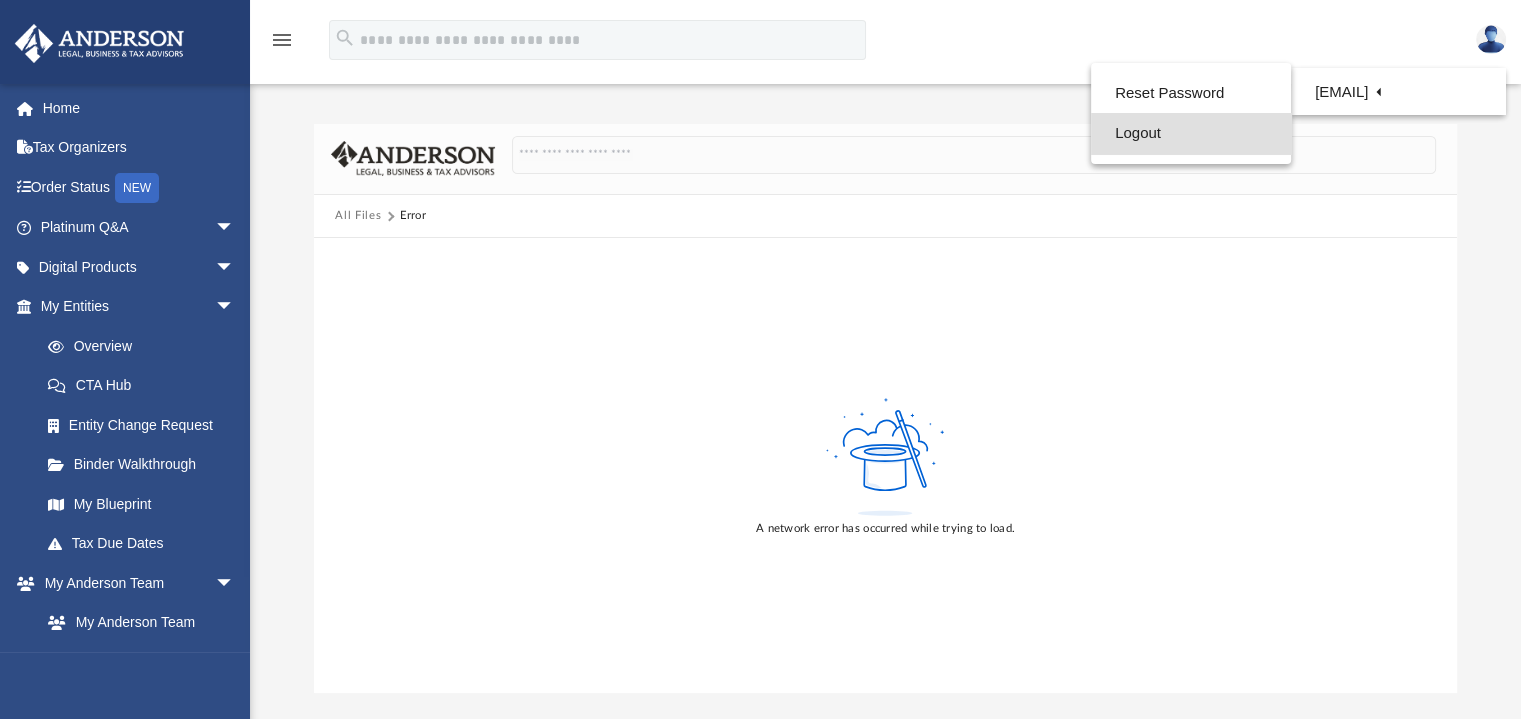 click on "Logout" at bounding box center [1191, 133] 